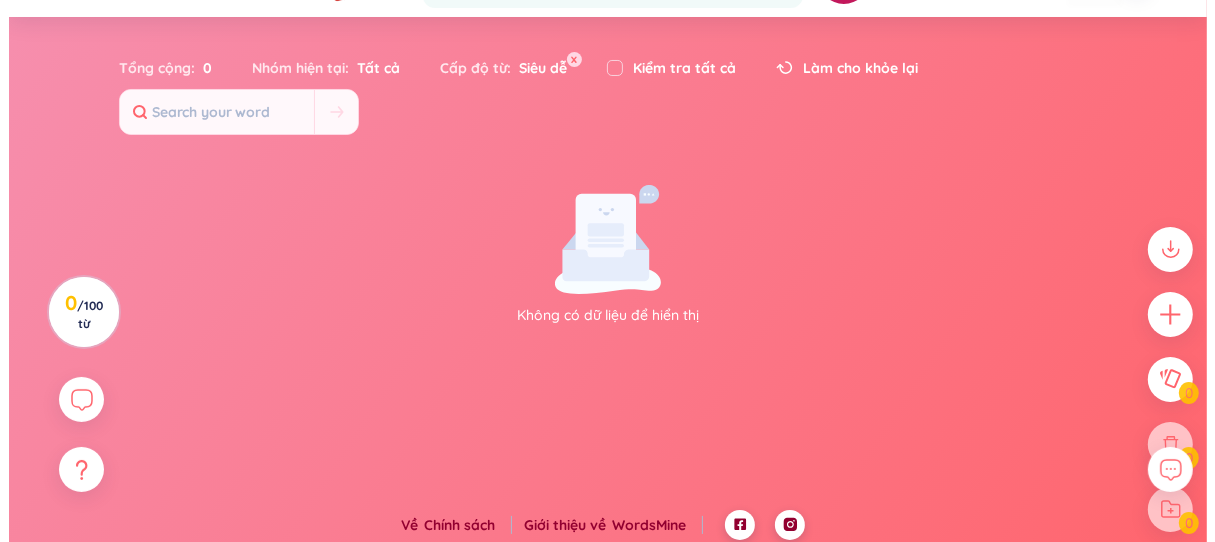 scroll, scrollTop: 65, scrollLeft: 0, axis: vertical 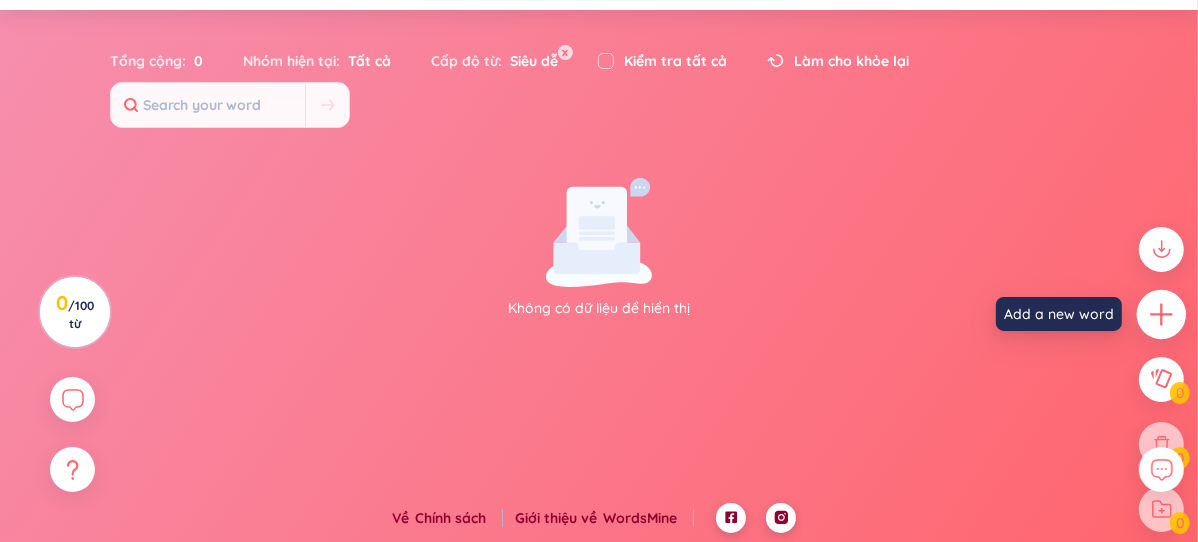 click at bounding box center [1162, 315] 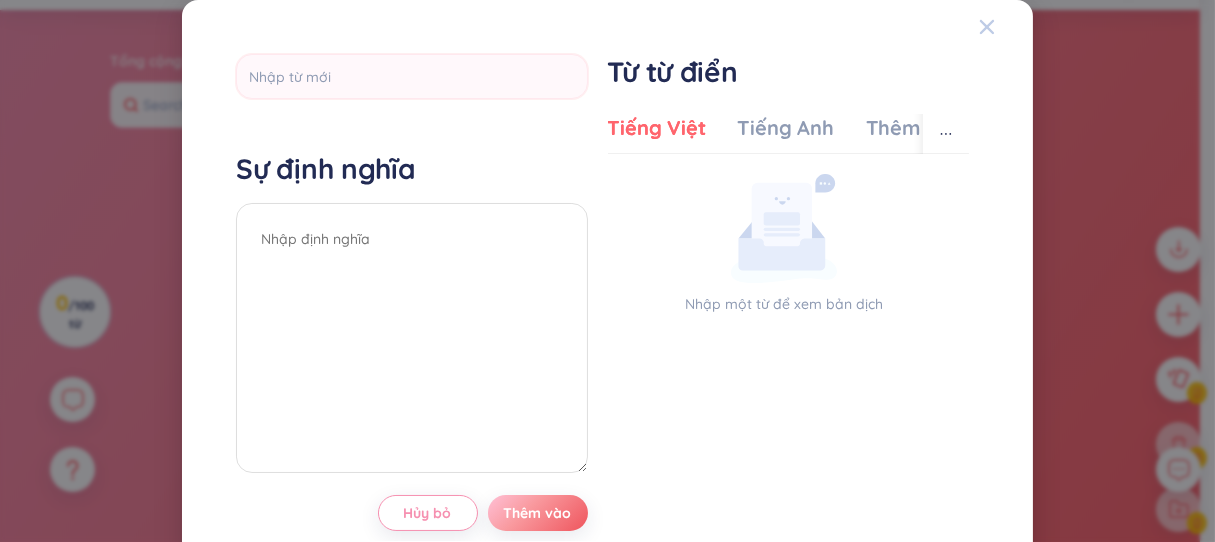 click at bounding box center (987, 27) 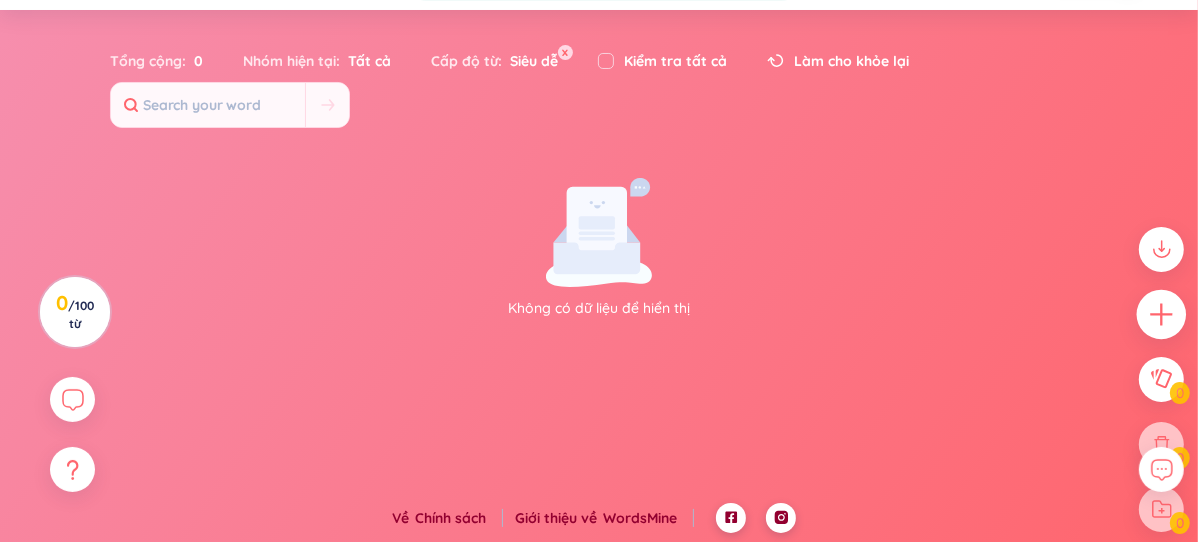 click at bounding box center (1162, 315) 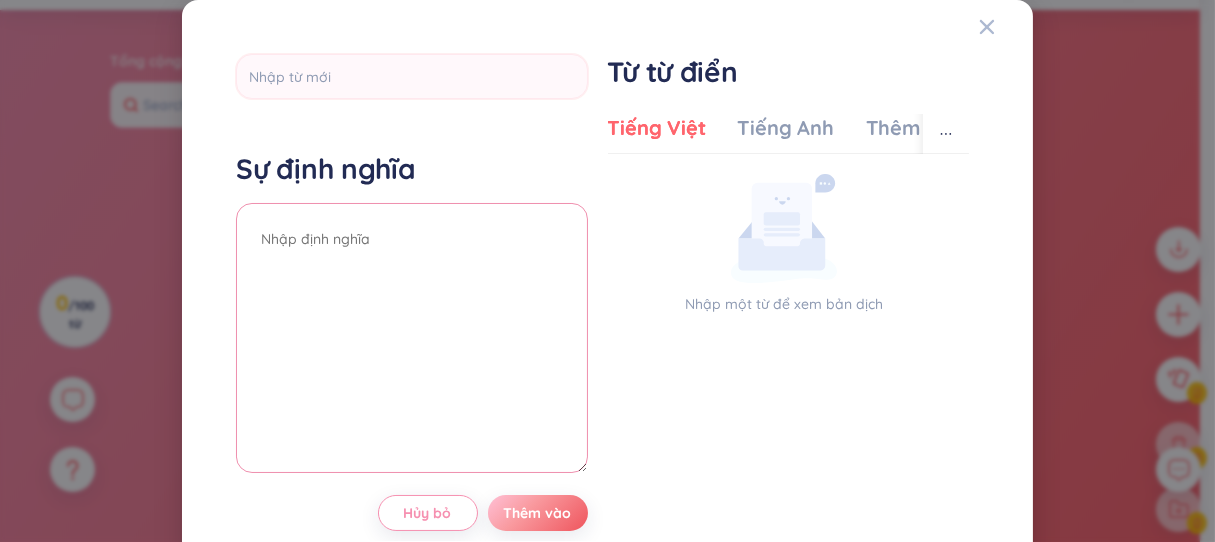 click at bounding box center (411, 338) 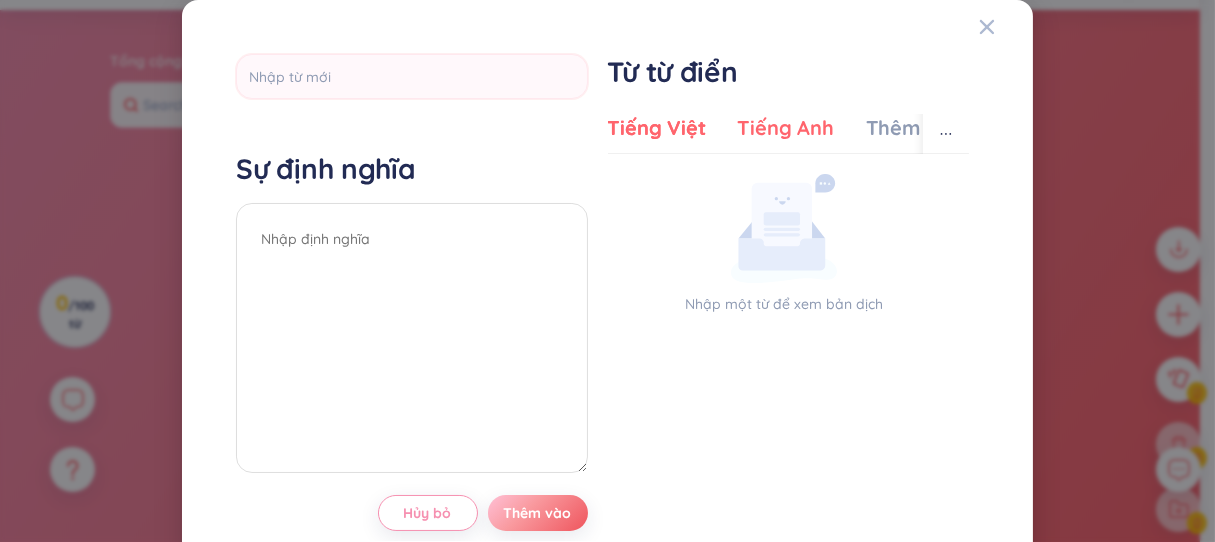 click on "Tiếng Anh" at bounding box center (786, 127) 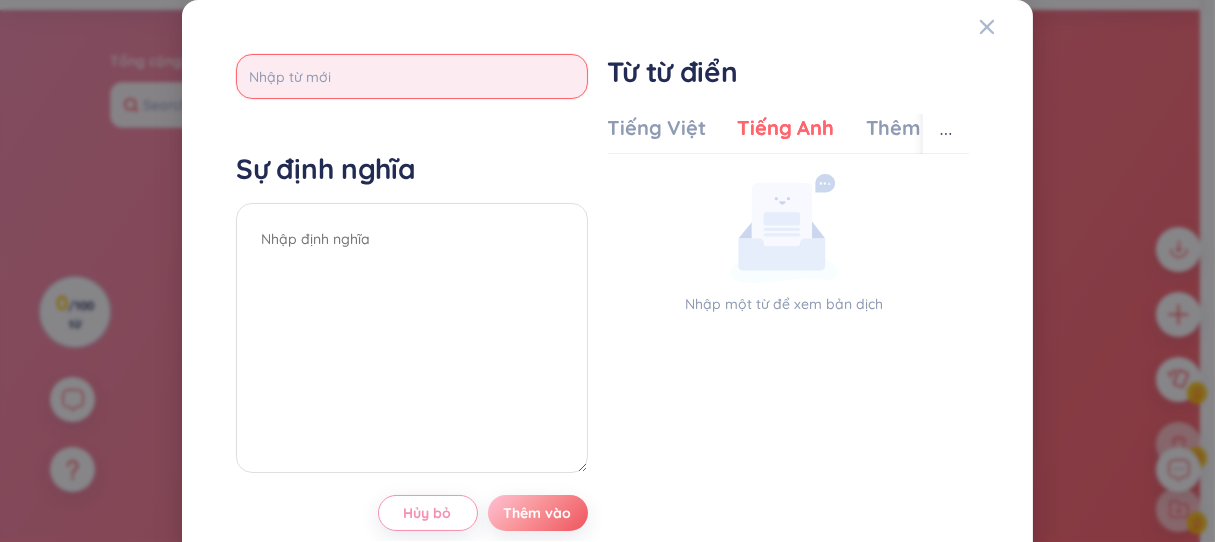 click at bounding box center [411, 76] 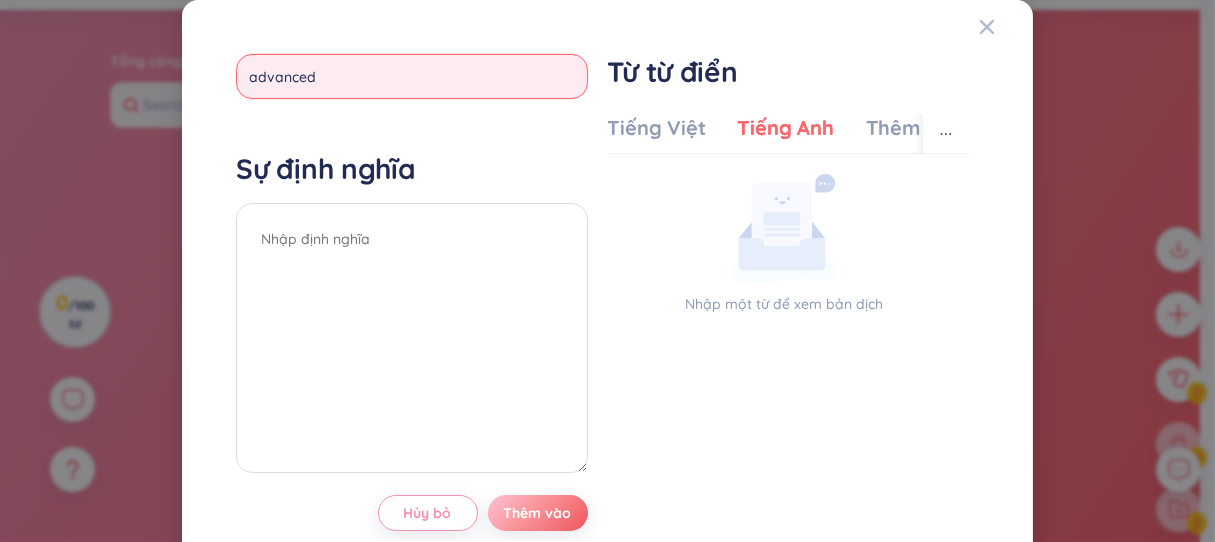 scroll, scrollTop: 0, scrollLeft: 0, axis: both 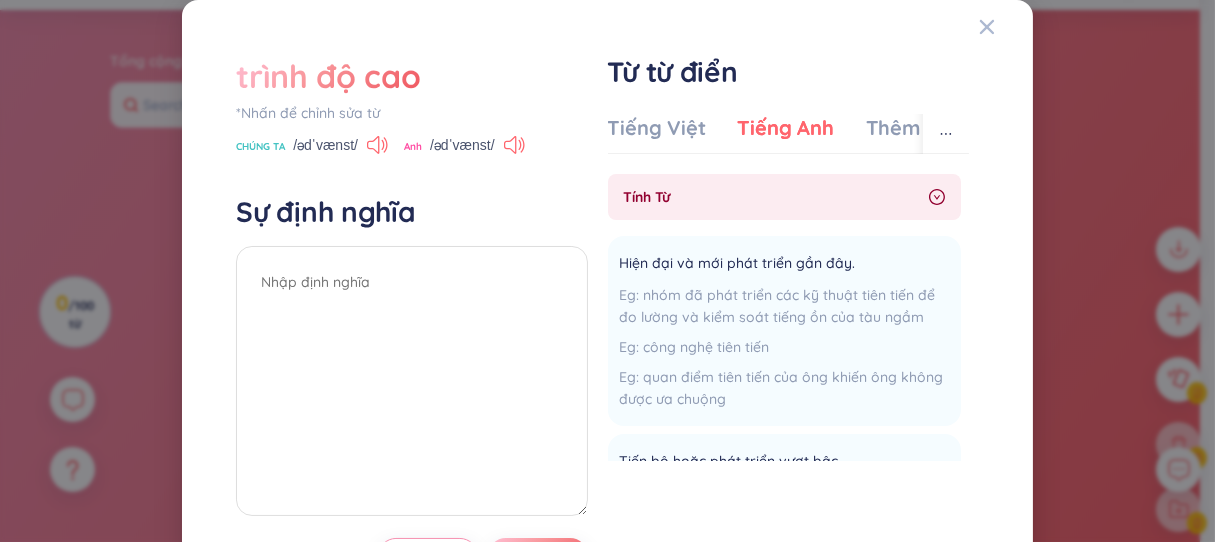 click on "trình độ cao *Nhấn để chỉnh sửa từ CHÚNG TA /ədˈvænst/ Anh /ədˈvɑːnst/ Sự định nghĩa Hủy bỏ Thêm vào" at bounding box center (411, 314) 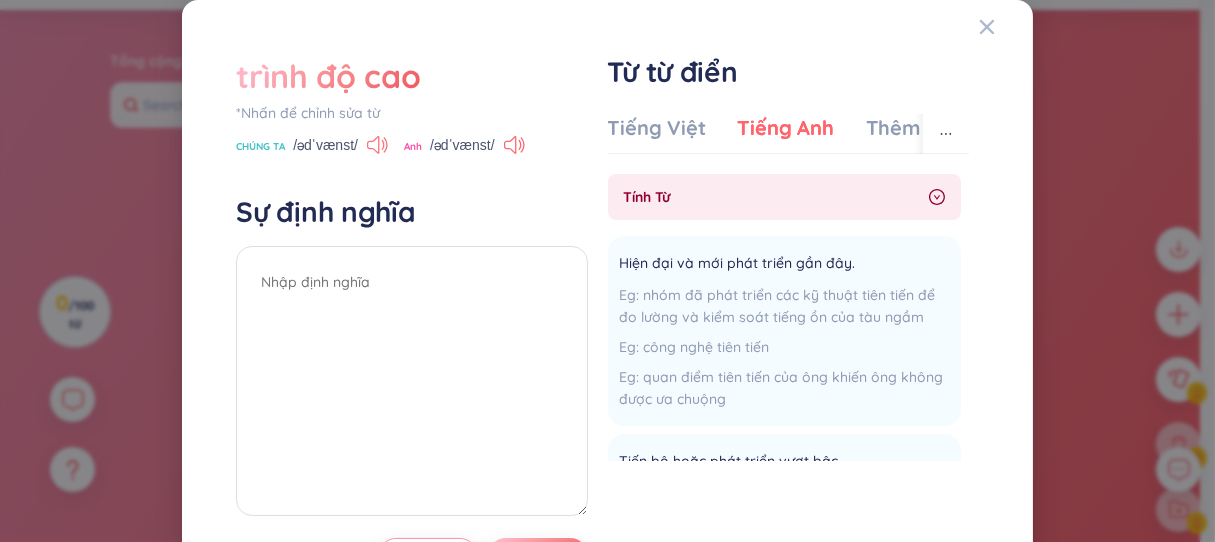 click 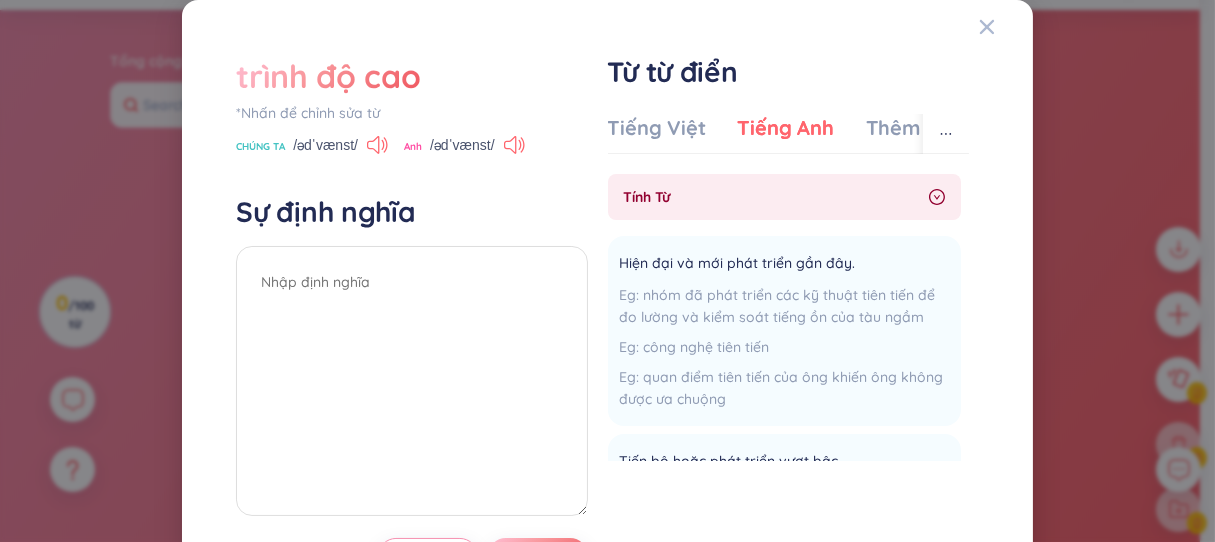 click on "trình độ cao *Nhấn để chỉnh sửa từ CHÚNG TA /ədˈvænst/ Anh /ədˈvɑːnst/" at bounding box center (411, 105) 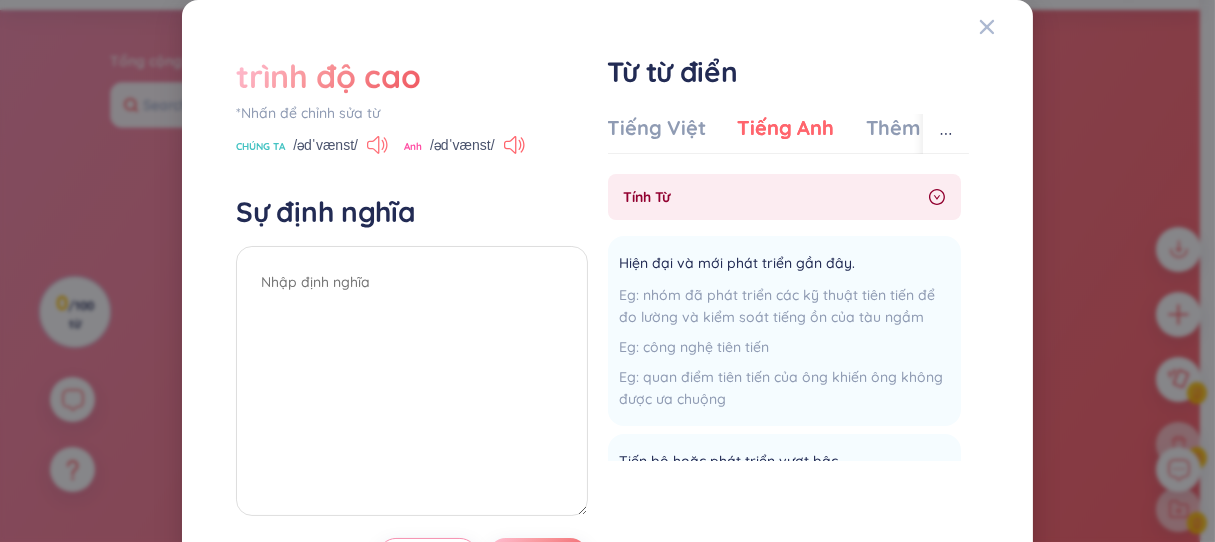 click 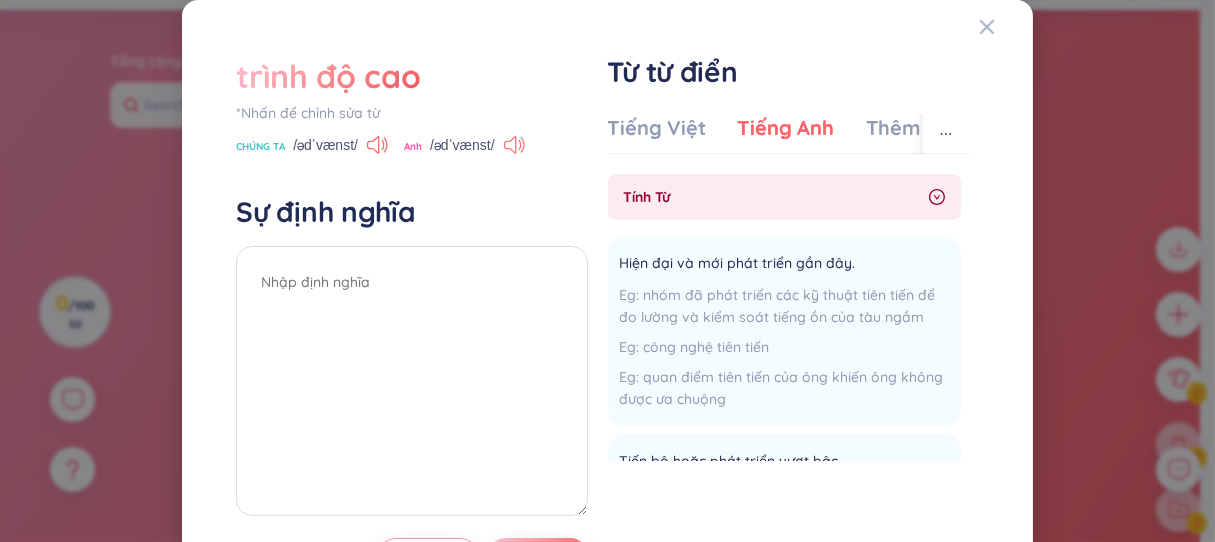 click 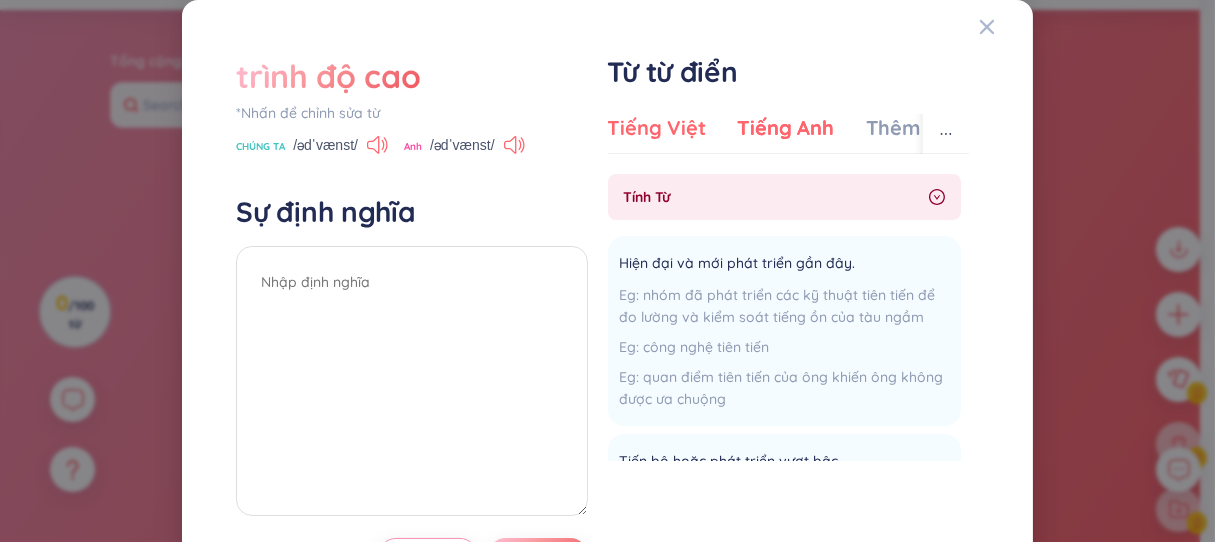 click on "Tiếng Việt" at bounding box center (657, 127) 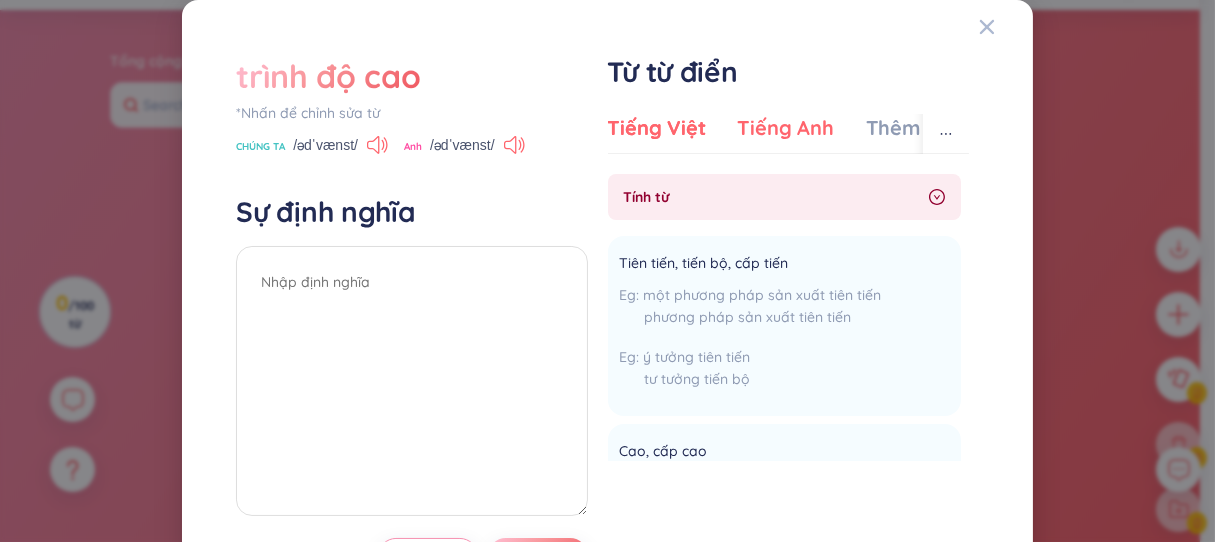 click on "Tiếng Anh" at bounding box center [786, 127] 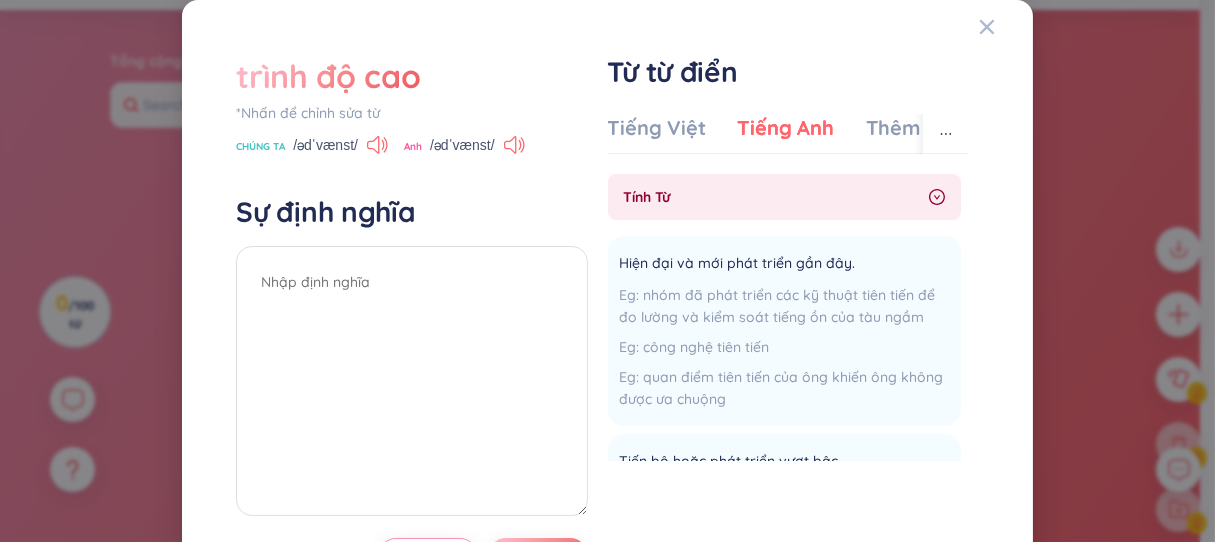 click on "tính từ" at bounding box center (784, 197) 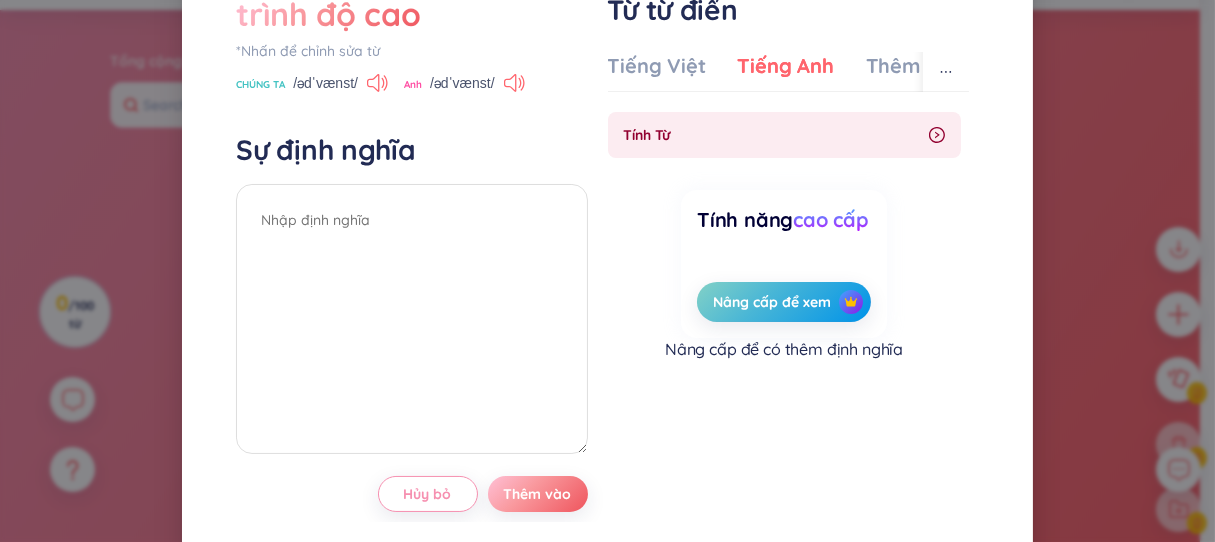 scroll, scrollTop: 85, scrollLeft: 0, axis: vertical 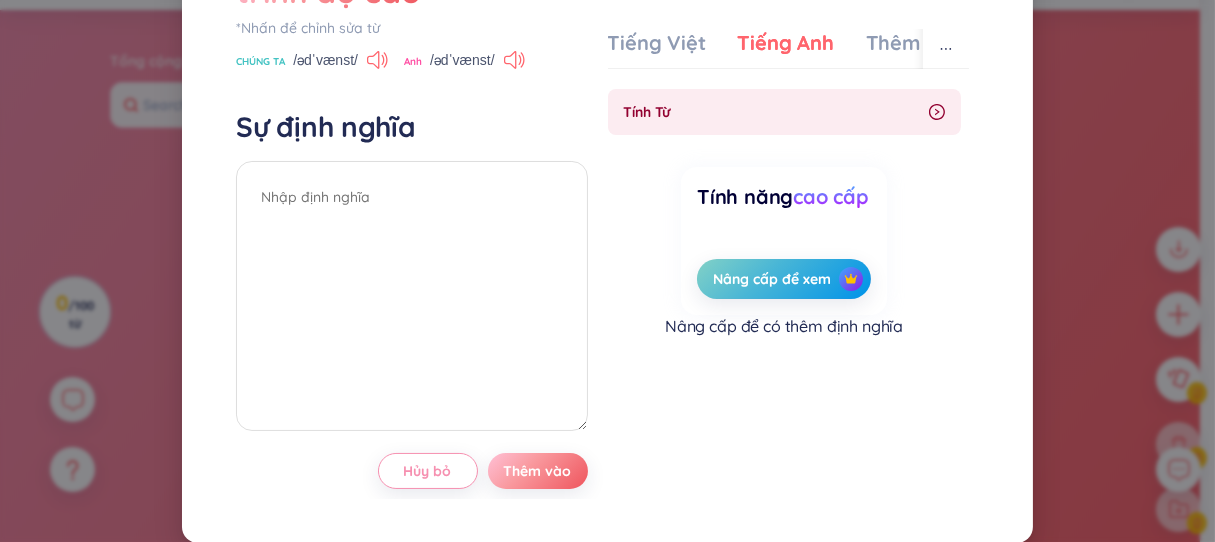 click on "tính từ" at bounding box center (772, 112) 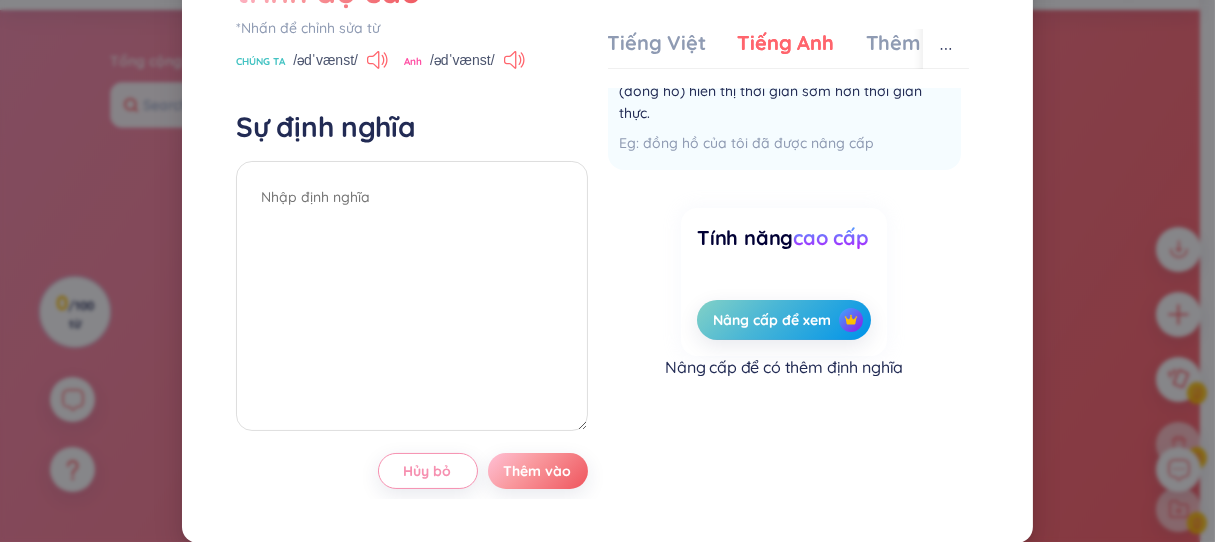 scroll, scrollTop: 522, scrollLeft: 0, axis: vertical 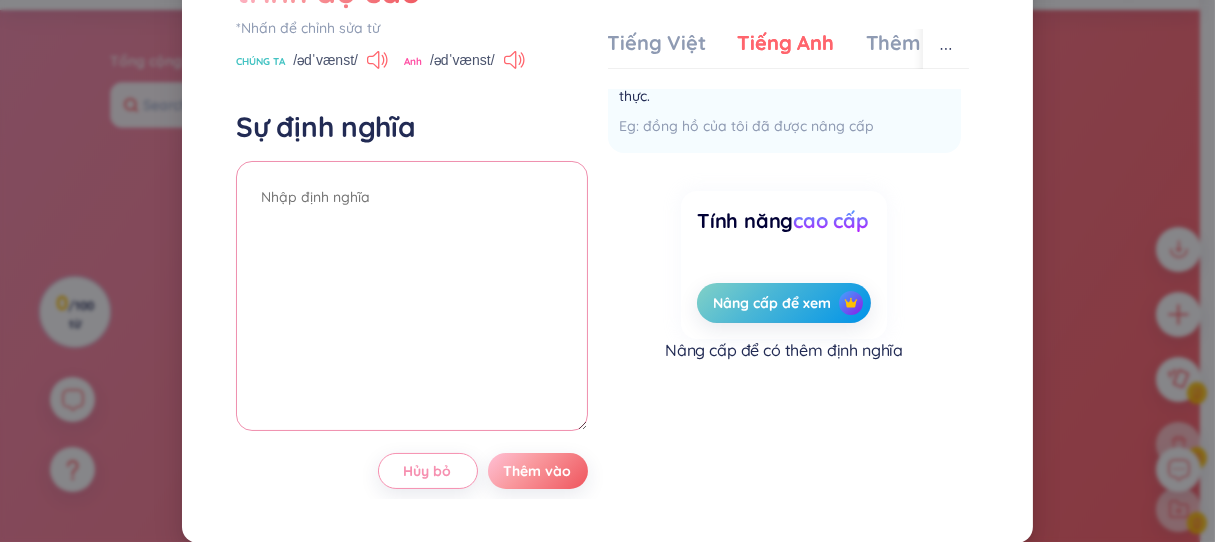 click at bounding box center [411, 296] 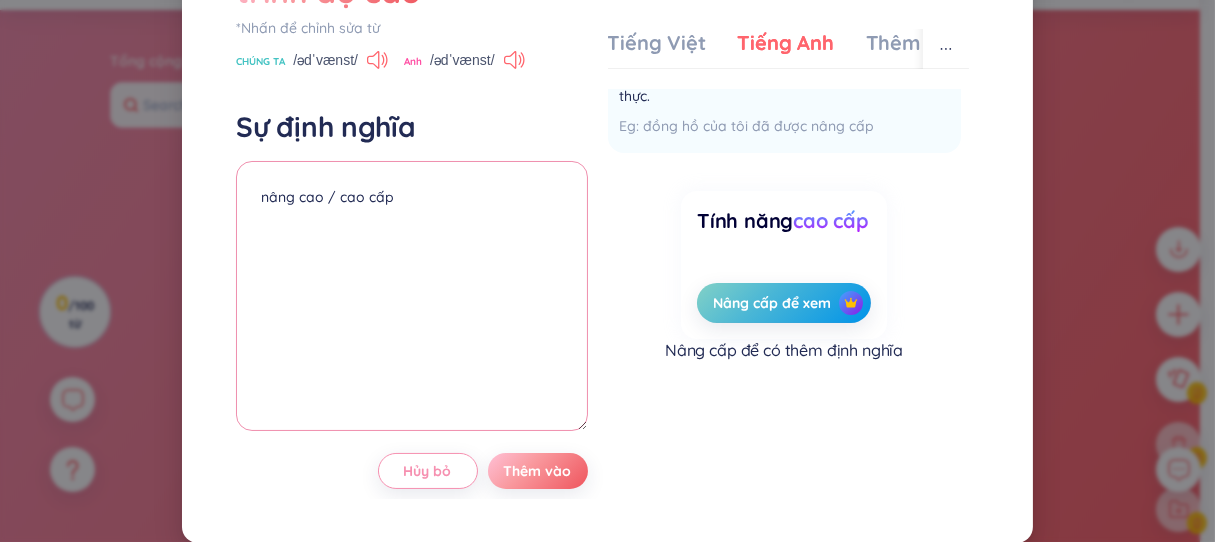 click on "nâng cao / cao cấp" at bounding box center (411, 296) 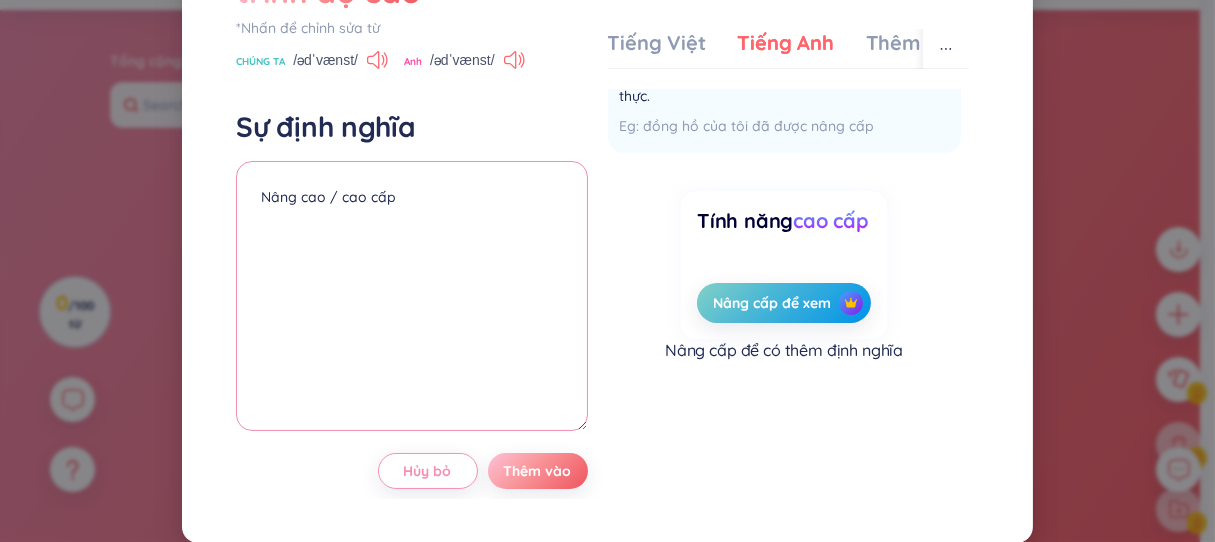 click on "Nâng cao / cao cấp" at bounding box center [411, 296] 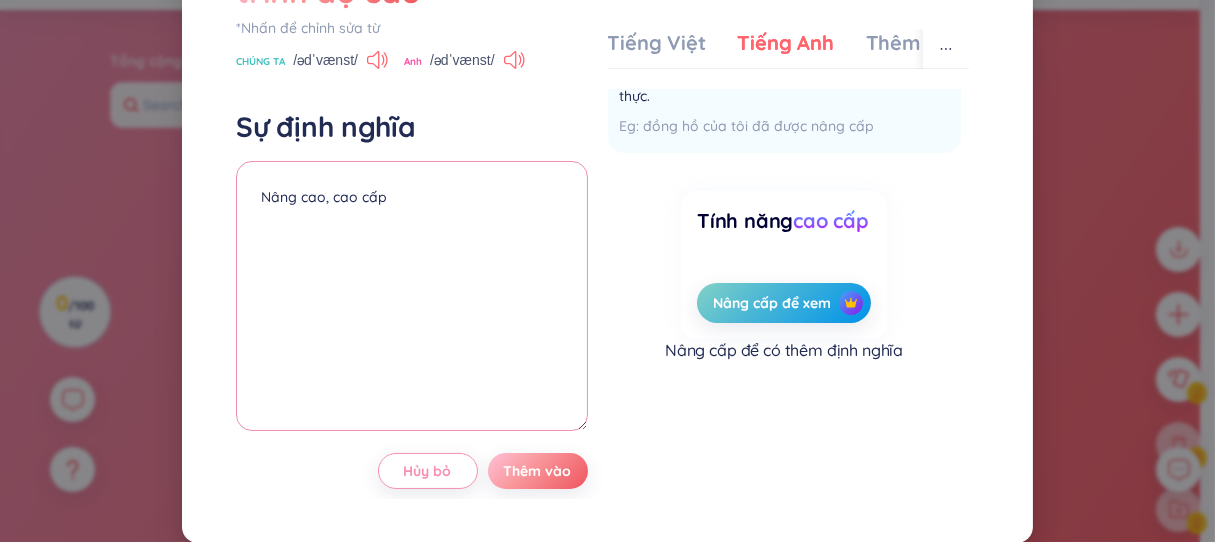 click on "Nâng cao, cao cấp" at bounding box center [411, 296] 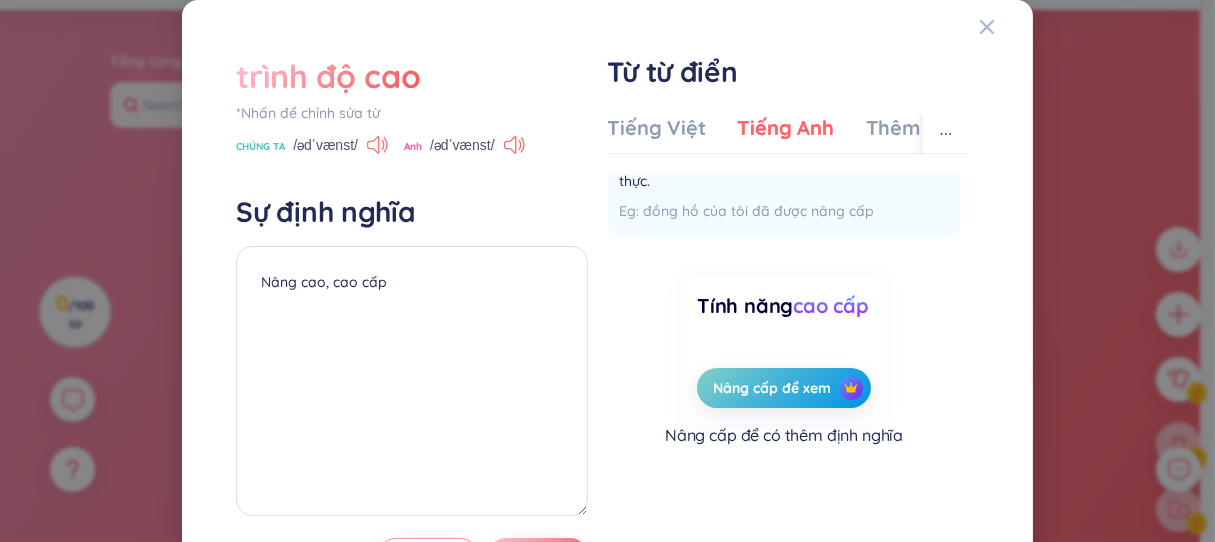 click 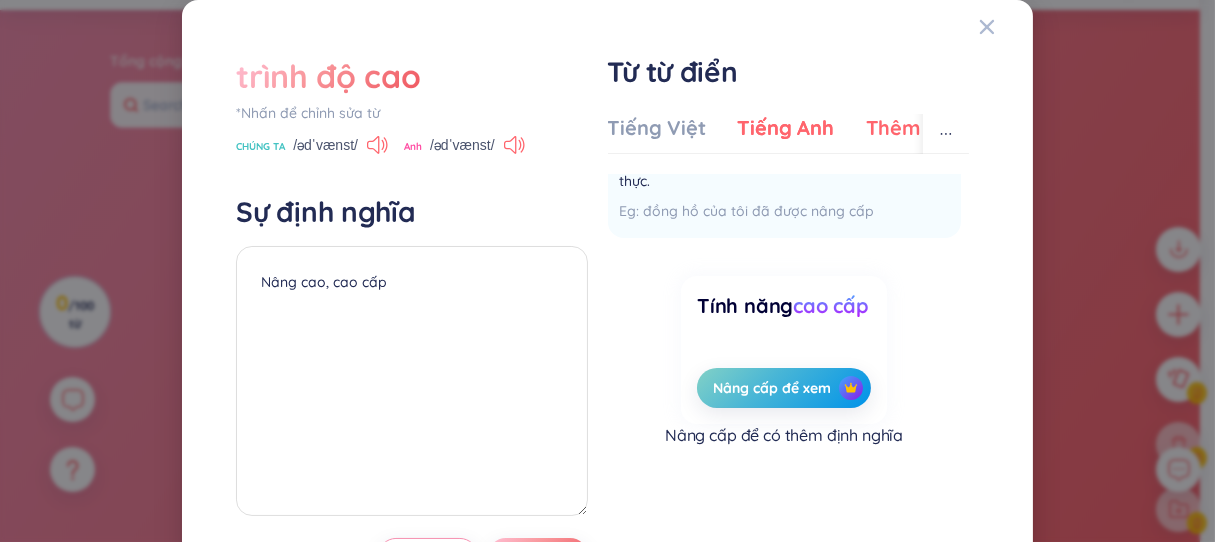 click on "Thêm ví dụ" at bounding box center (919, 127) 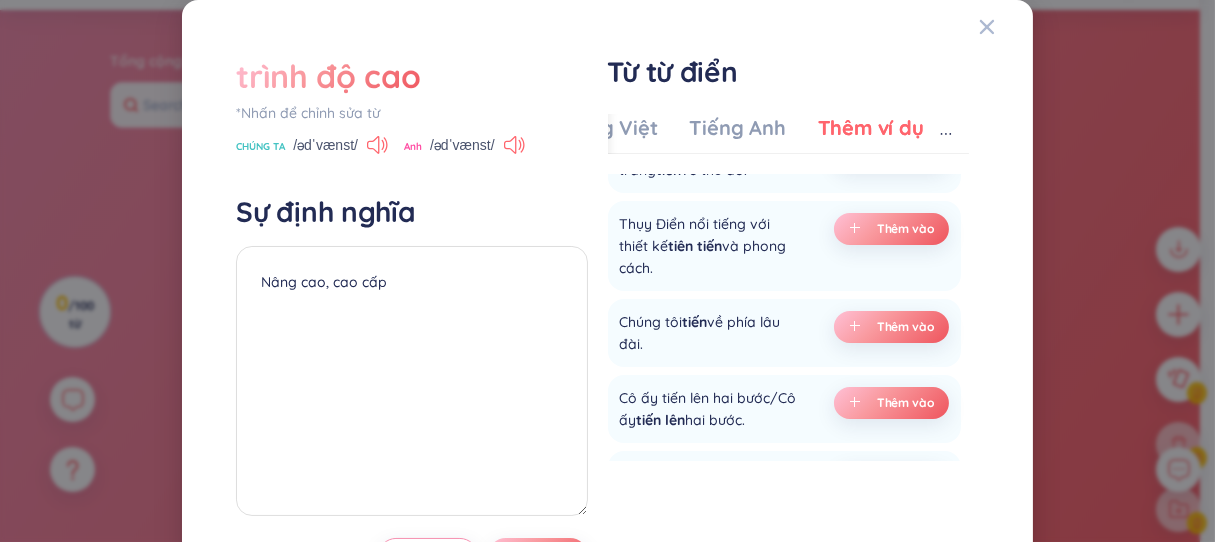 scroll, scrollTop: 333, scrollLeft: 0, axis: vertical 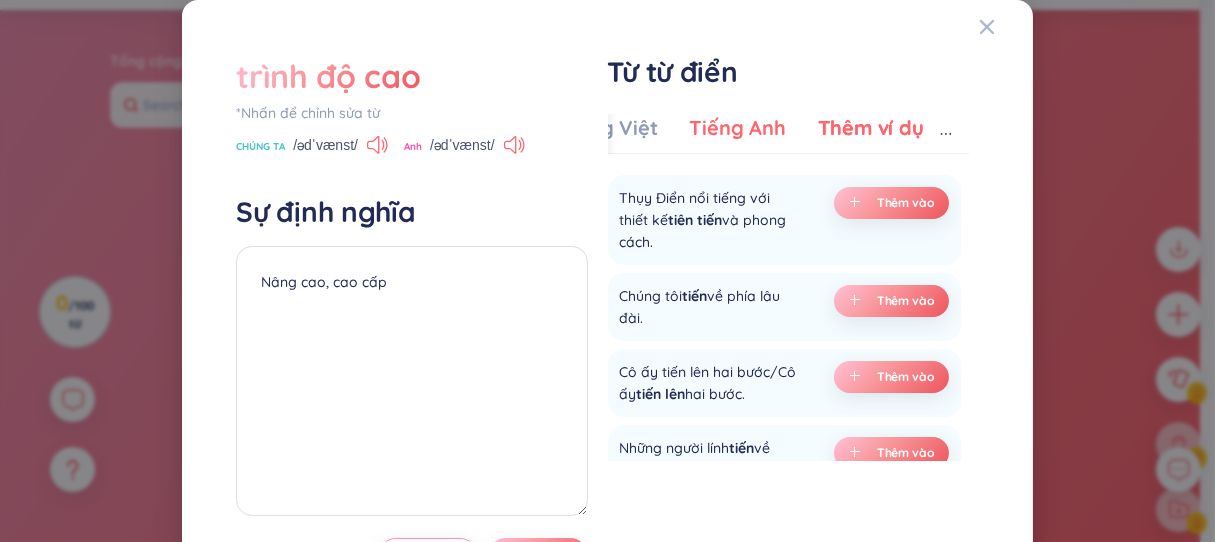 click on "Tiếng Anh" at bounding box center (738, 127) 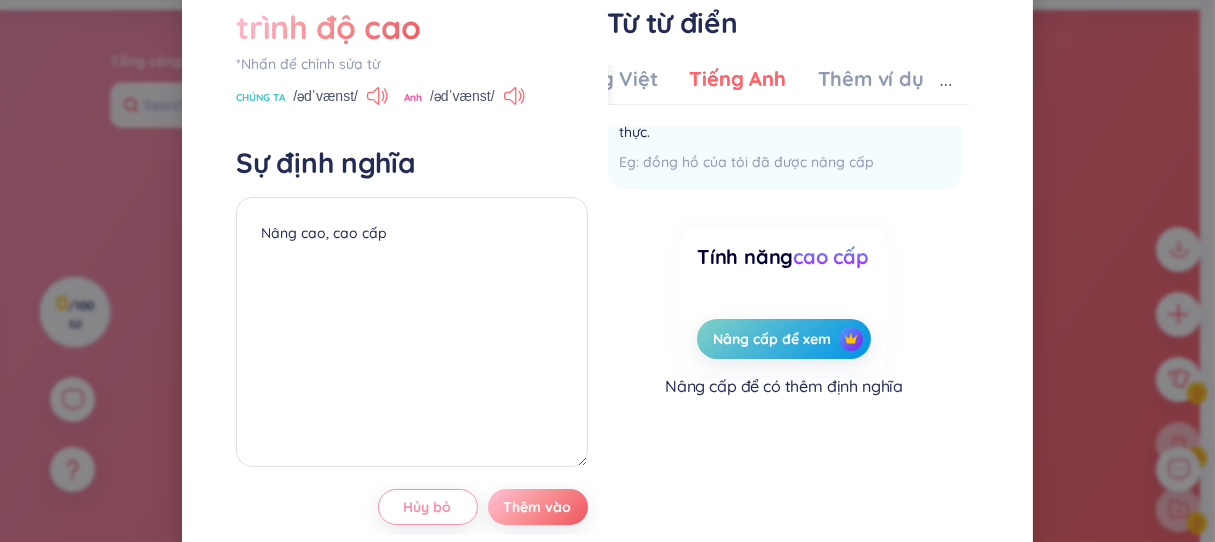scroll, scrollTop: 0, scrollLeft: 0, axis: both 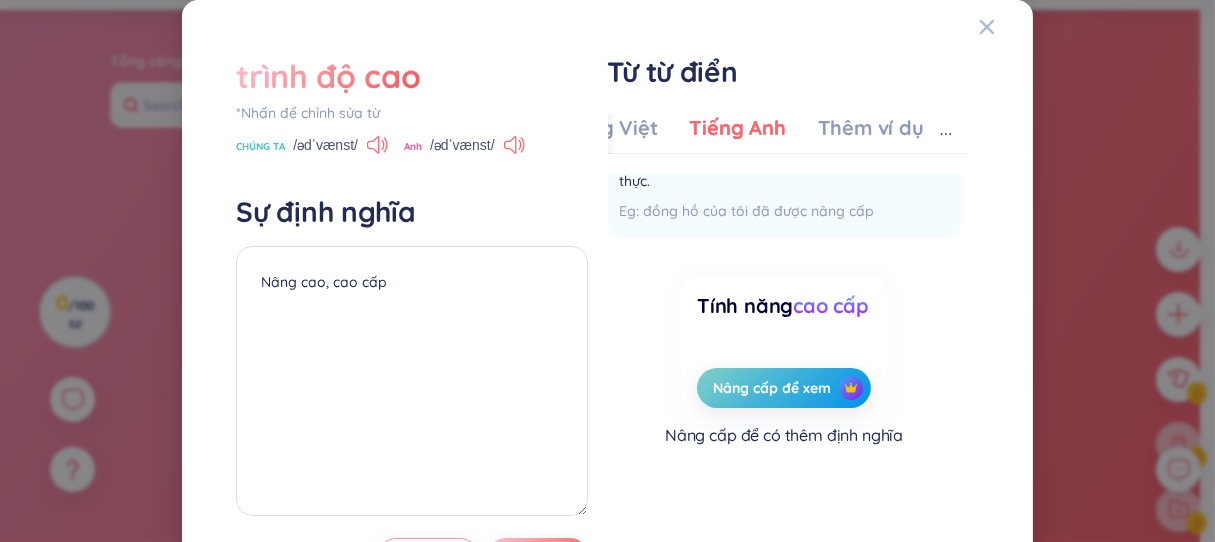 click on "tính từ Hiện đại và mới phát triển gần đây. nhóm đã phát triển các kỹ thuật tiên tiến để đo lường và kiểm soát tiếng ồn của tàu ngầm công nghệ tiên tiến quan điểm tiên tiến của ông khiến ông không được ưa chuộng Thêm vào Tiến bộ hoặc phát triển vượt bậc. các cuộc đàm phán đang ở giai đoạn nâng cao người cao tuổi Một số dự án điện gió đang ở giai đoạn phát triển nâng cao trong khi các dự án sinh khối cũng đang được tiến hành. Thêm vào (đồng hồ) hiển thị thời gian sớm hơn thời gian thực. đồng hồ của tôi đã được nâng cấp Thêm vào Tính năng cao cấp Nâng cấp để xem Nâng cấp để có thêm định nghĩa Không có dữ liệu để hiển thị" at bounding box center (788, 317) 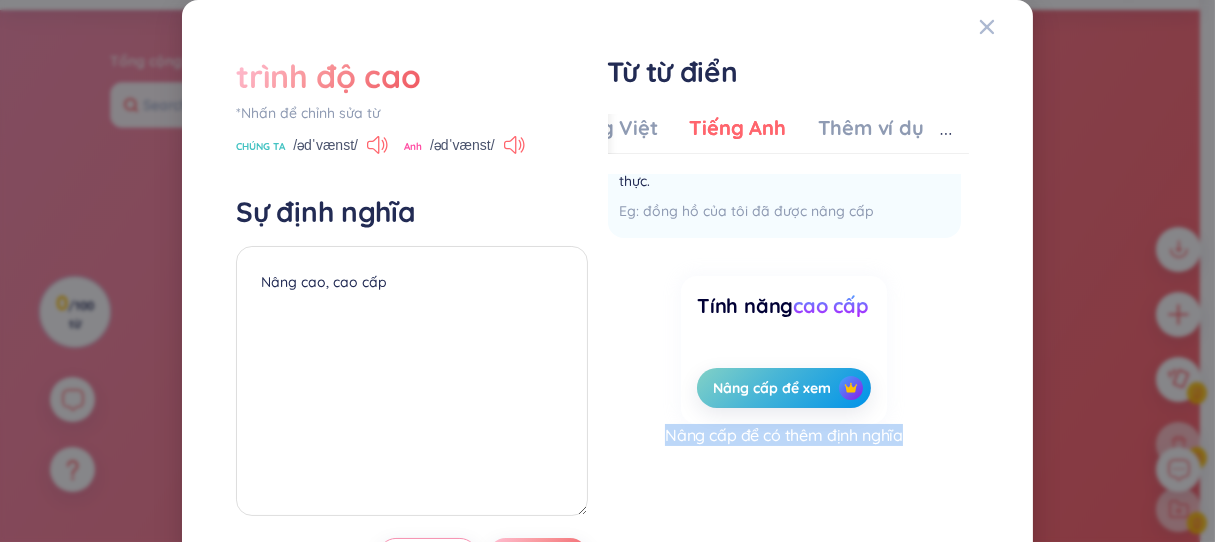 drag, startPoint x: 948, startPoint y: 446, endPoint x: 952, endPoint y: 330, distance: 116.06895 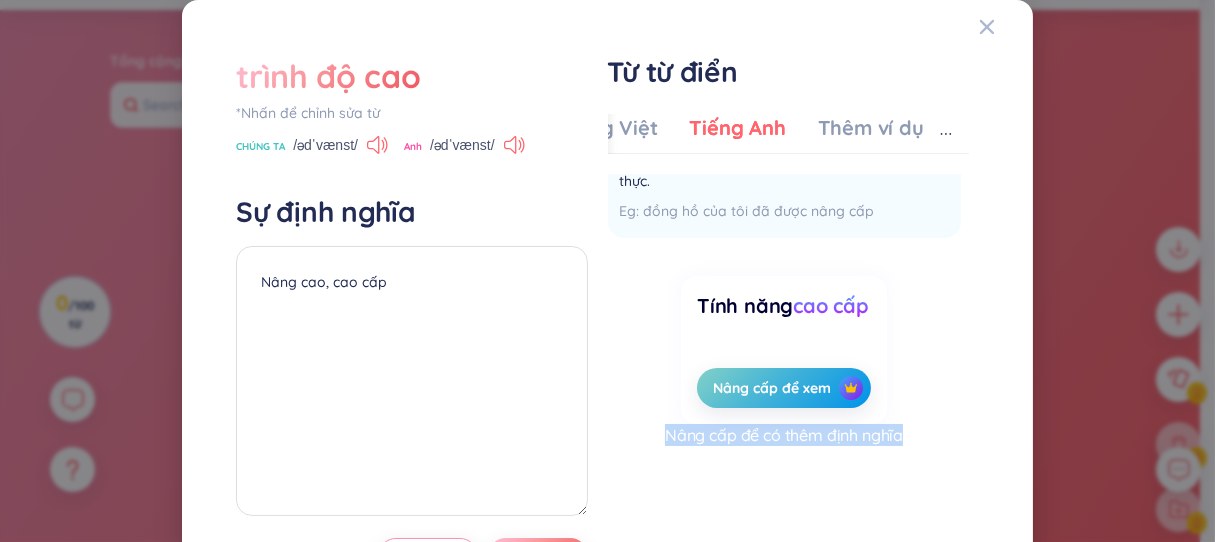click on "trình độ cao *Nhấn để chỉnh sửa từ CHÚNG TA /ədˈvænst/ Anh /ədˈvɑːnst/ Sự định nghĩa Nâng cao, cao cấp Hủy bỏ Thêm vào Từ từ điển Tiếng Việt Tiếng Anh Thêm ví dụ Tính từ Tiên tiến, tiến bộ, cấp tiến một phương pháp sản xuất tiên tiến phương pháp sản xuất tiên tiến ý tưởng tiên tiến tư tưởng tiến bộ Thêm vào Cao, cấp cao được nâng cao trong nhiều năm đã cao tuổi toán học nâng cao toán cấp cao sinh viên tiên tiến học sinh đại học ở các lớp cao Thêm vào Ô tô đánh lửa quá sớm Thêm vào Toán & thiếc cao cấp Thêm vào Tính năng cao cấp Nâng cấp để xem Nâng cấp tài khoản để có nhiều định nghĩa hơn Không có dữ liệu để hiển thị tính từ Hiện đại và mới phát triển gần đây. nhóm đã phát triển các kỹ thuật tiên tiến để đo lường và kiểm soát tiếng ồn của tàu ngầm tiến" at bounding box center (607, 314) 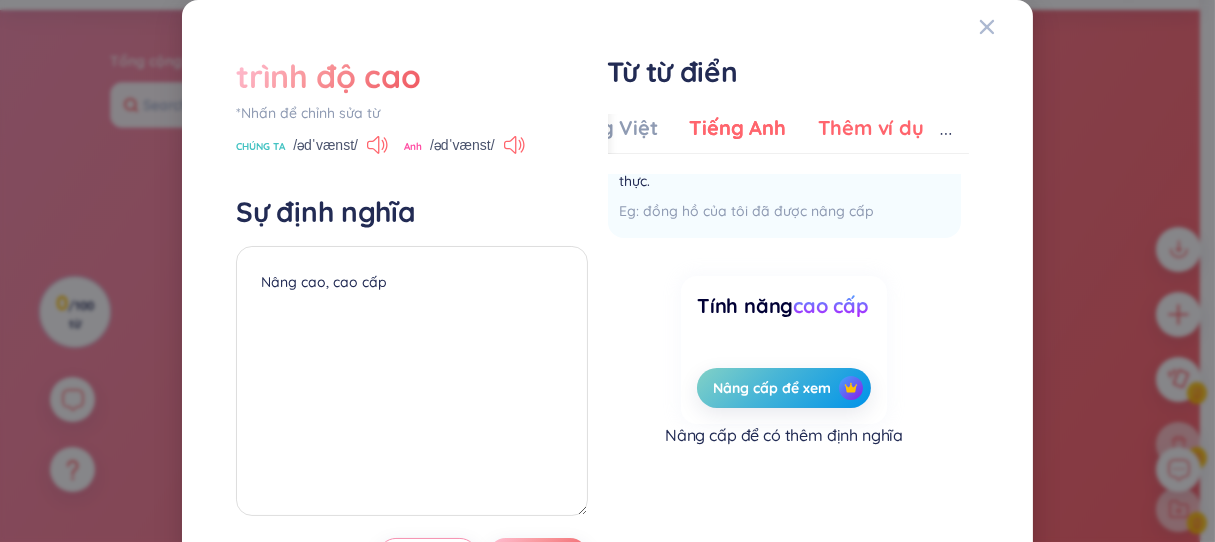 drag, startPoint x: 864, startPoint y: 106, endPoint x: 868, endPoint y: 133, distance: 27.294687 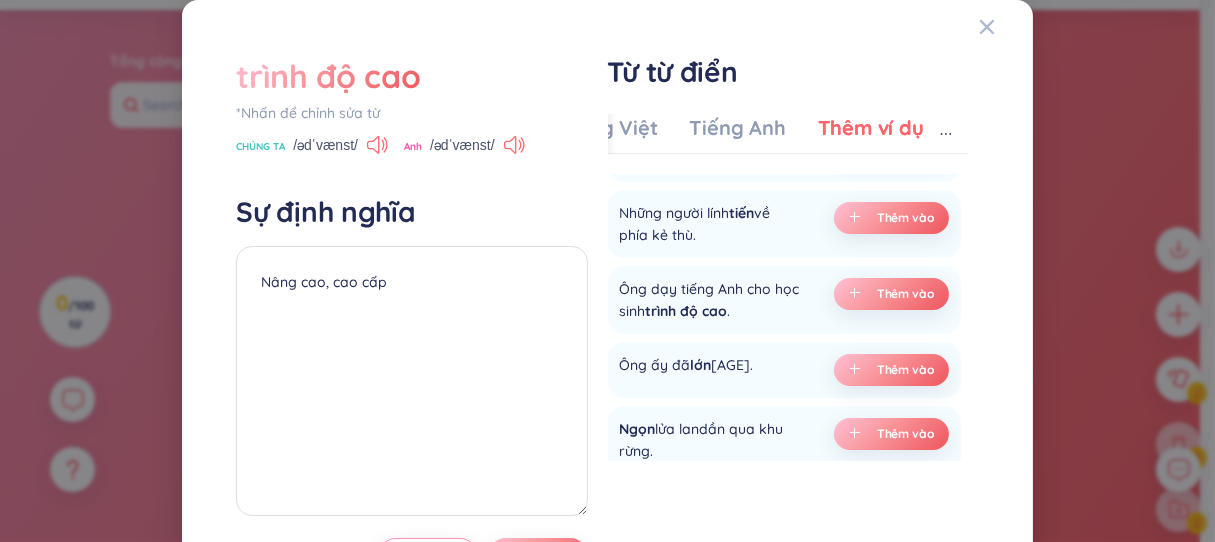 scroll, scrollTop: 548, scrollLeft: 0, axis: vertical 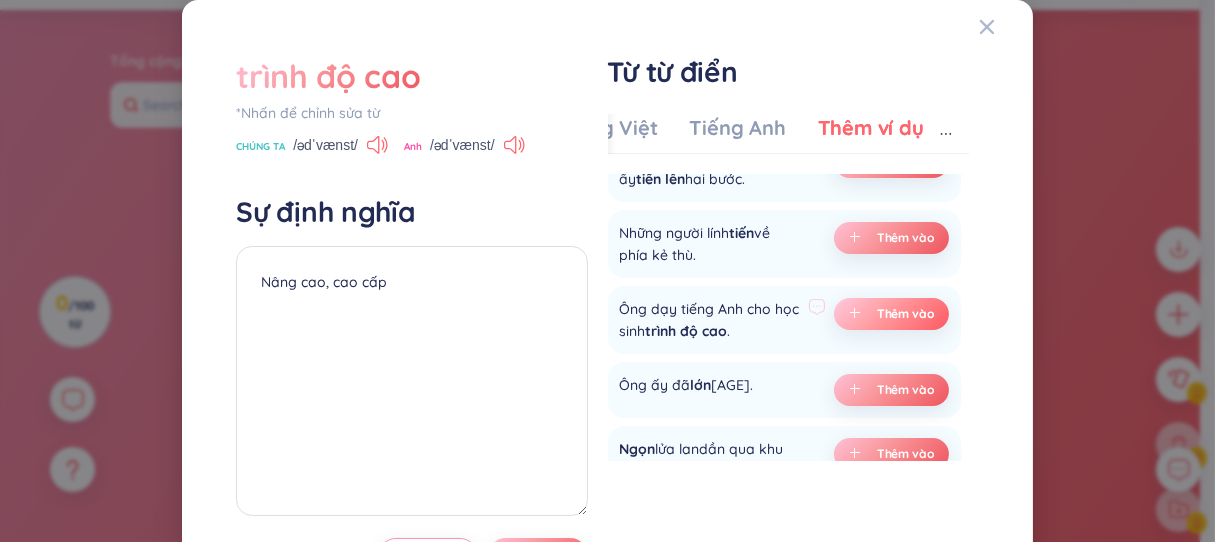 click on "Thêm vào" at bounding box center (891, 314) 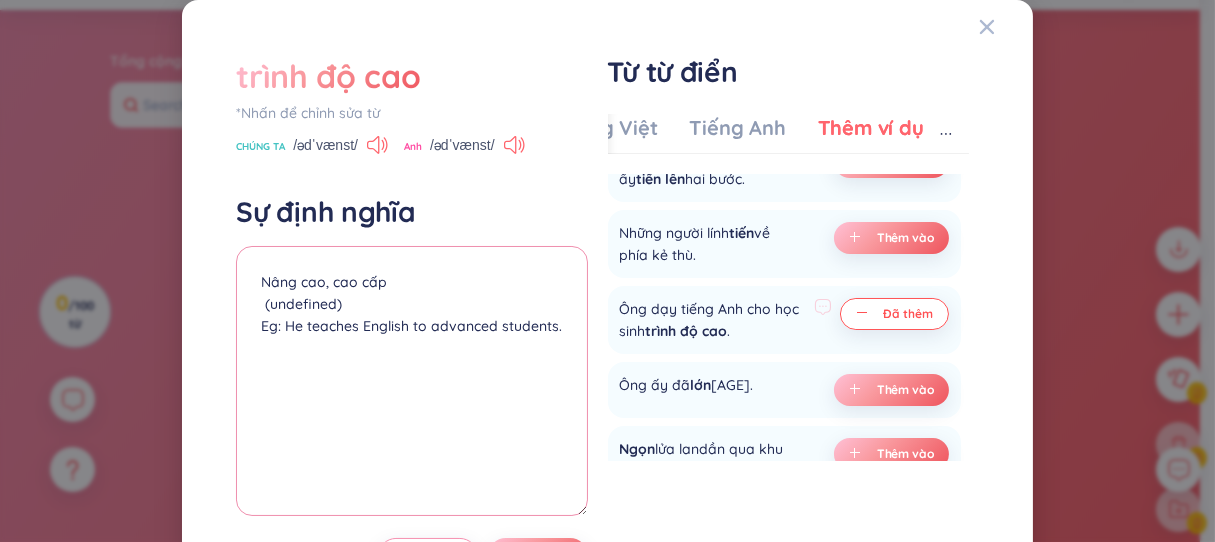 click on "Nâng cao, cao cấp
(undefined)
Eg: He teaches English to advanced students." at bounding box center [411, 381] 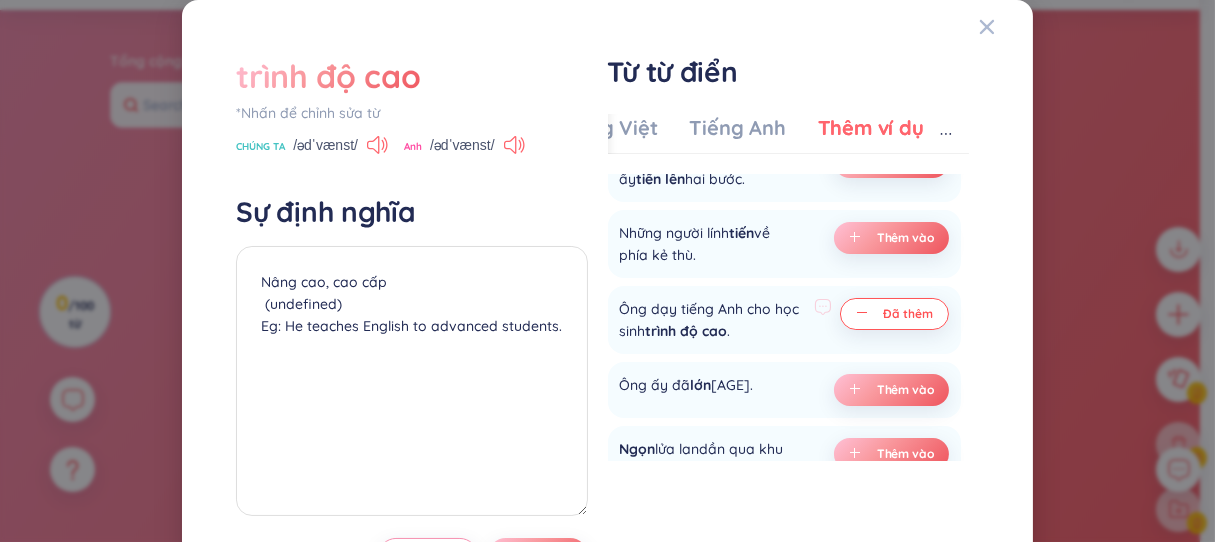 click 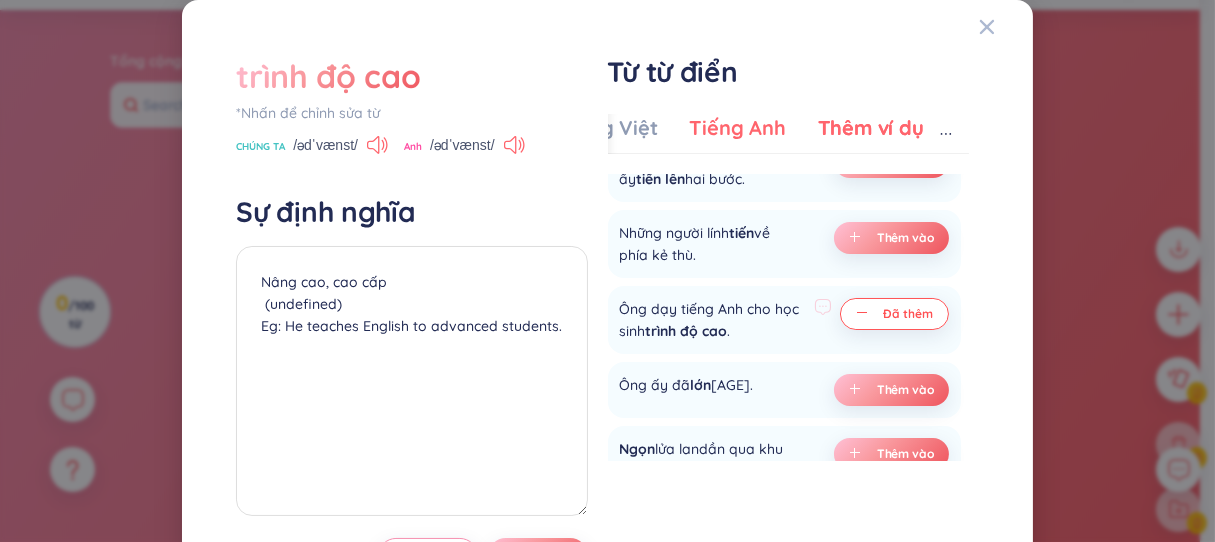 click on "Tiếng Anh" at bounding box center [738, 127] 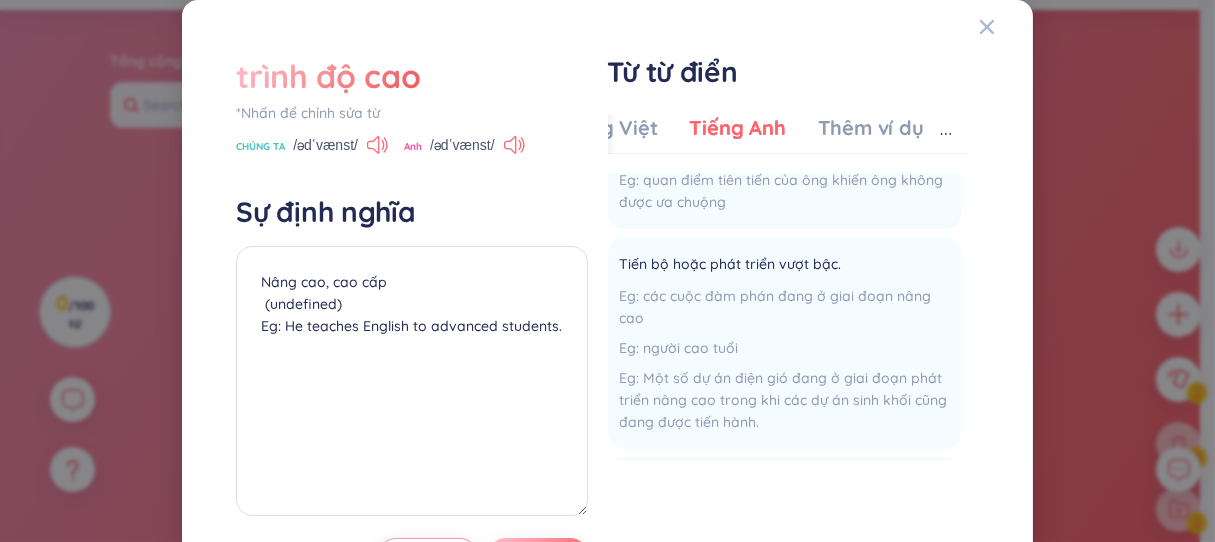 scroll, scrollTop: 200, scrollLeft: 0, axis: vertical 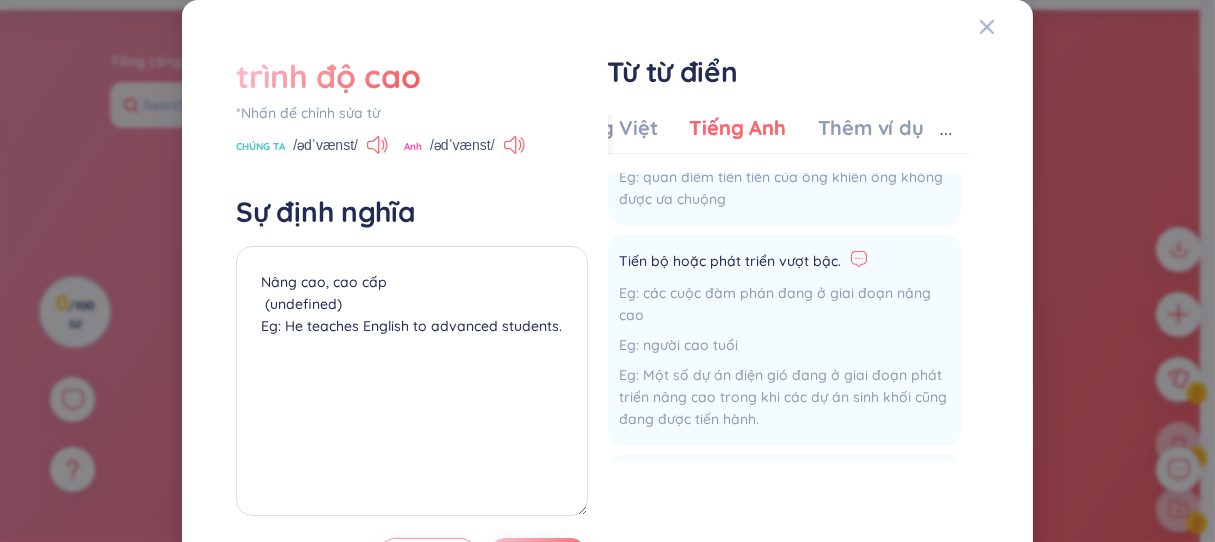click 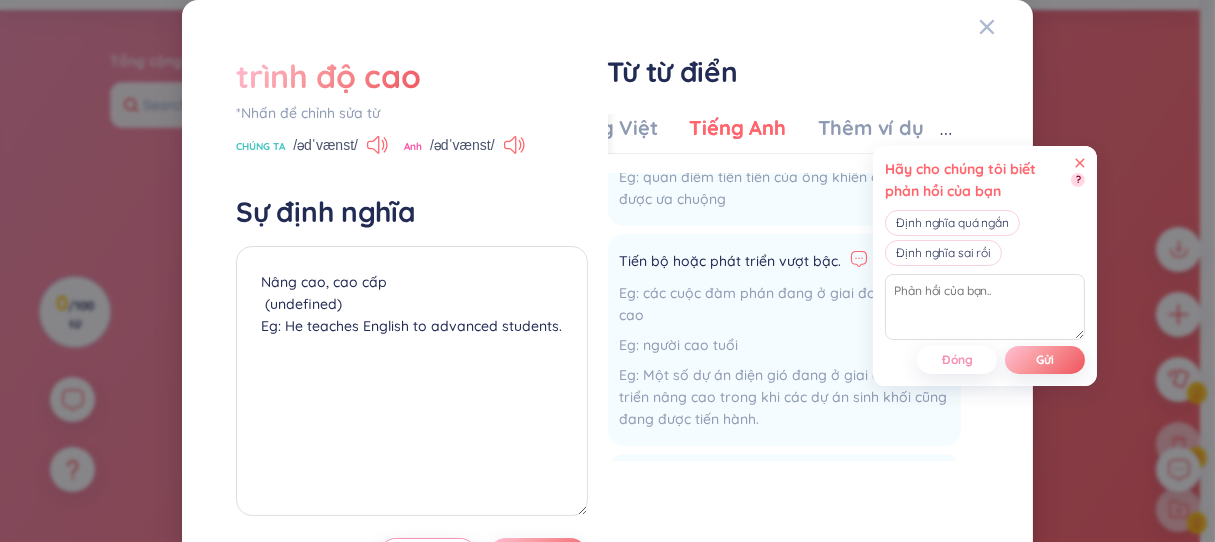 click 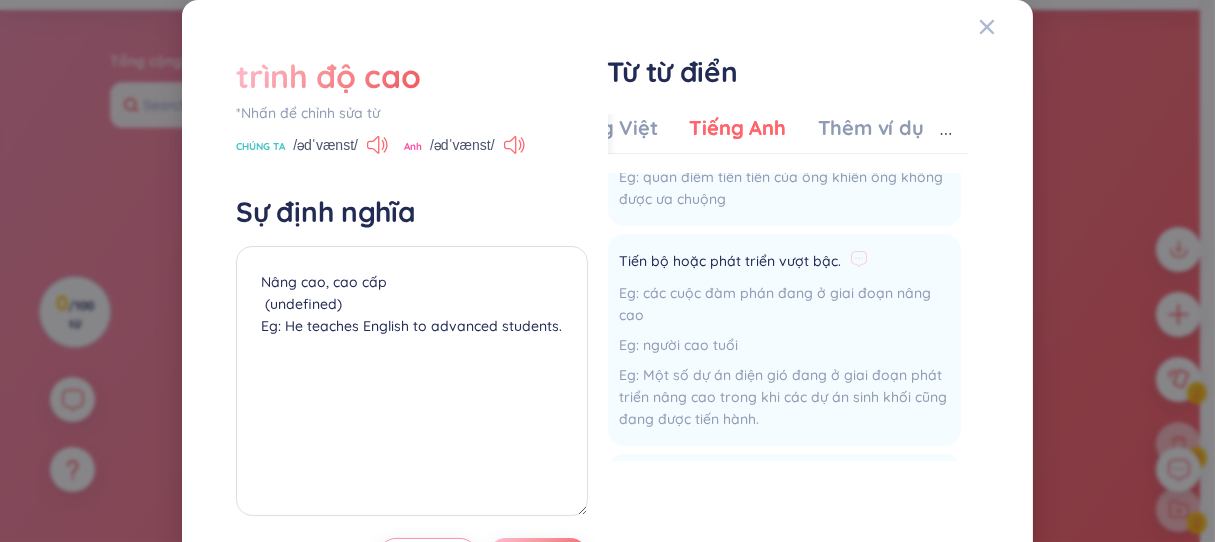 click on "Tiến bộ hoặc phát triển vượt bậc. các cuộc đàm phán đang ở giai đoạn nâng cao người cao tuổi Một số dự án điện gió đang ở giai đoạn phát triển nâng cao trong khi các dự án sinh khối cũng đang được tiến hành. Thêm vào" at bounding box center [784, 340] 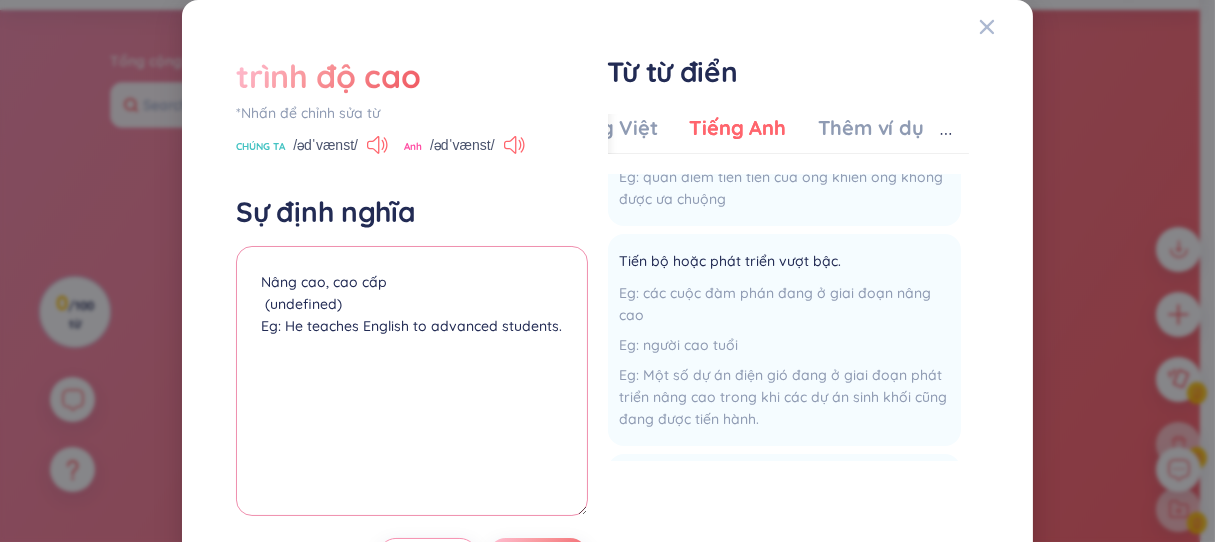 click on "Nâng cao, cao cấp
(undefined)
Eg: He teaches English to advanced students." at bounding box center [411, 381] 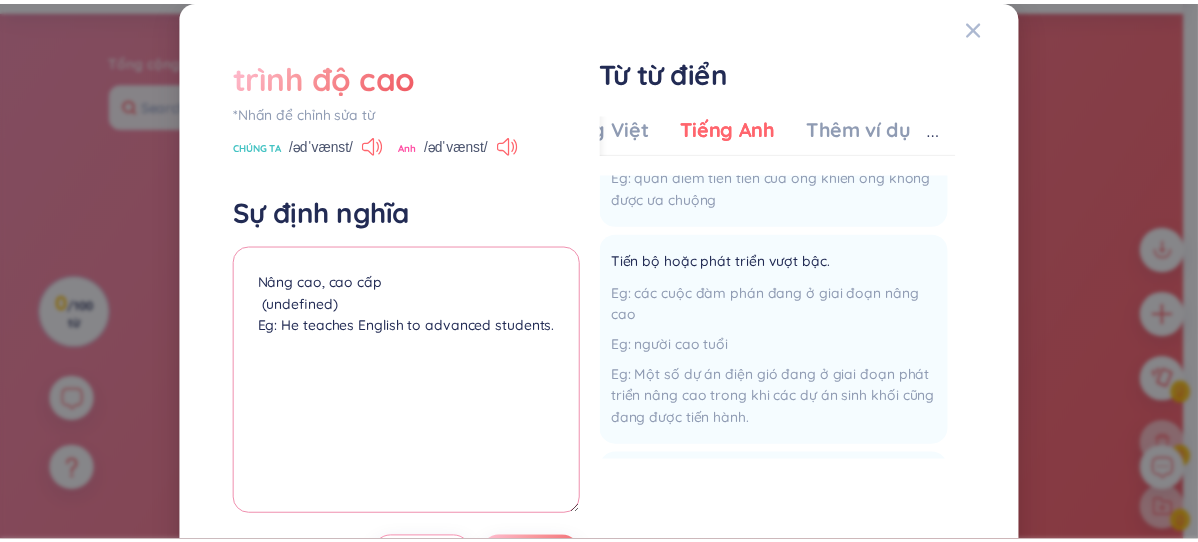 scroll, scrollTop: 85, scrollLeft: 0, axis: vertical 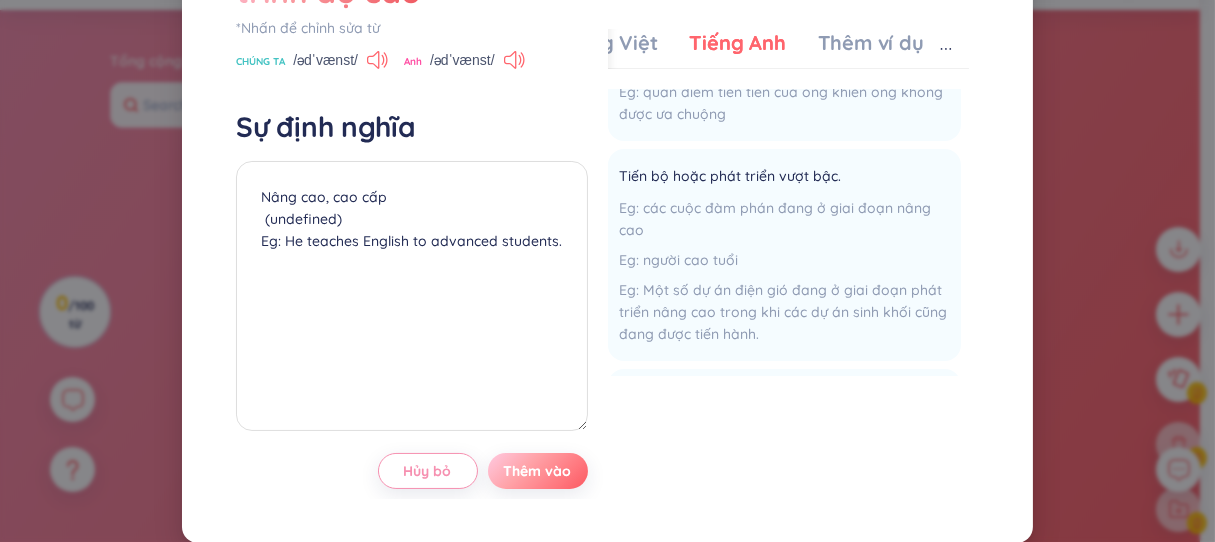 click on "Thêm vào" at bounding box center [538, 471] 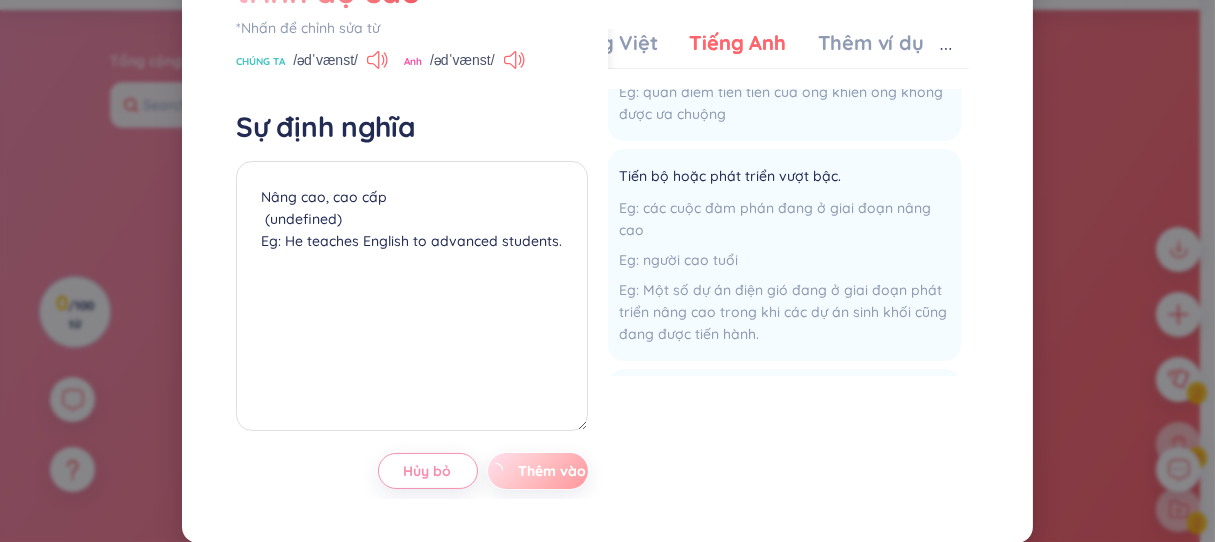 type on "Nâng cao, cao cấp
(undefined)
Eg: He teaches English to advanced students." 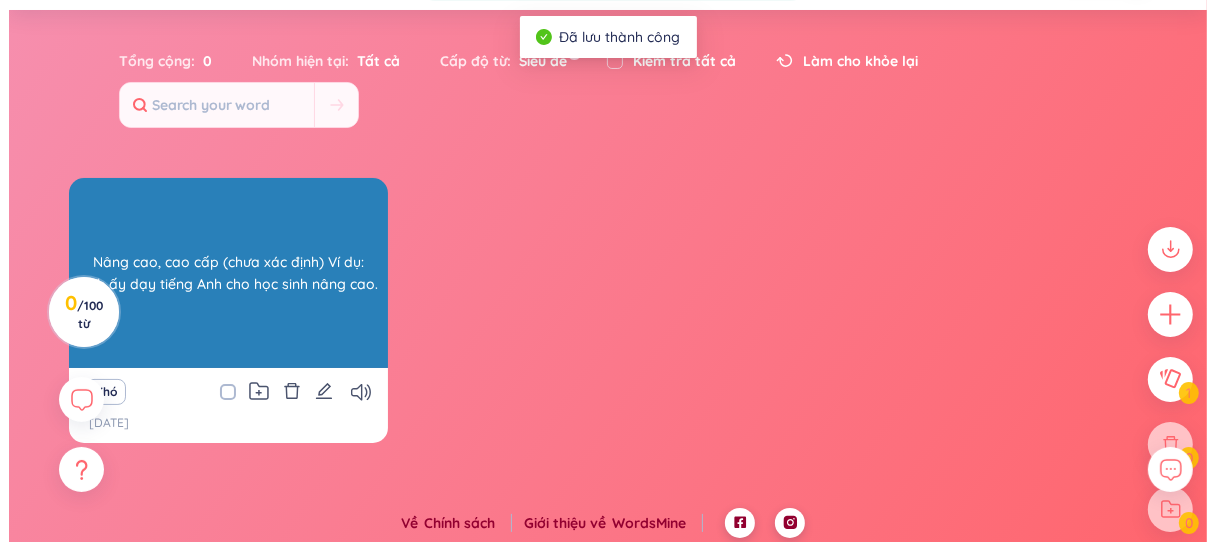 scroll, scrollTop: 0, scrollLeft: 0, axis: both 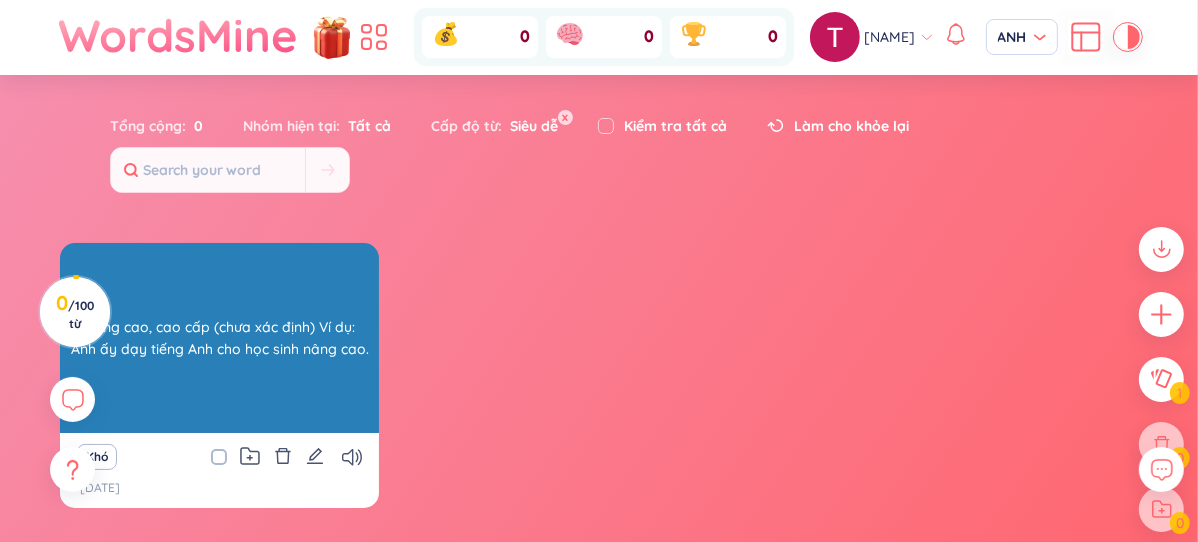 click on "trình độ cao Nâng cao, cao cấp (chưa xác định) Ví dụ: Anh ấy dạy tiếng Anh cho học sinh nâng cao." at bounding box center [219, 338] 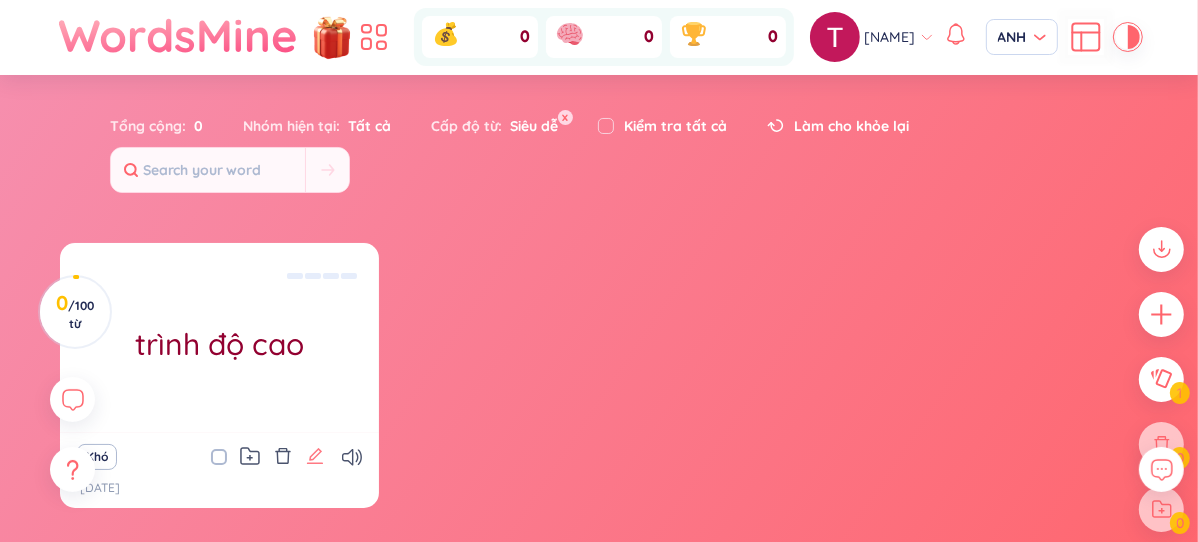 click 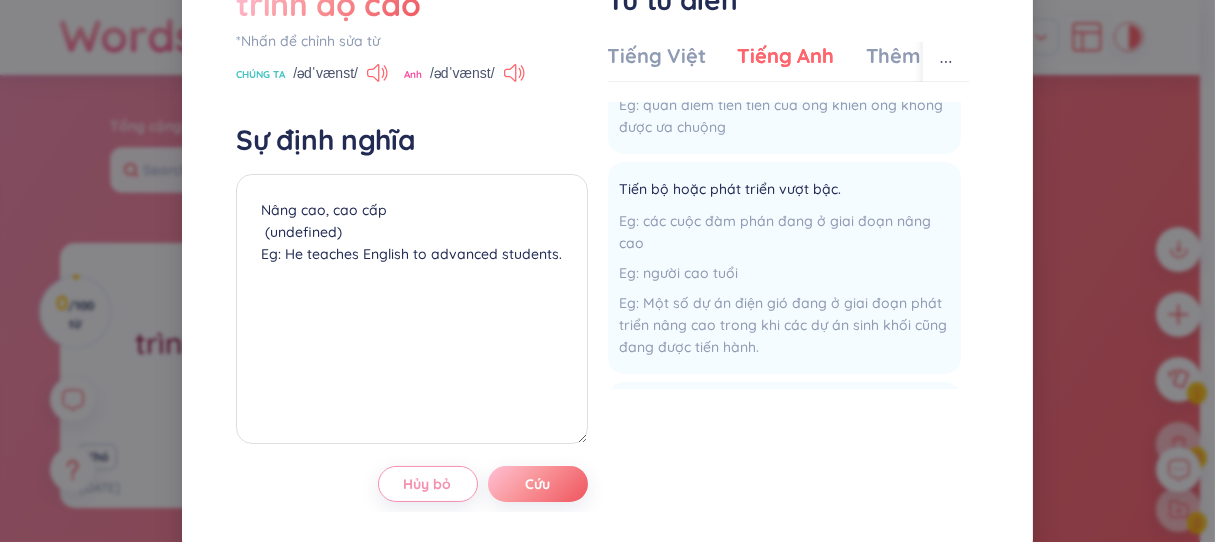 scroll, scrollTop: 73, scrollLeft: 0, axis: vertical 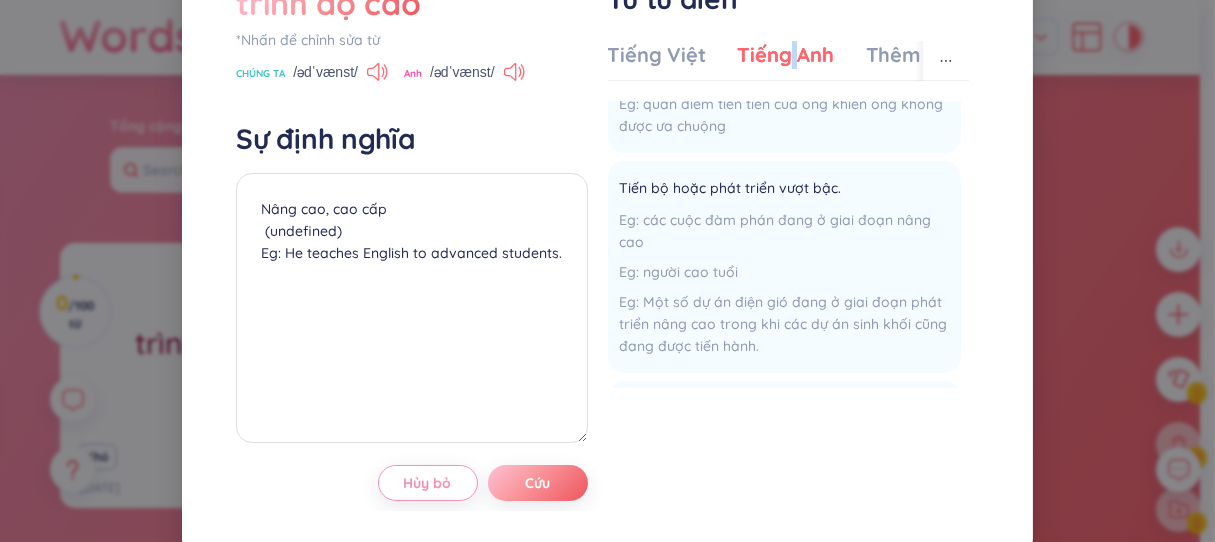 click on "Tiếng Anh" at bounding box center (786, 54) 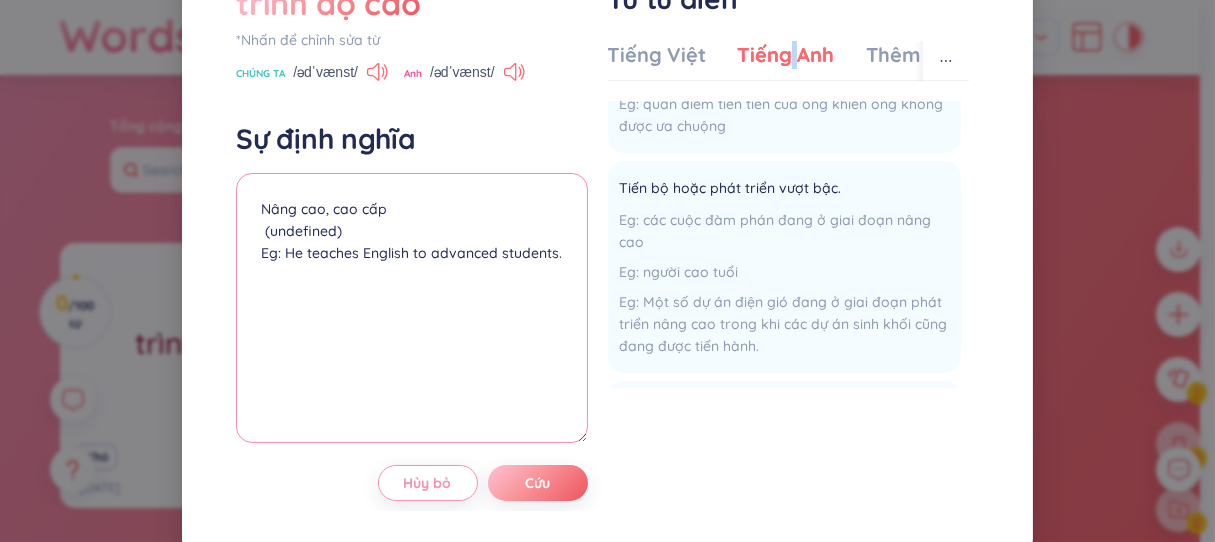 click on "Nâng cao, cao cấp
(undefined)
Eg: He teaches English to advanced students." at bounding box center [411, 308] 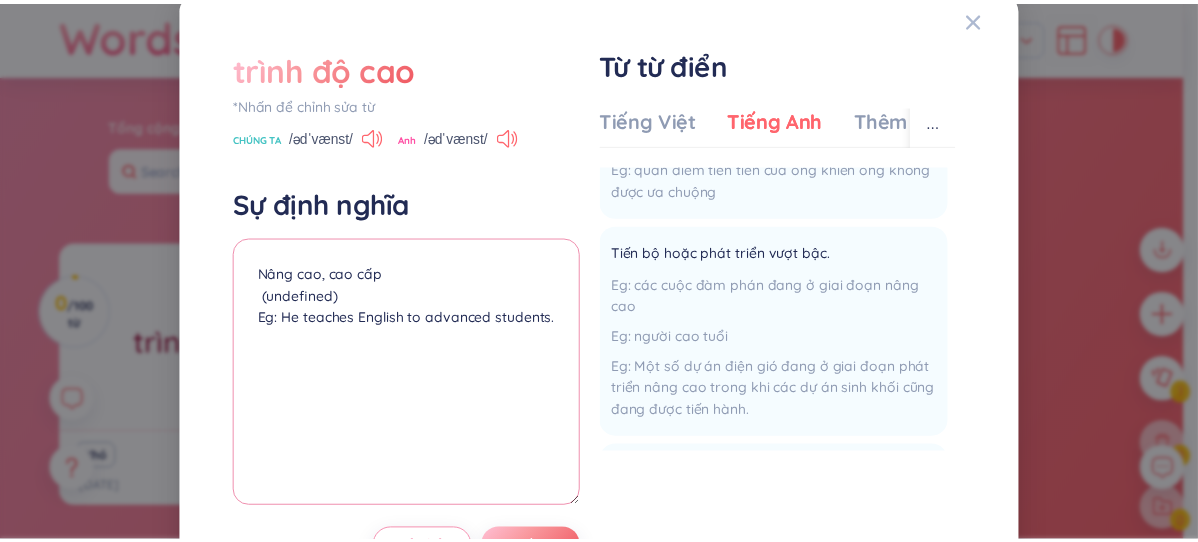 scroll, scrollTop: 85, scrollLeft: 0, axis: vertical 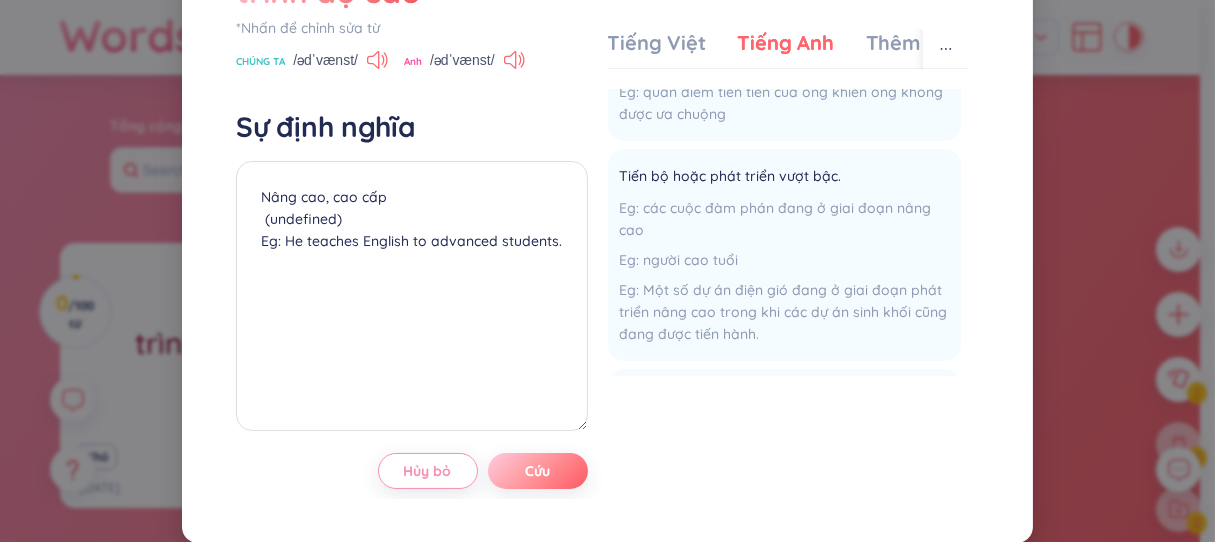 click on "Cứu" at bounding box center (538, 471) 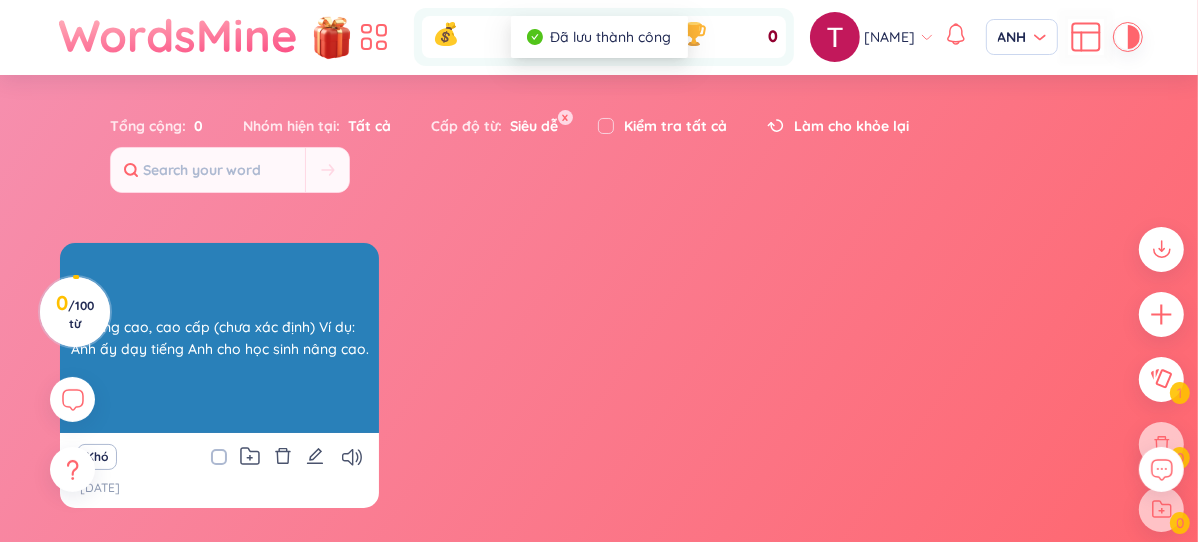 click on "Nâng cao, cao cấp (chưa xác định) Ví dụ: Anh ấy dạy tiếng Anh cho học sinh nâng cao." at bounding box center (220, 338) 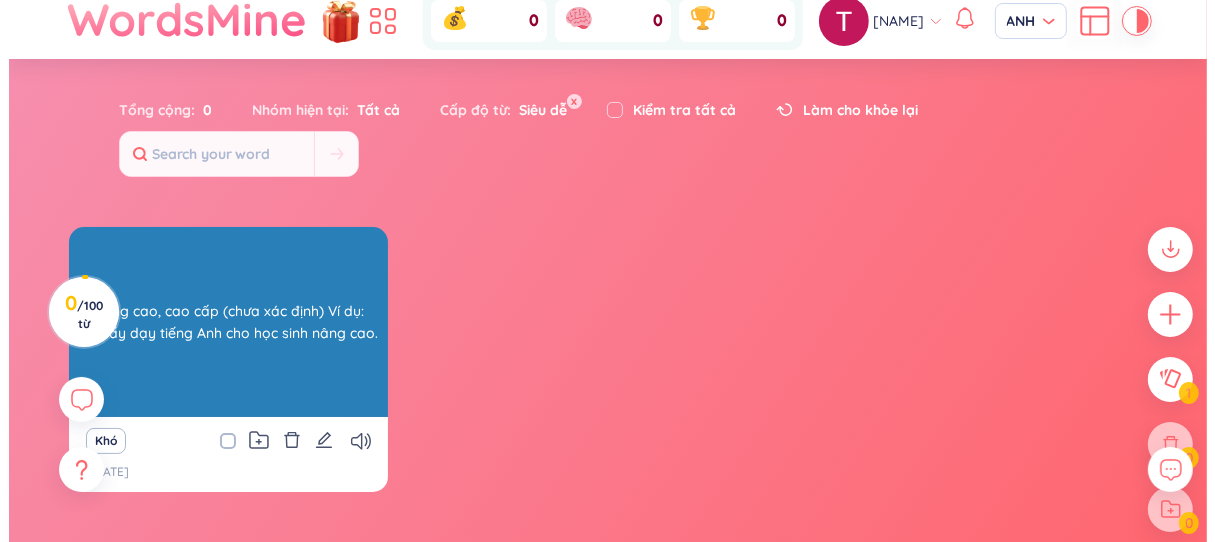 scroll, scrollTop: 70, scrollLeft: 0, axis: vertical 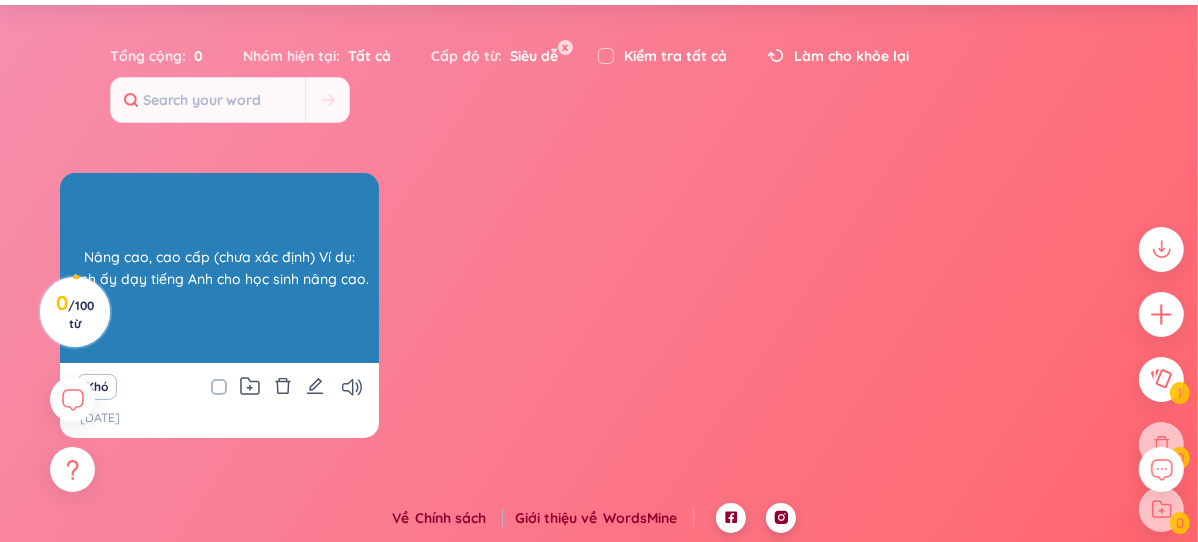 click on "Nâng cao, cao cấp (chưa xác định) Ví dụ: Anh ấy dạy tiếng Anh cho học sinh nâng cao." at bounding box center [219, 268] 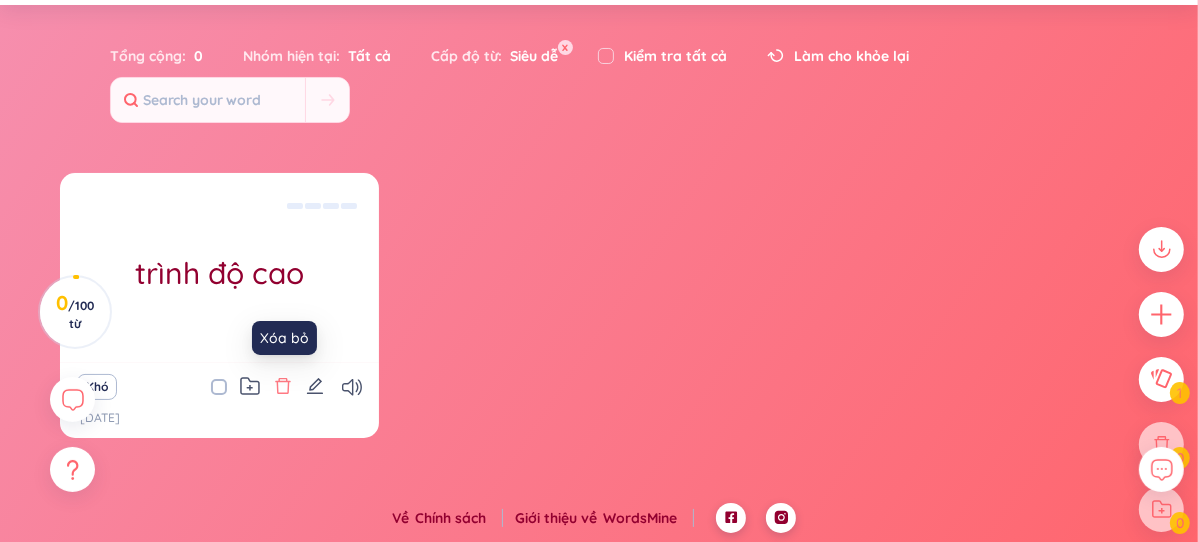 click 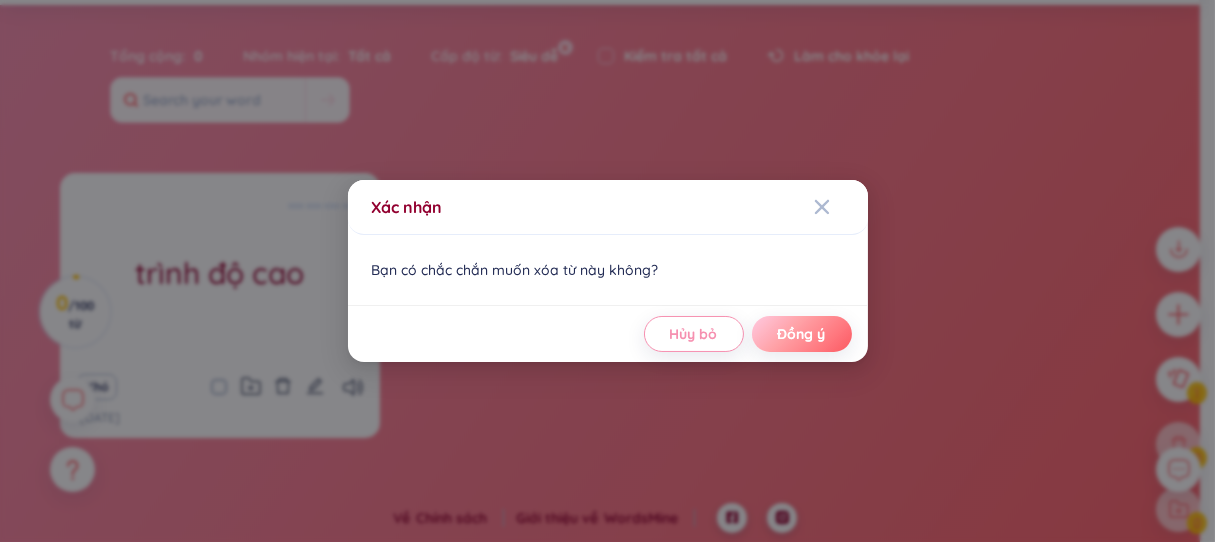 click on "Đồng ý" at bounding box center (802, 334) 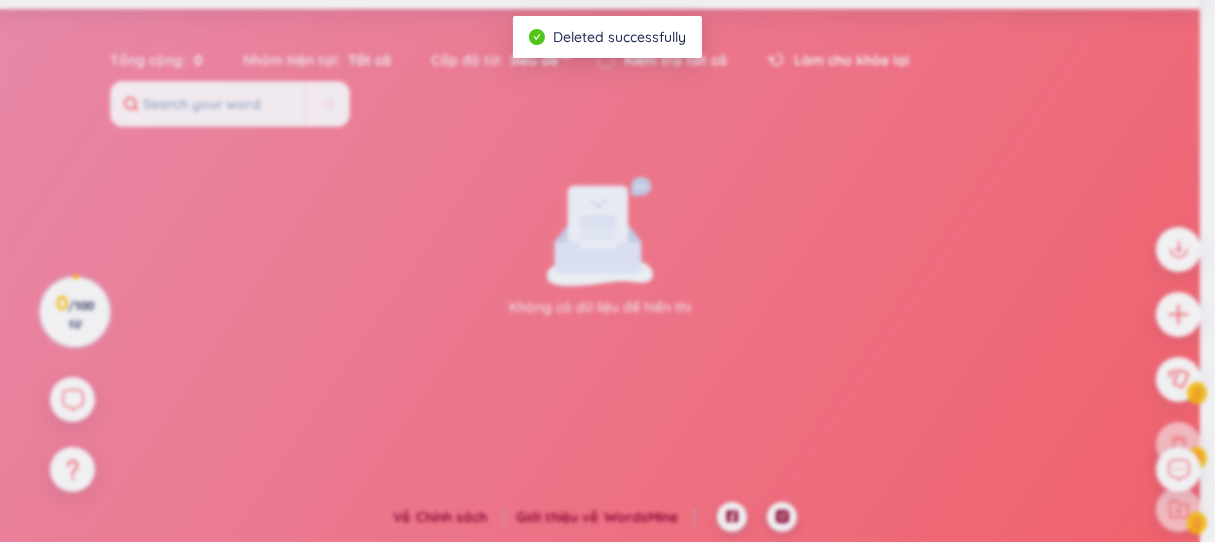 scroll, scrollTop: 65, scrollLeft: 0, axis: vertical 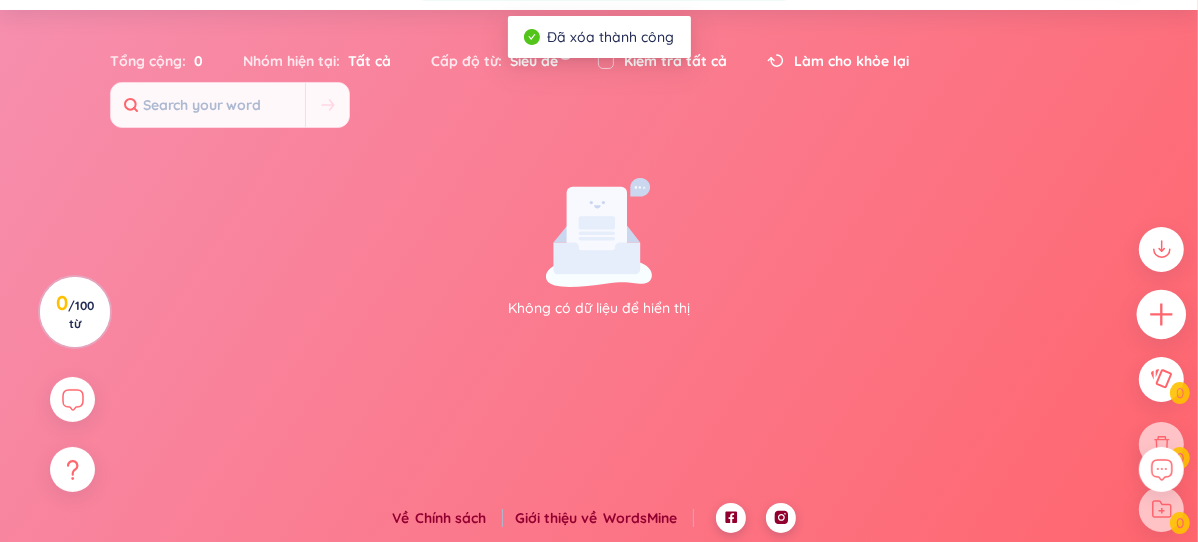 click 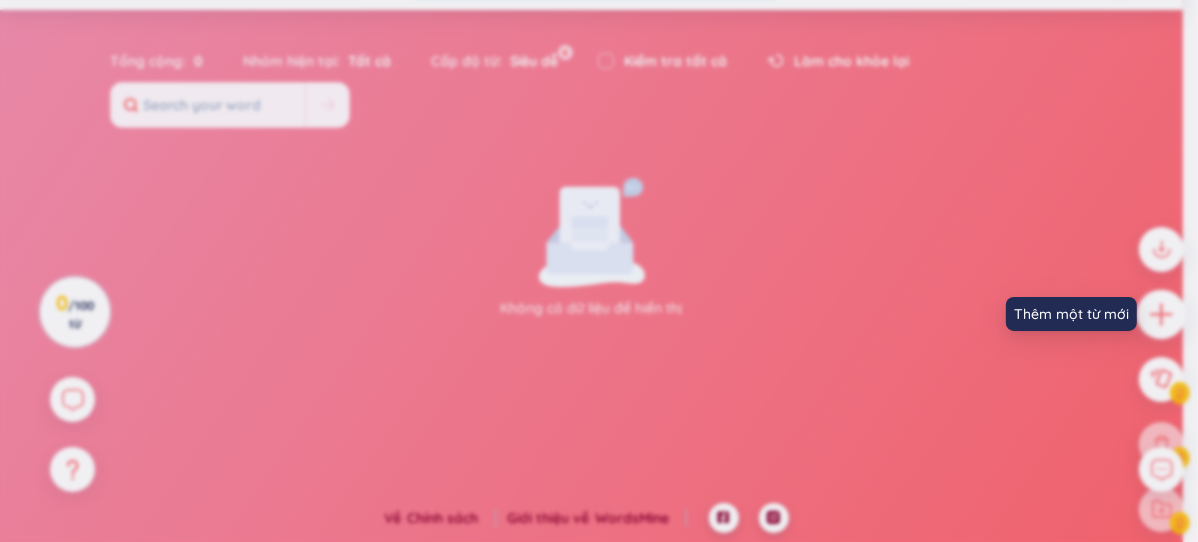 type 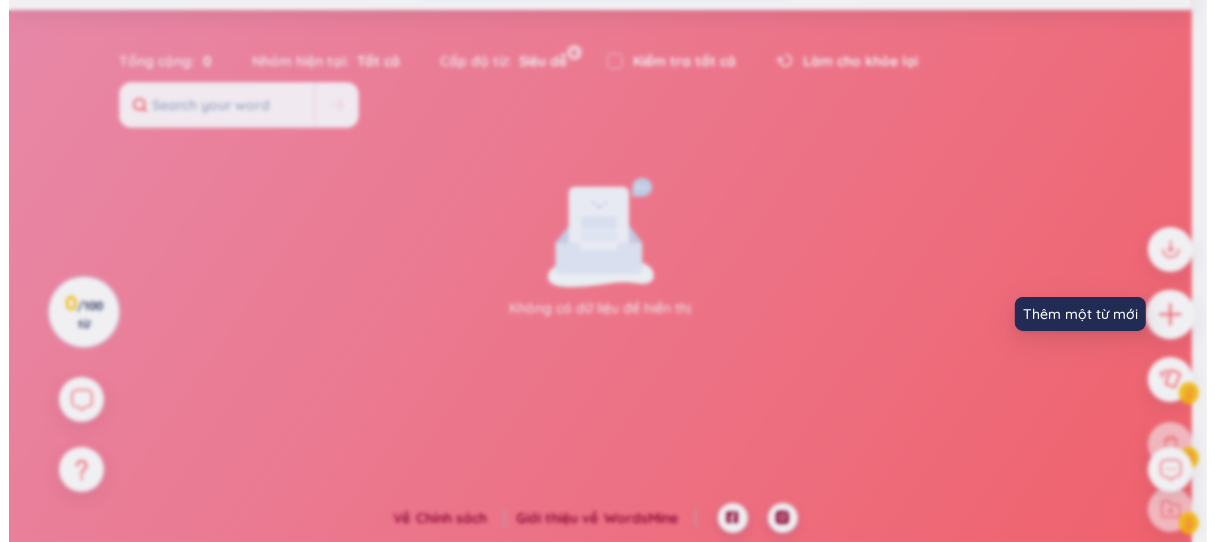 scroll, scrollTop: 0, scrollLeft: 0, axis: both 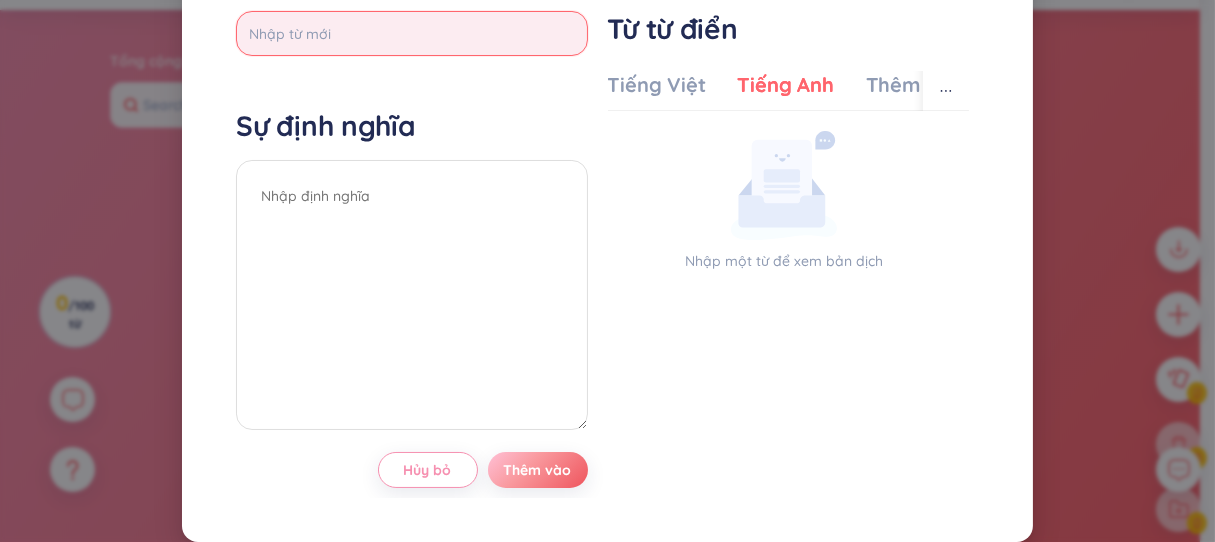 click at bounding box center (411, 33) 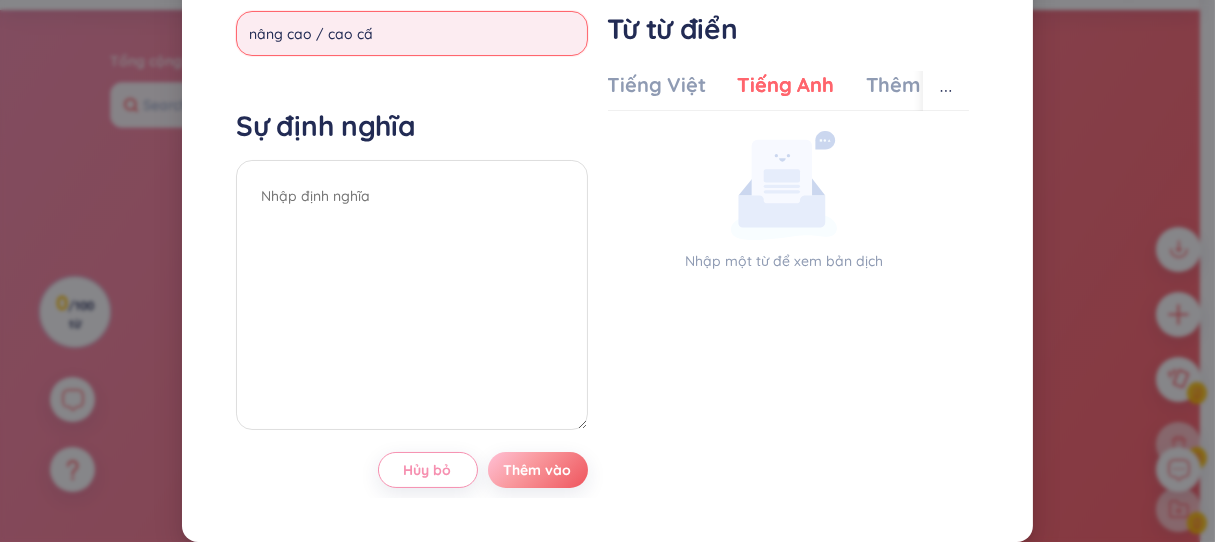 paste on "advanced" 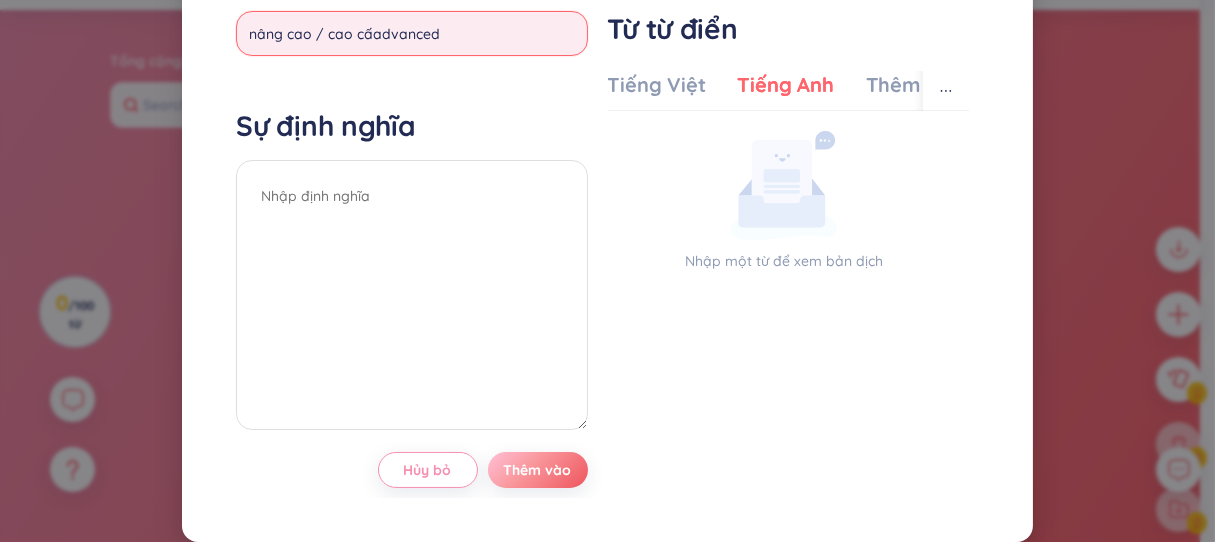 click on "nâng cao / cao cấadvanced" at bounding box center (411, 33) 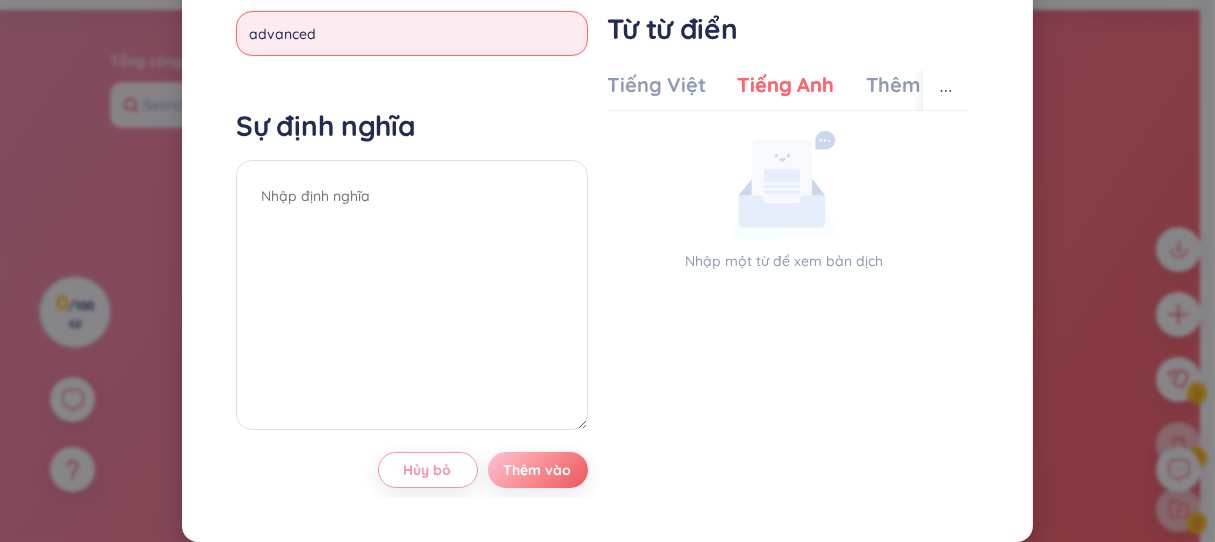 click on "advanced" at bounding box center [411, 33] 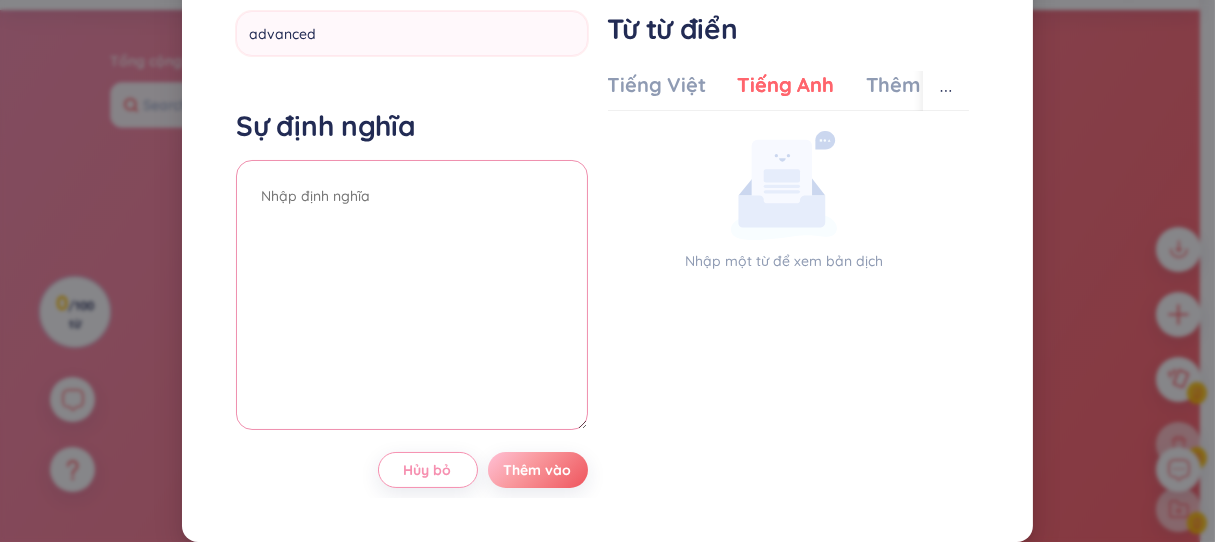 click on "Sự định nghĩa" at bounding box center [411, 272] 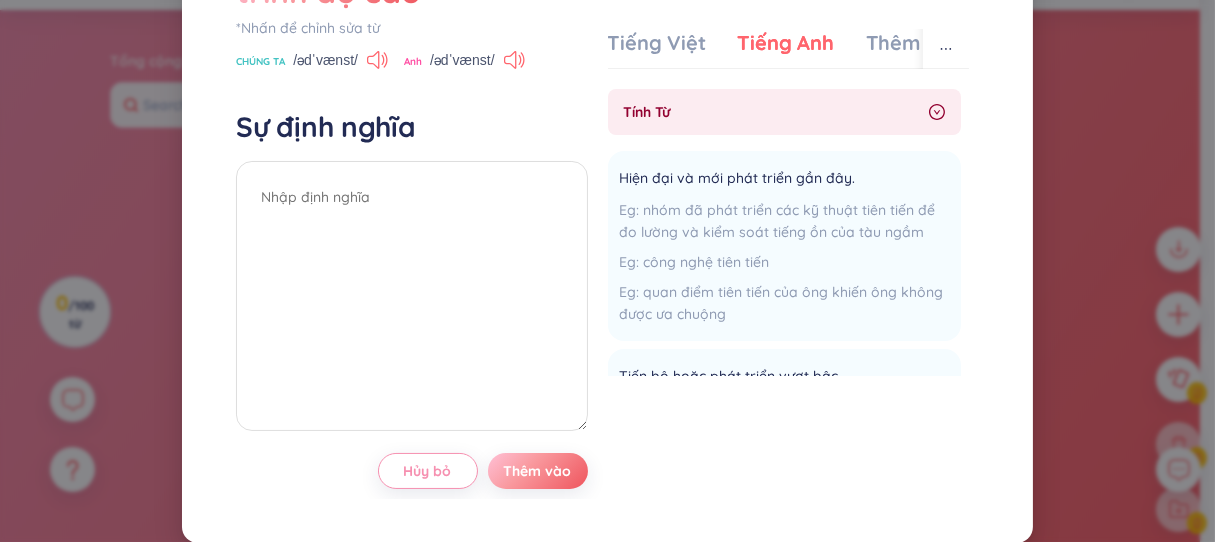 click on "trình độ cao" at bounding box center [328, -9] 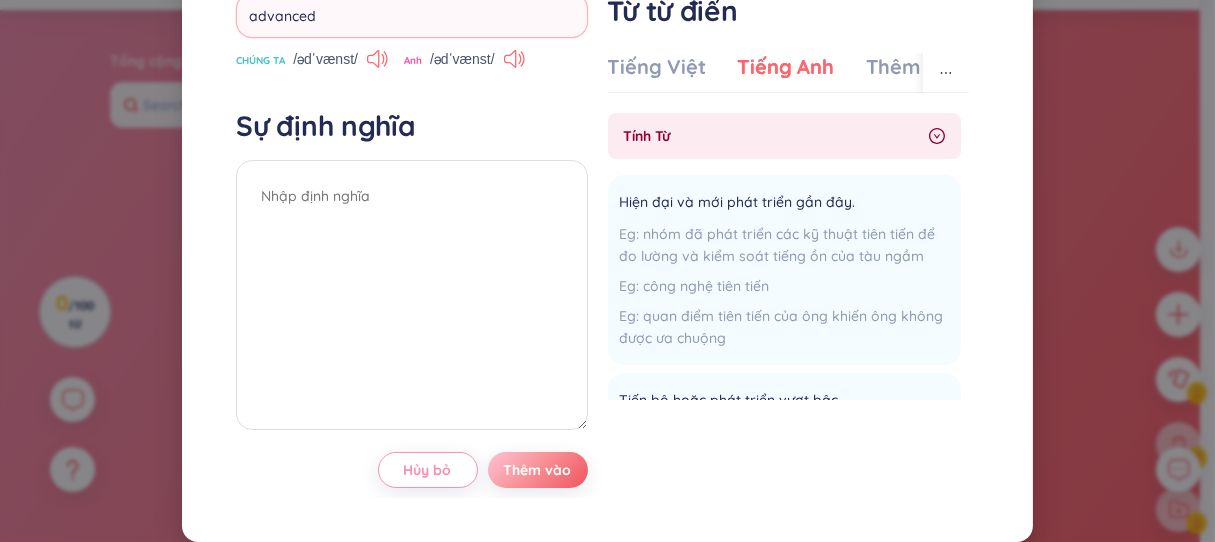 click on "advanced" at bounding box center [411, 15] 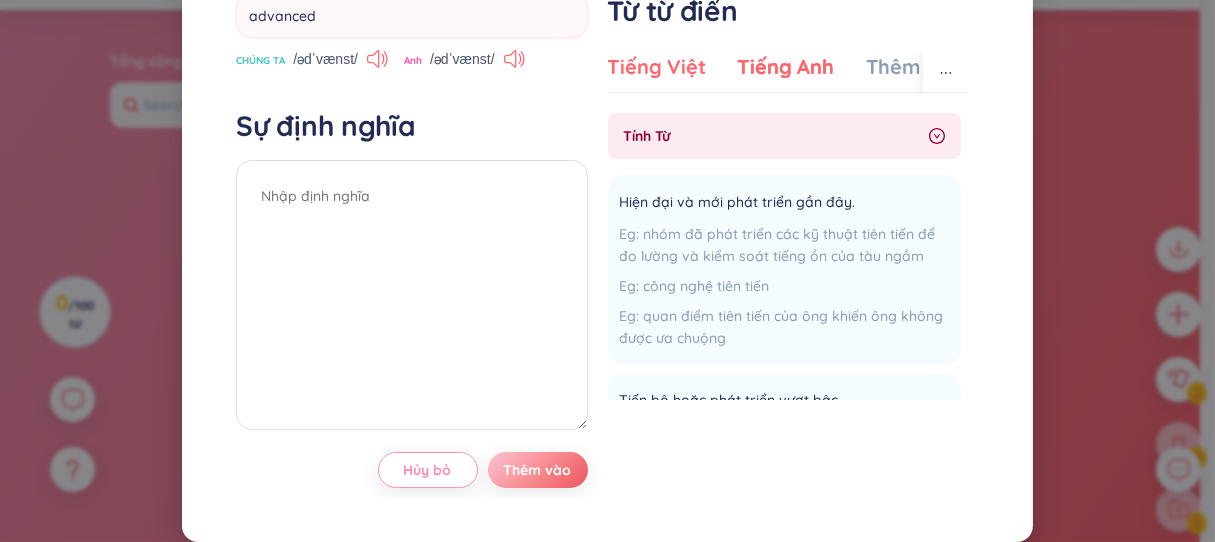 click on "Tiếng Việt" at bounding box center (657, 66) 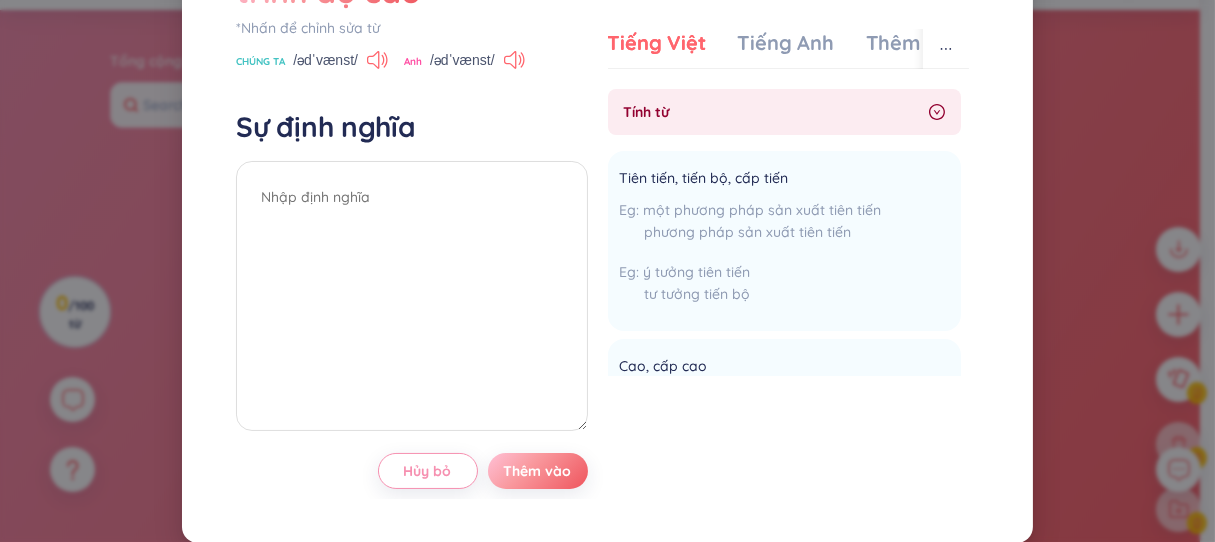 click on "trình độ cao" at bounding box center (411, -9) 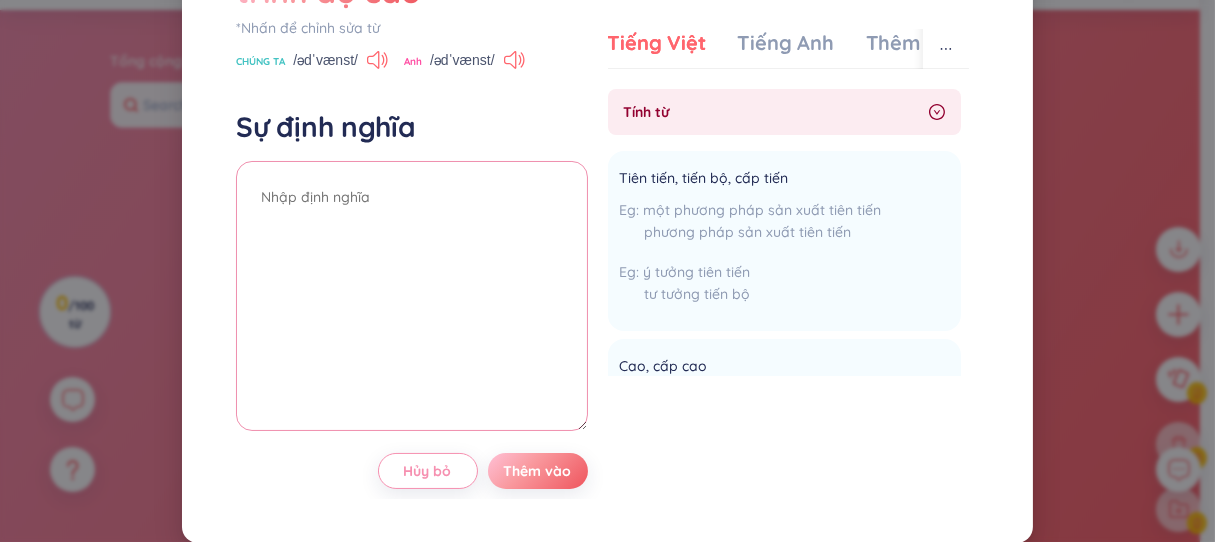 click at bounding box center [411, 296] 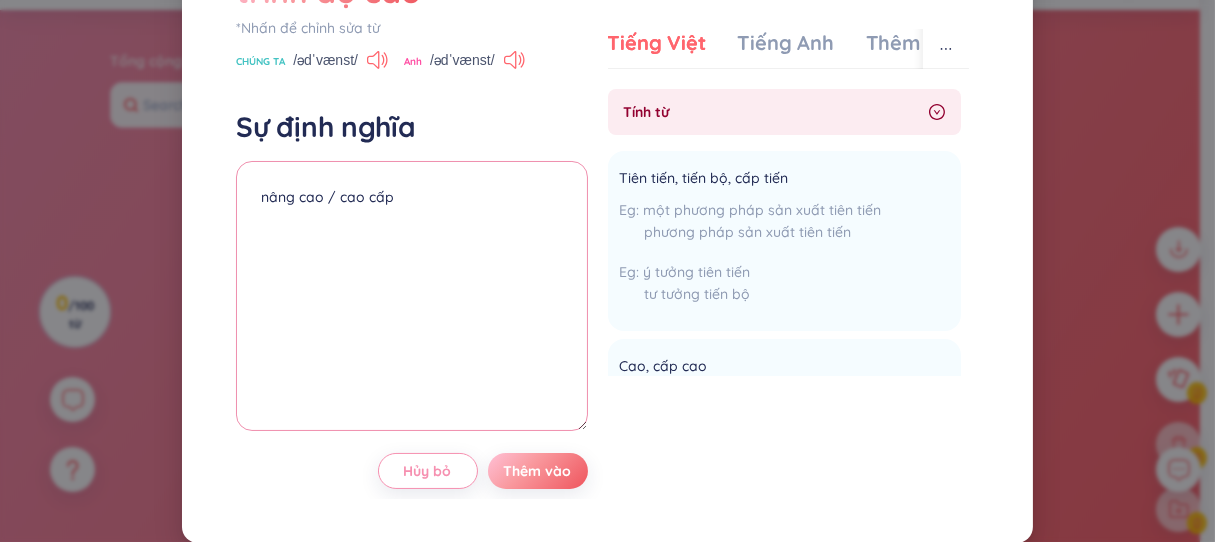 click on "nâng cao / cao cấp" at bounding box center (411, 296) 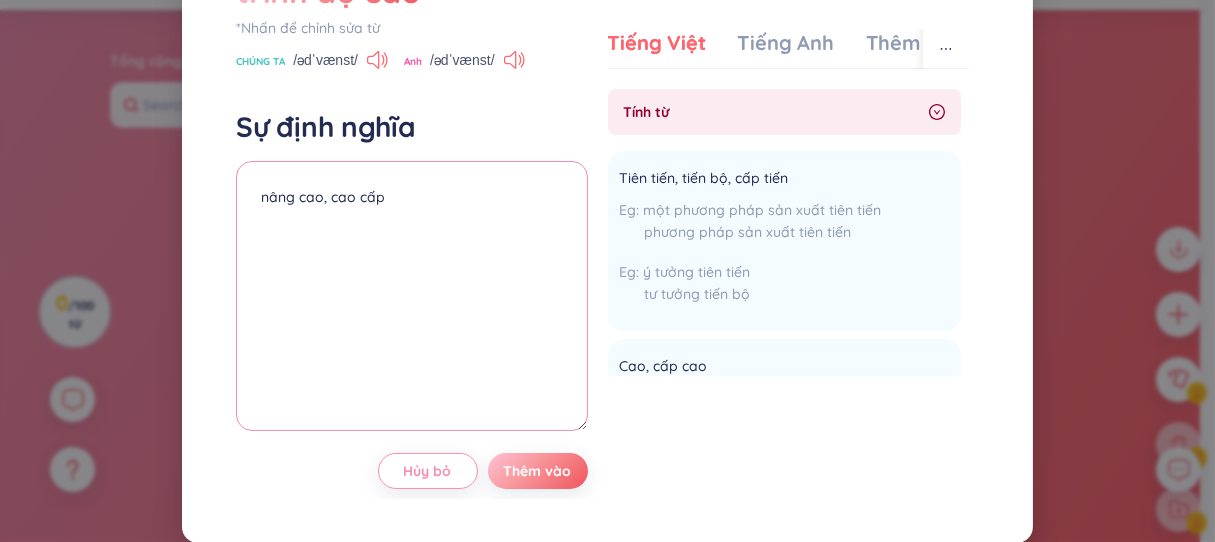 click on "nâng cao, cao cấp" at bounding box center (411, 296) 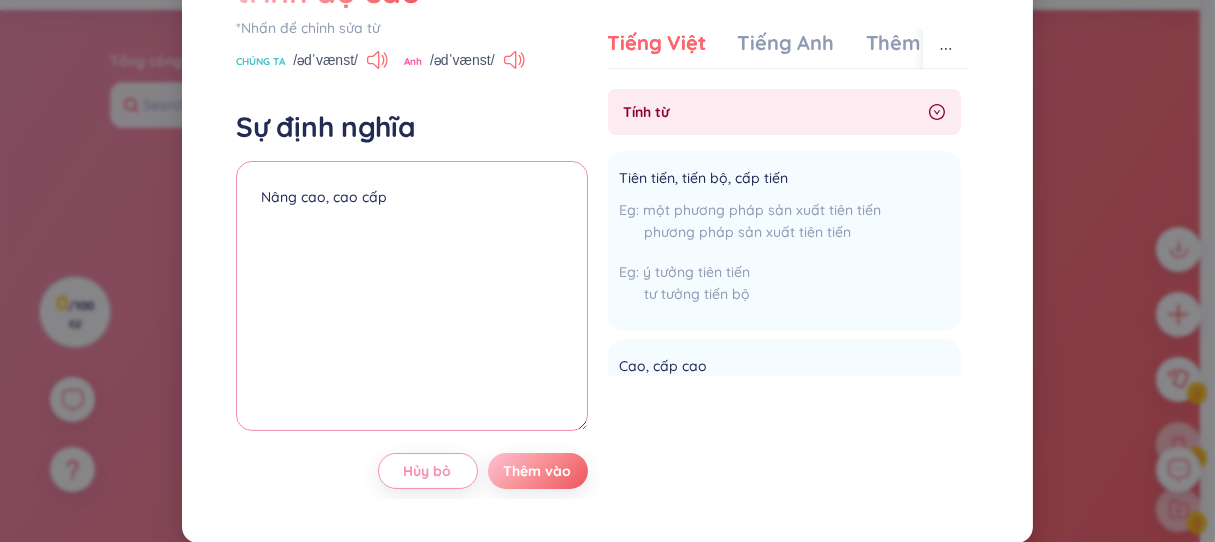 click on "Nâng cao, cao cấp" at bounding box center (411, 296) 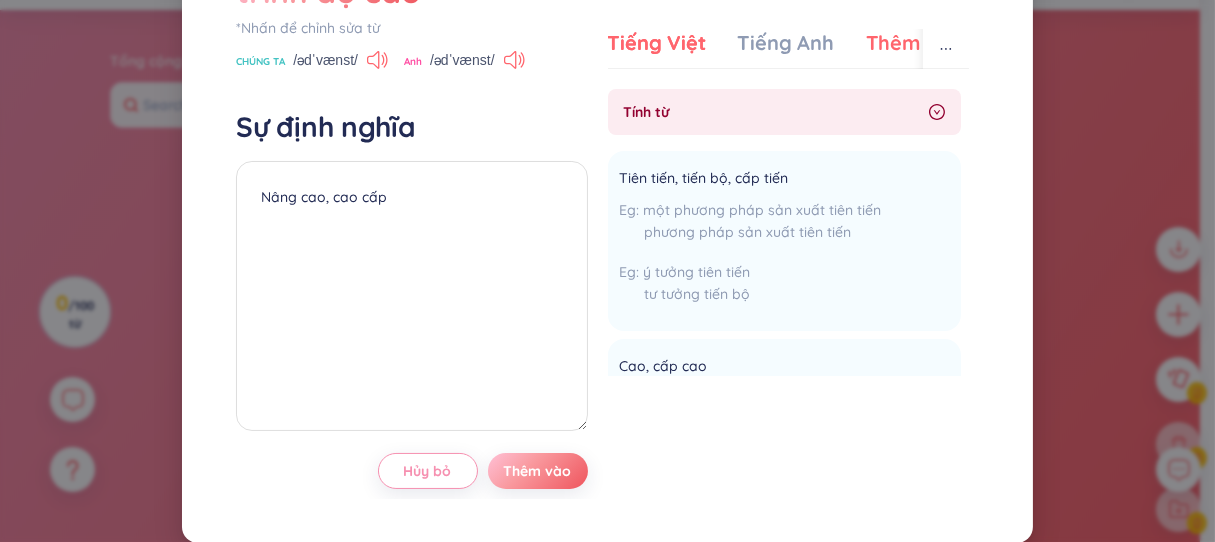click on "Thêm ví dụ" at bounding box center (919, 42) 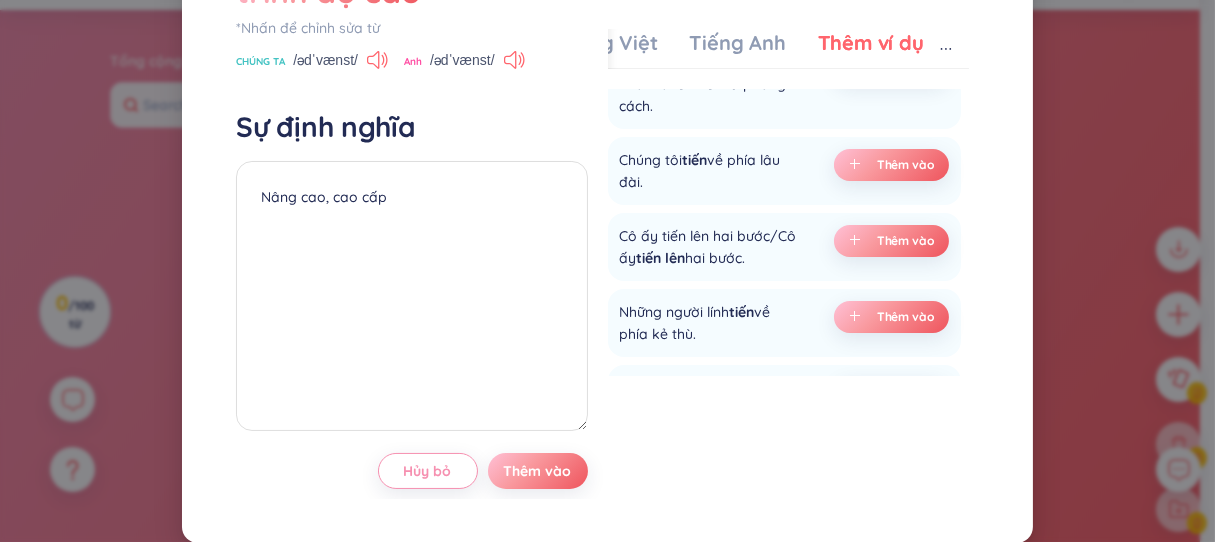 scroll, scrollTop: 400, scrollLeft: 0, axis: vertical 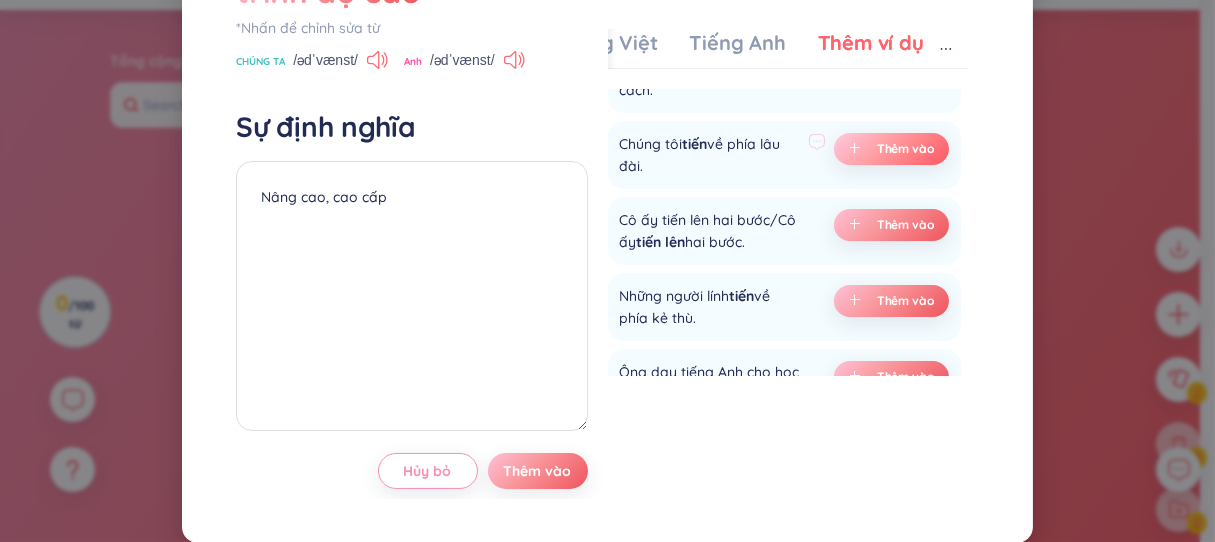 click on "Thêm vào" at bounding box center [905, 148] 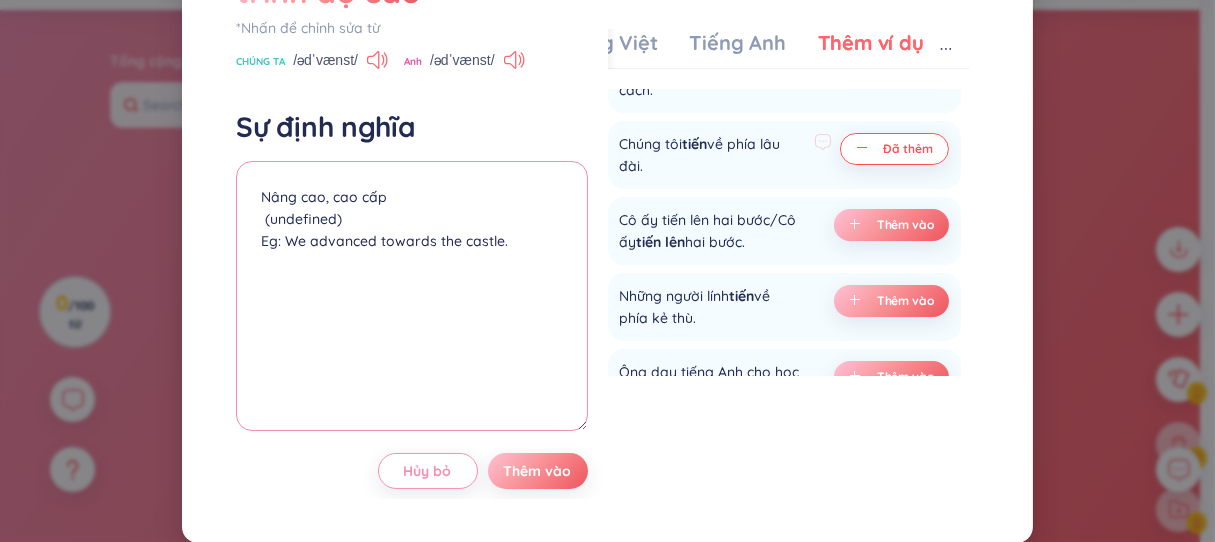 drag, startPoint x: 337, startPoint y: 308, endPoint x: 256, endPoint y: 304, distance: 81.09871 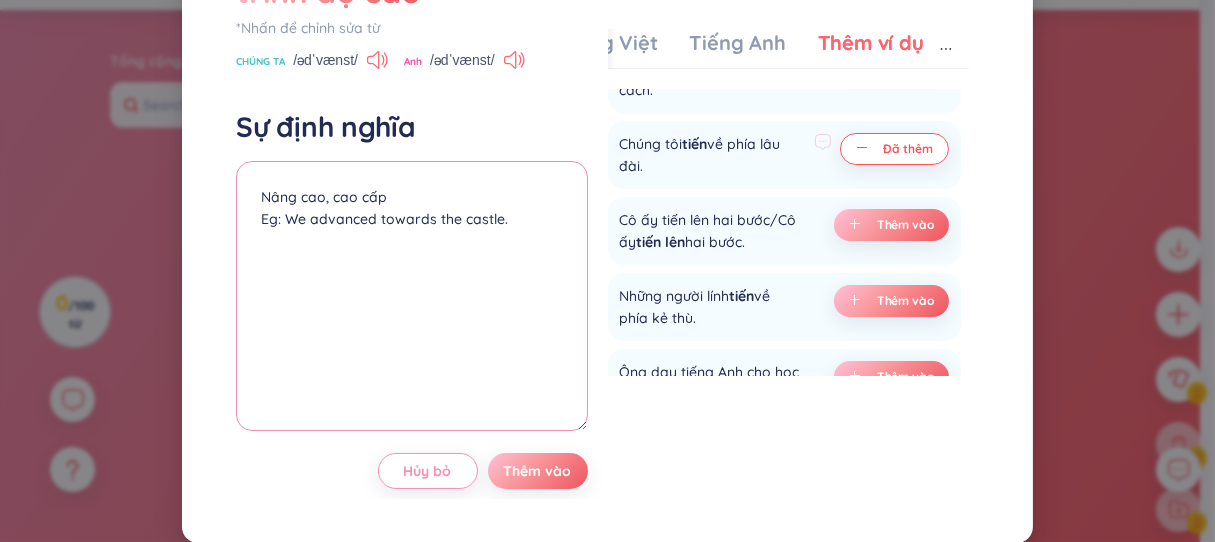 drag, startPoint x: 280, startPoint y: 306, endPoint x: 531, endPoint y: 319, distance: 251.33643 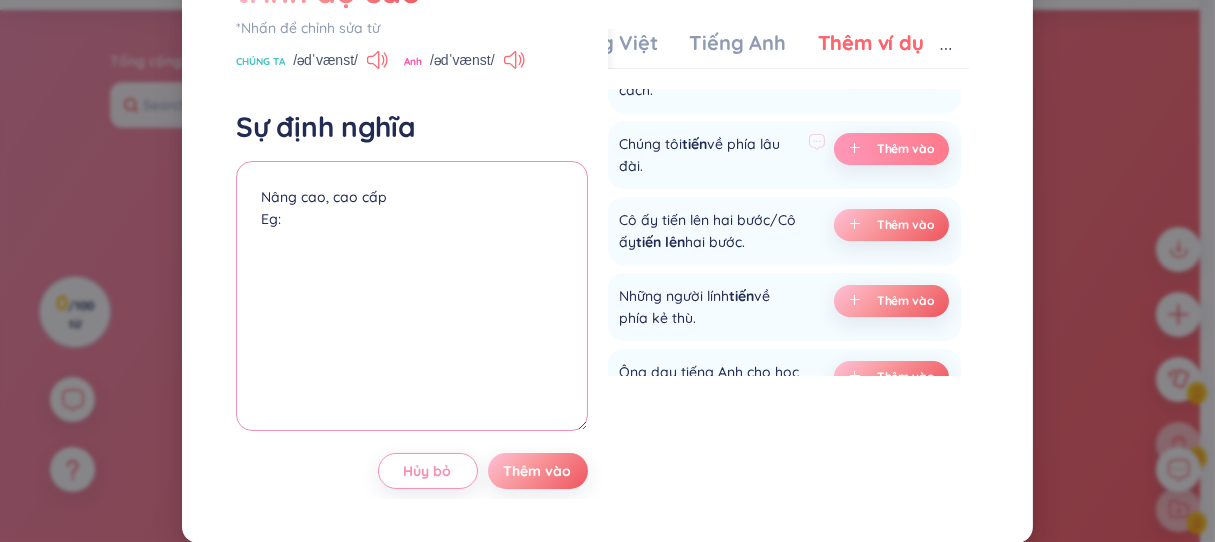 paste on "He’s in an advanced stage of the competition." 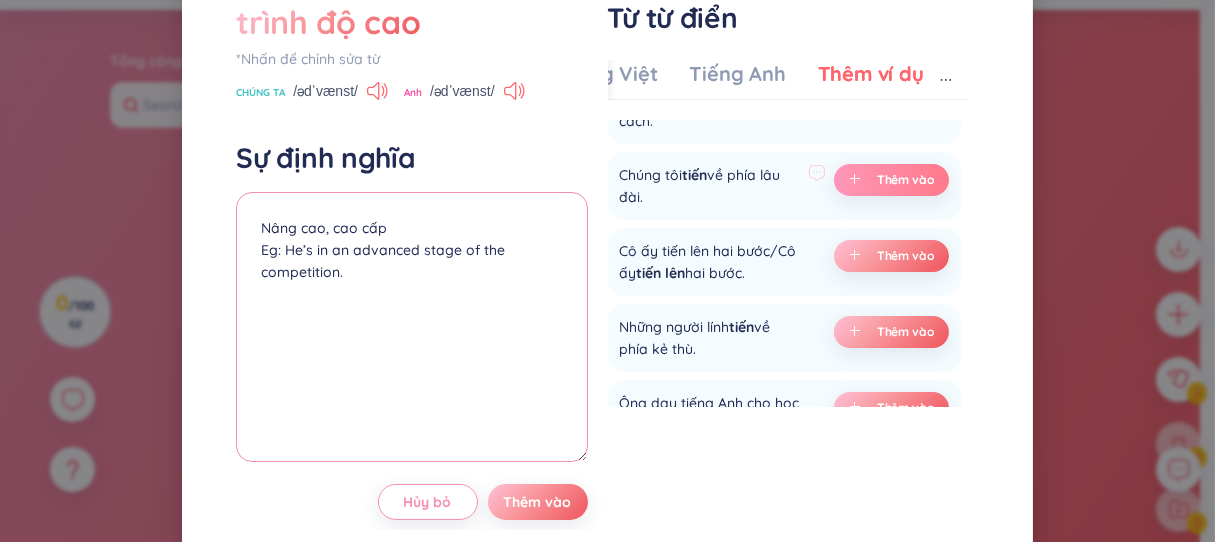 scroll, scrollTop: 85, scrollLeft: 0, axis: vertical 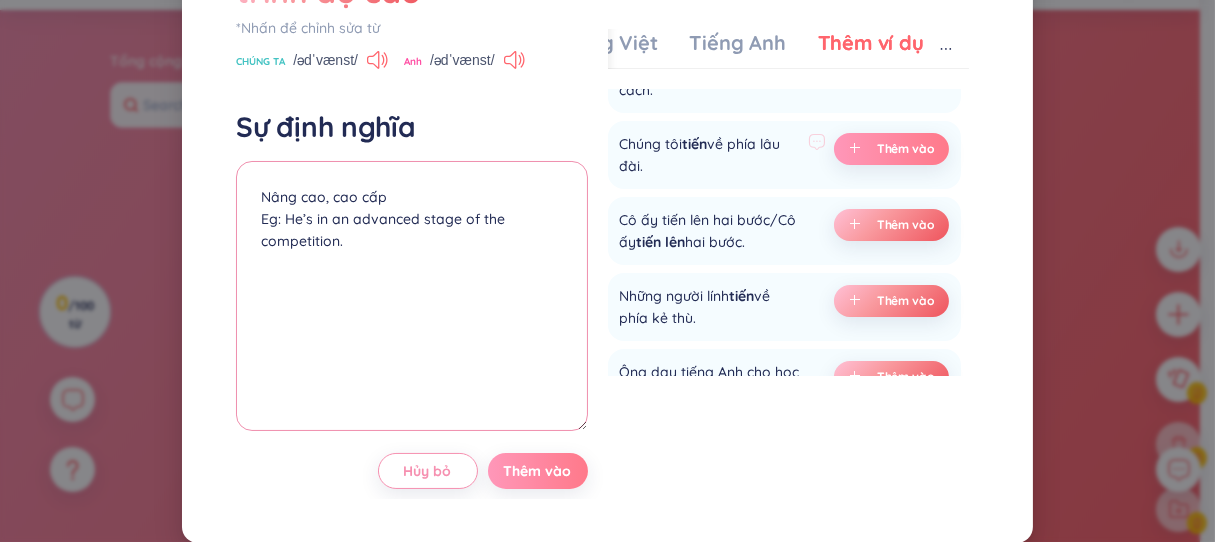 type on "Nâng cao, cao cấp
Eg: He’s in an advanced stage of the competition." 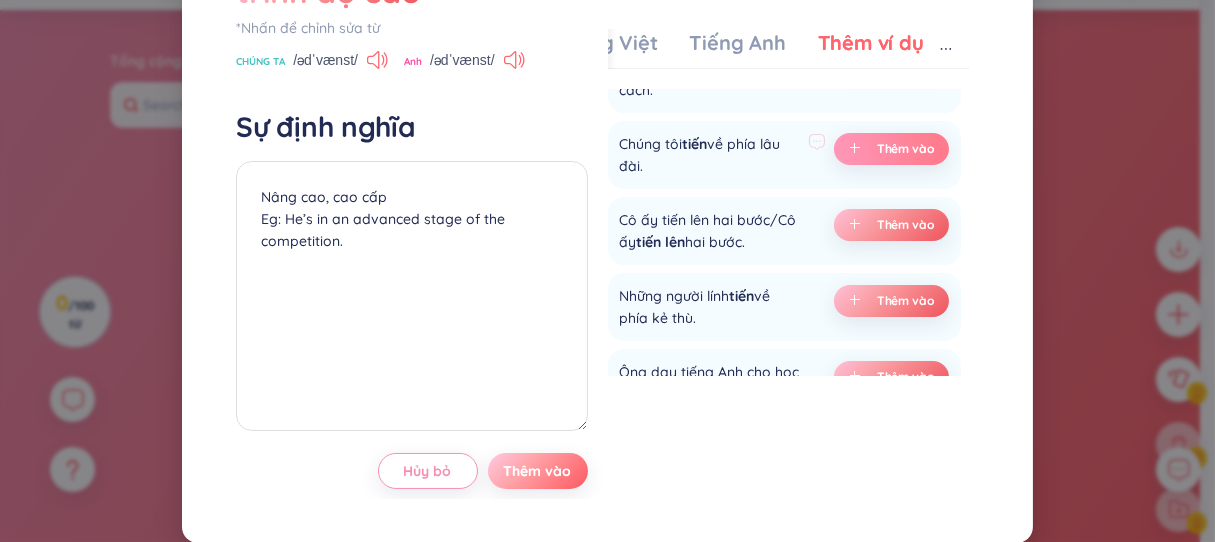 click on "Thêm vào" at bounding box center [538, 471] 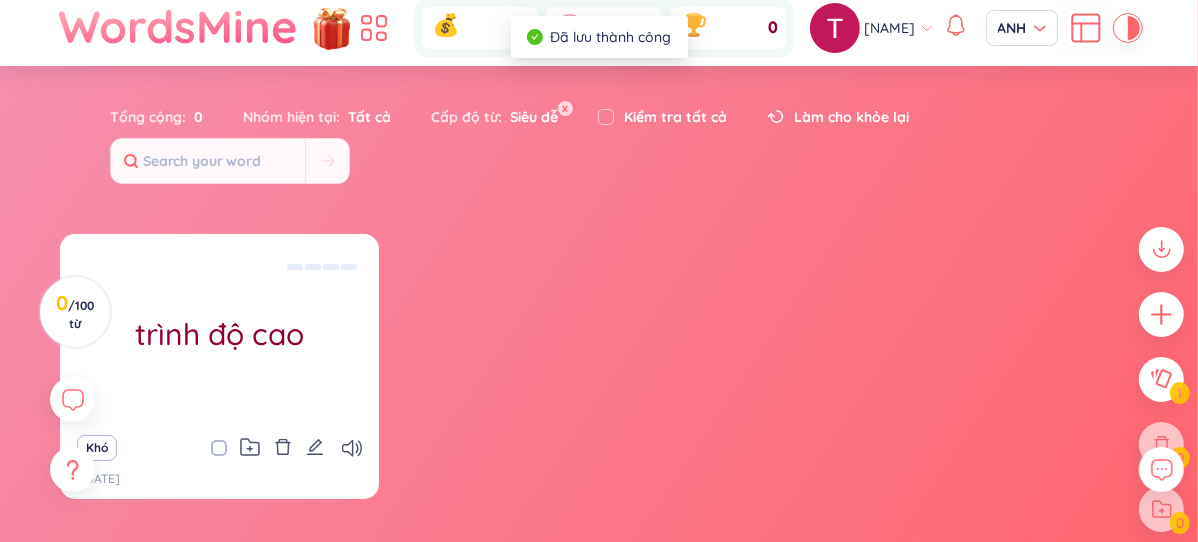 scroll, scrollTop: 0, scrollLeft: 0, axis: both 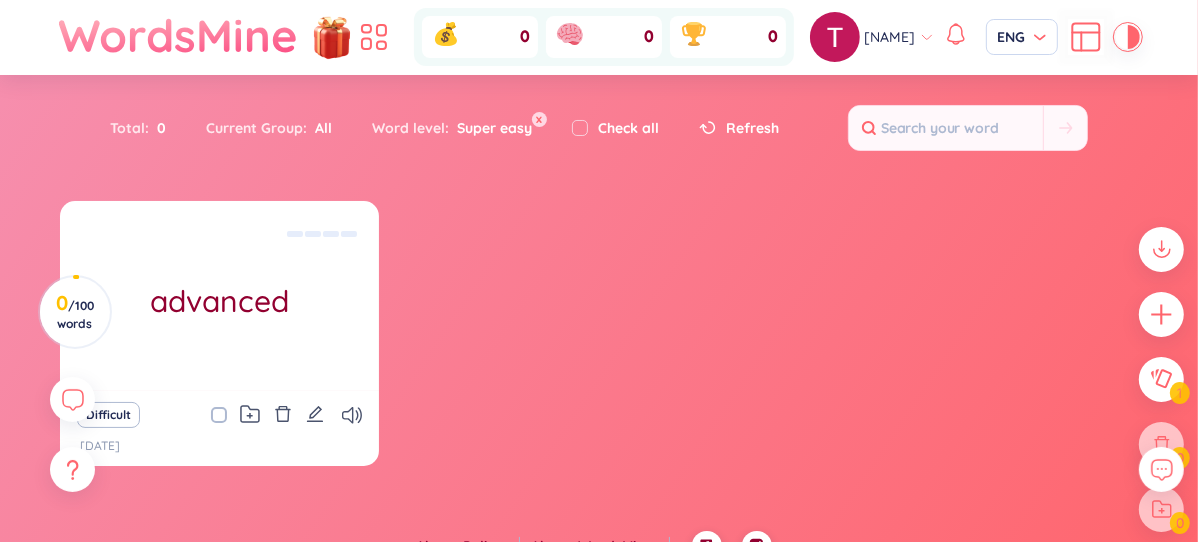 click on "advanced Nâng cao, cao cấp
Eg: He’s in an advanced stage of the competition. Difficult [DATE]" at bounding box center (599, 346) 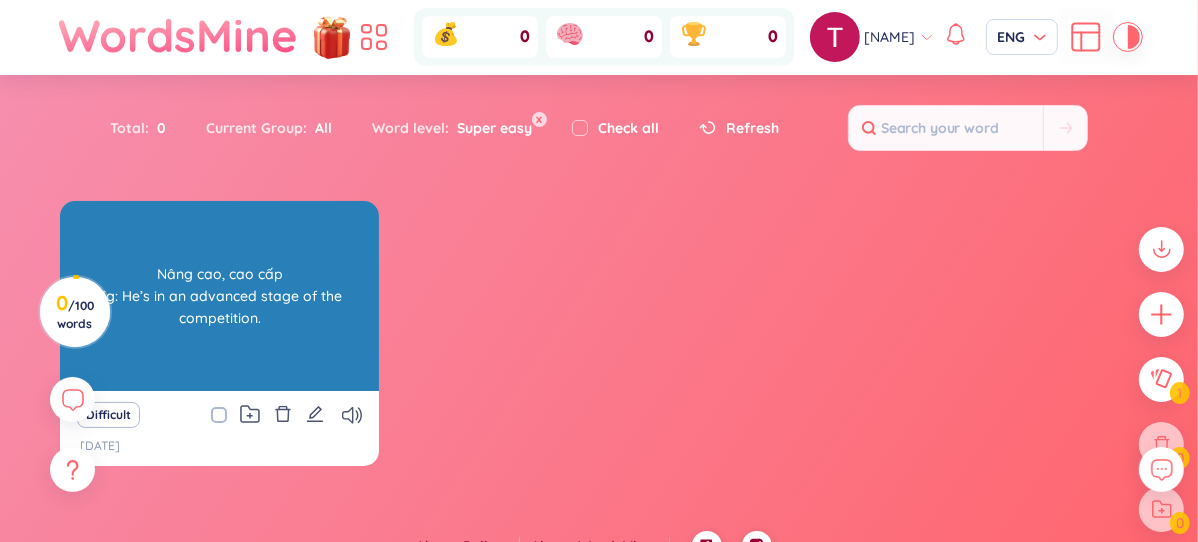 click on "Nâng cao, cao cấp
Eg: He’s in an advanced stage of the competition." at bounding box center (219, 296) 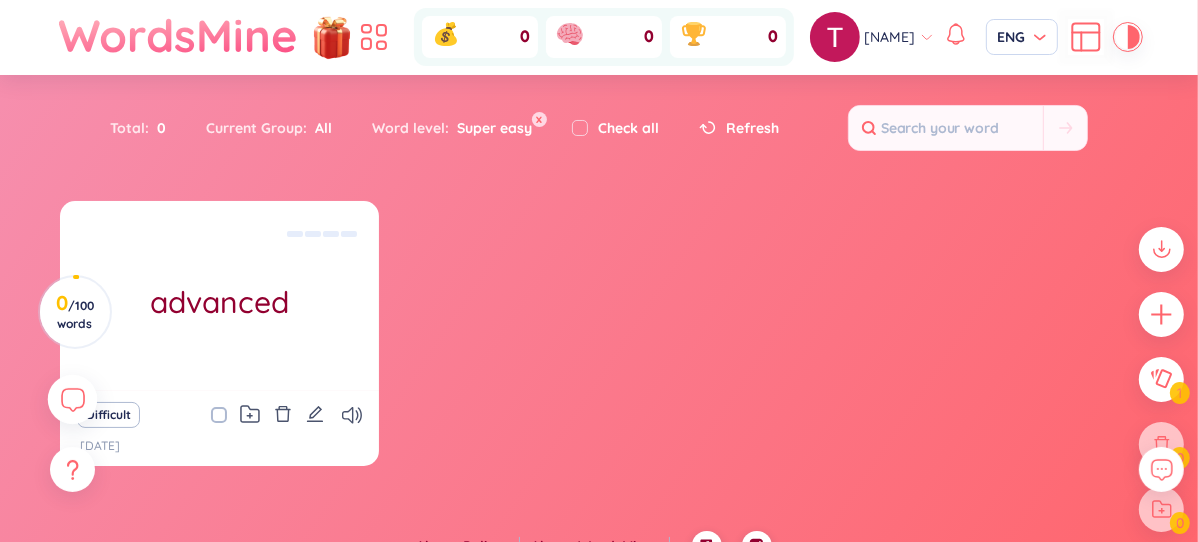 click 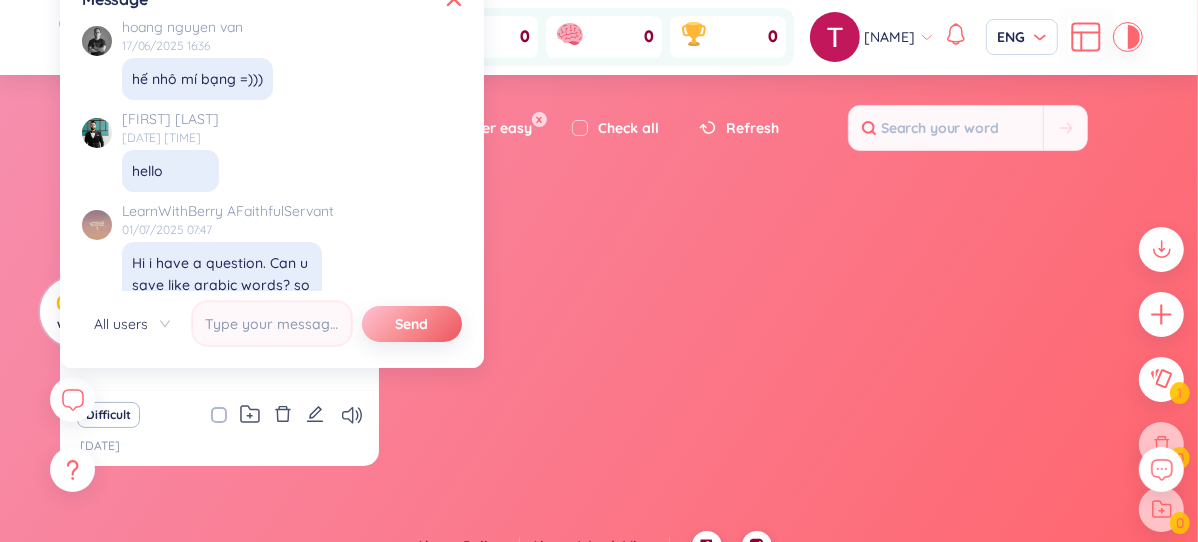 scroll, scrollTop: 22806, scrollLeft: 0, axis: vertical 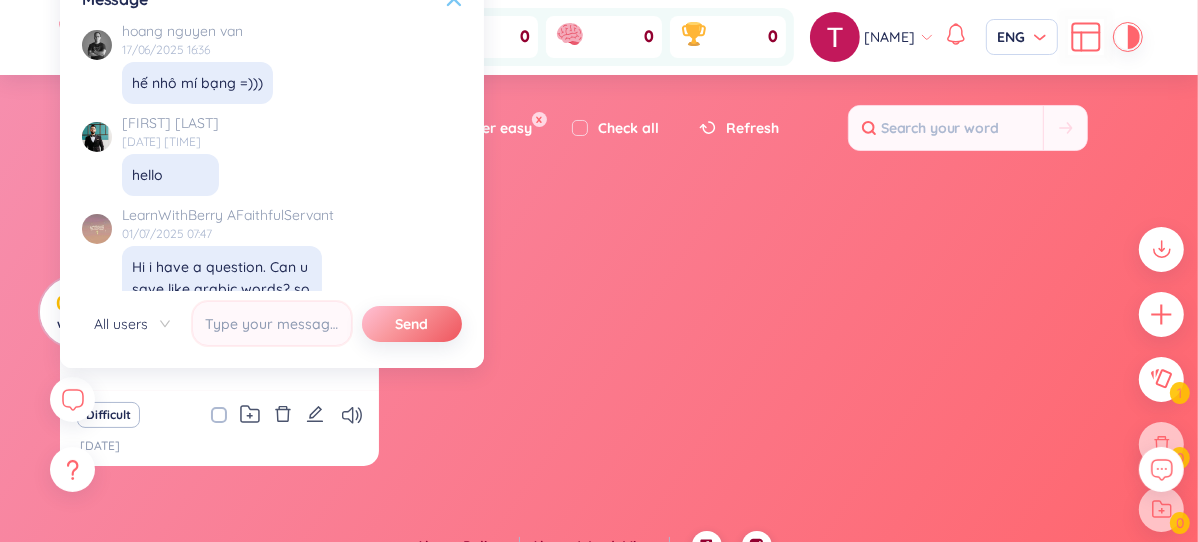 click 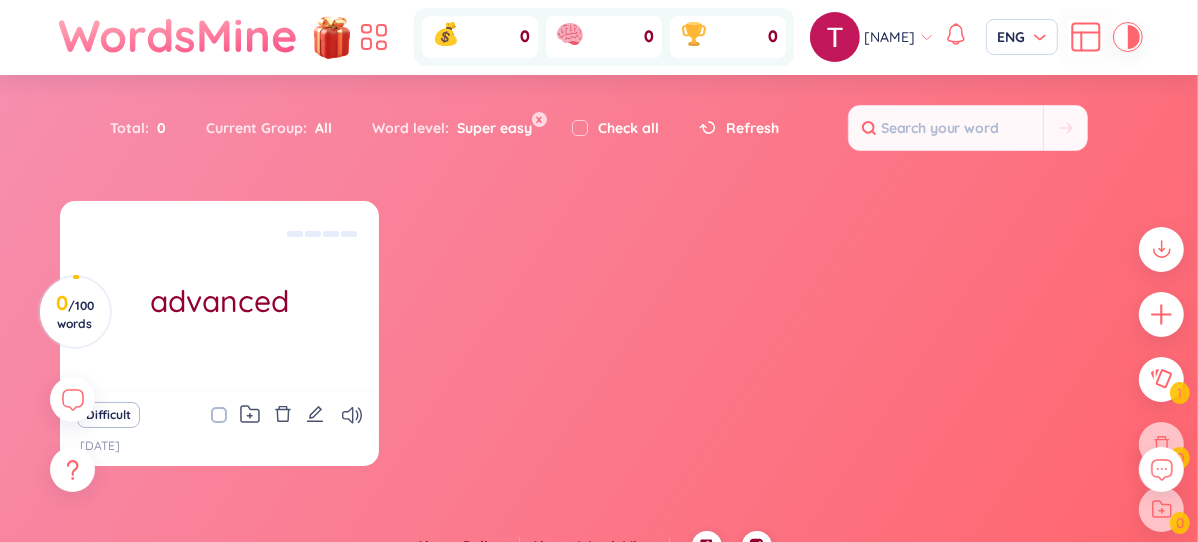scroll, scrollTop: 22968, scrollLeft: 0, axis: vertical 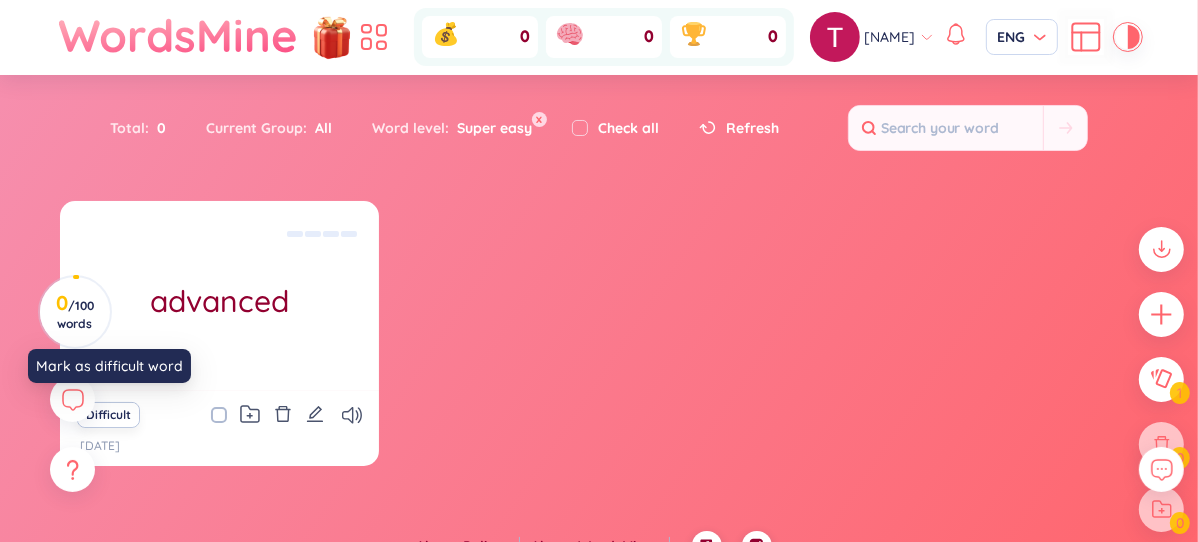 click on "Difficult" at bounding box center (108, 415) 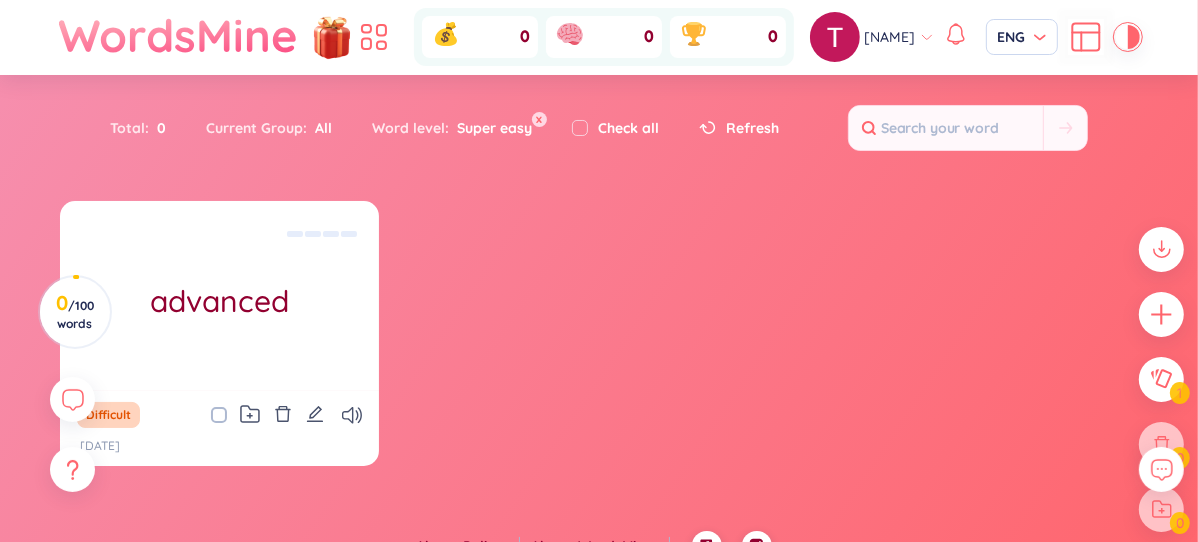 click on "advanced Nâng cao, cao cấp
Eg: He’s in an advanced stage of the competition. Difficult [DATE]" at bounding box center [599, 346] 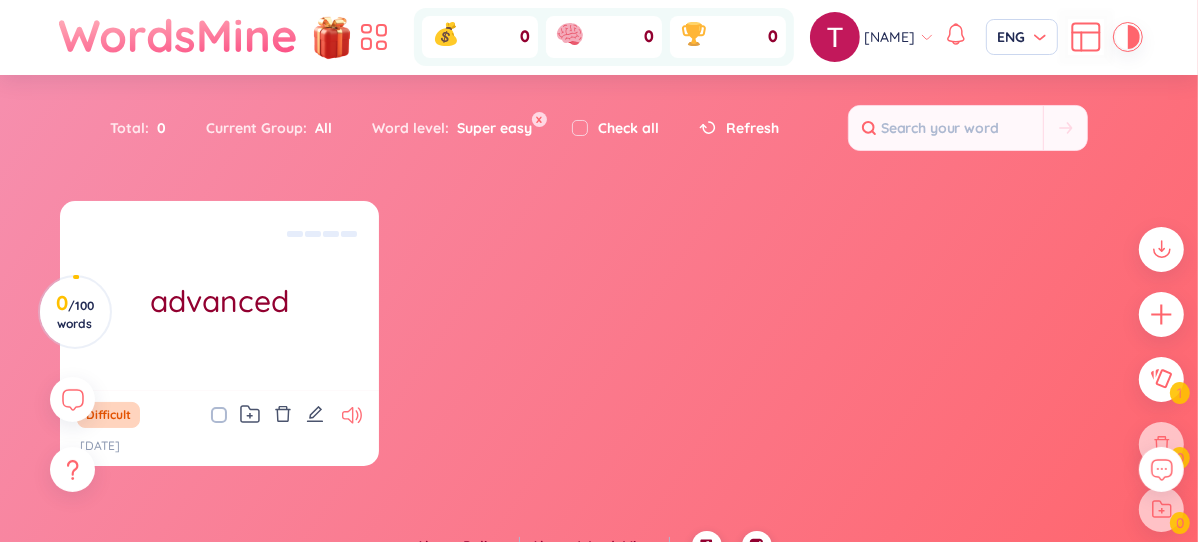 click 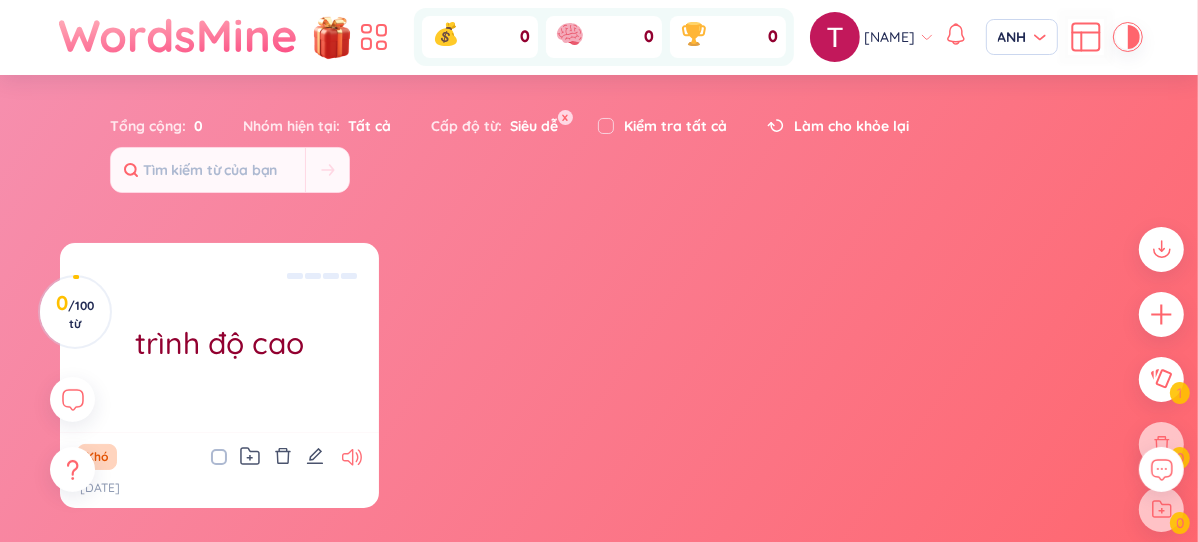 click 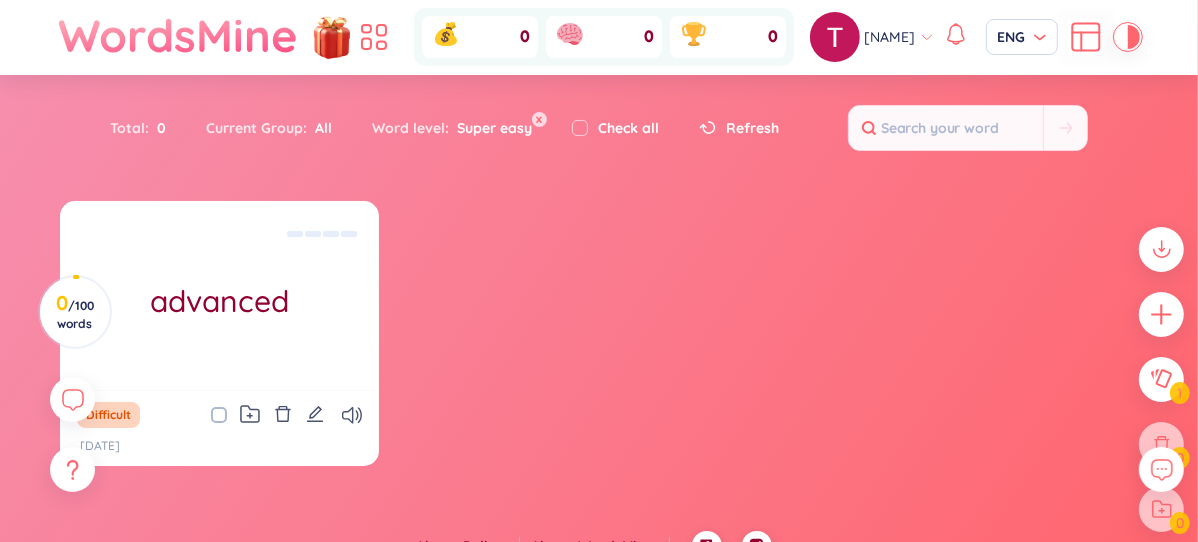 click on "advanced Nâng cao, cao cấp
Eg: He’s in an advanced stage of the competition. Difficult [DATE]" at bounding box center [599, 346] 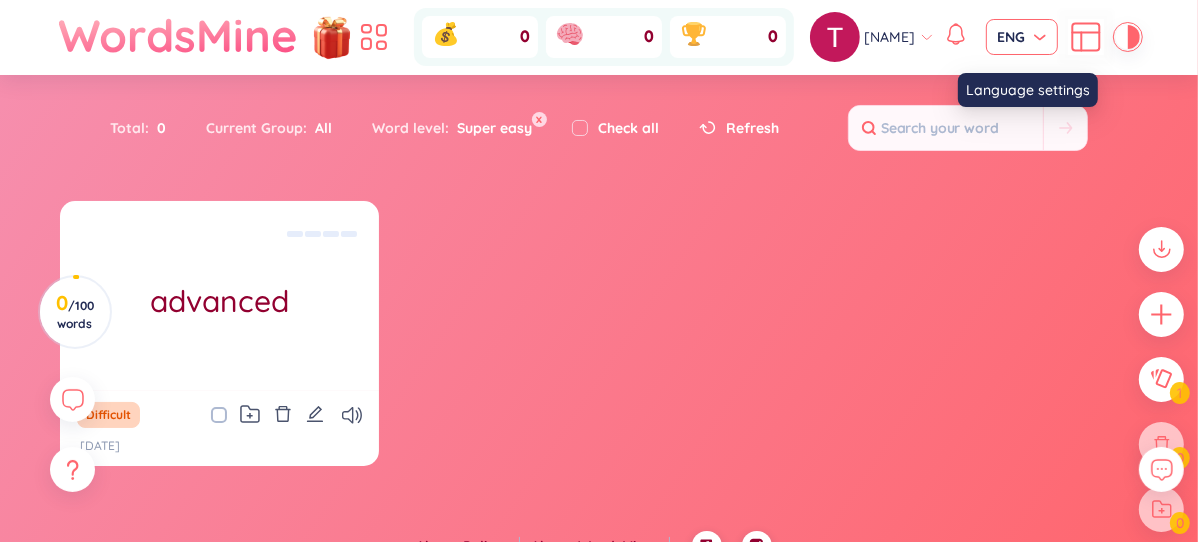 click on "ENG" at bounding box center (1022, 37) 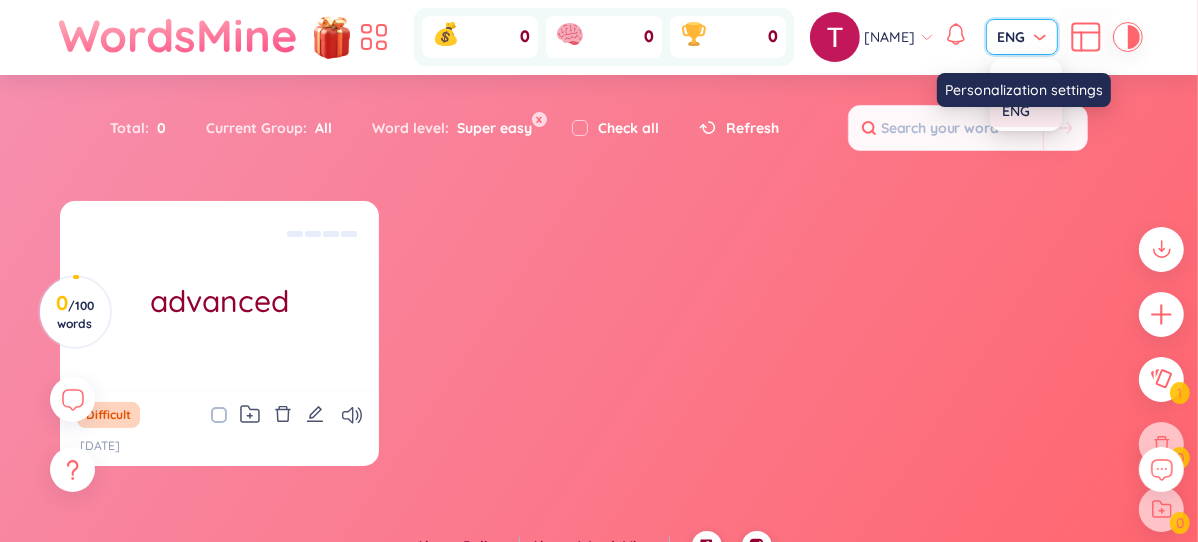 click 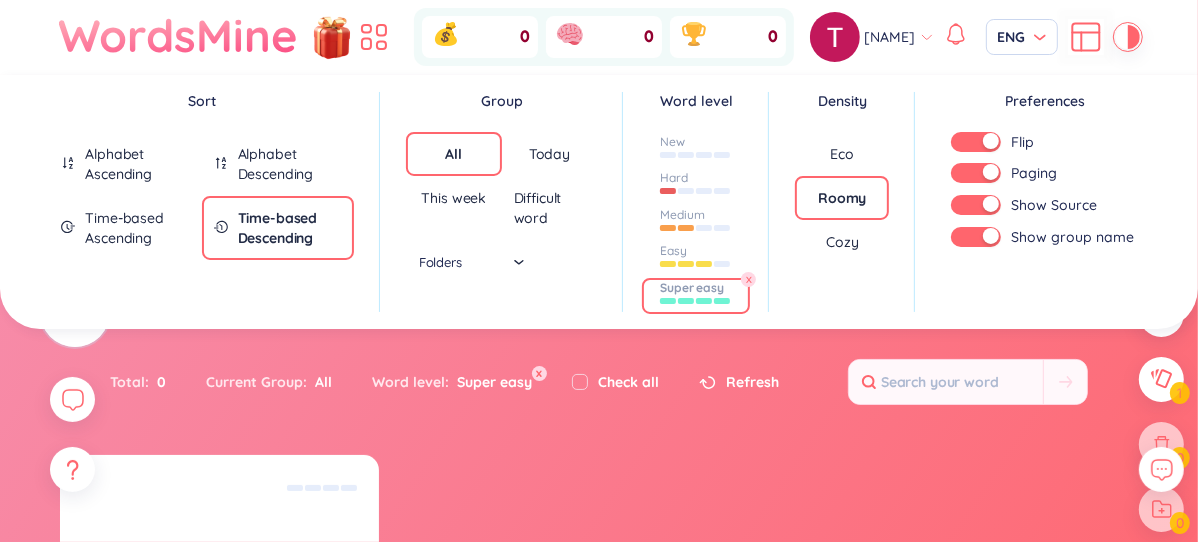 click on "Super easy" at bounding box center [692, 288] 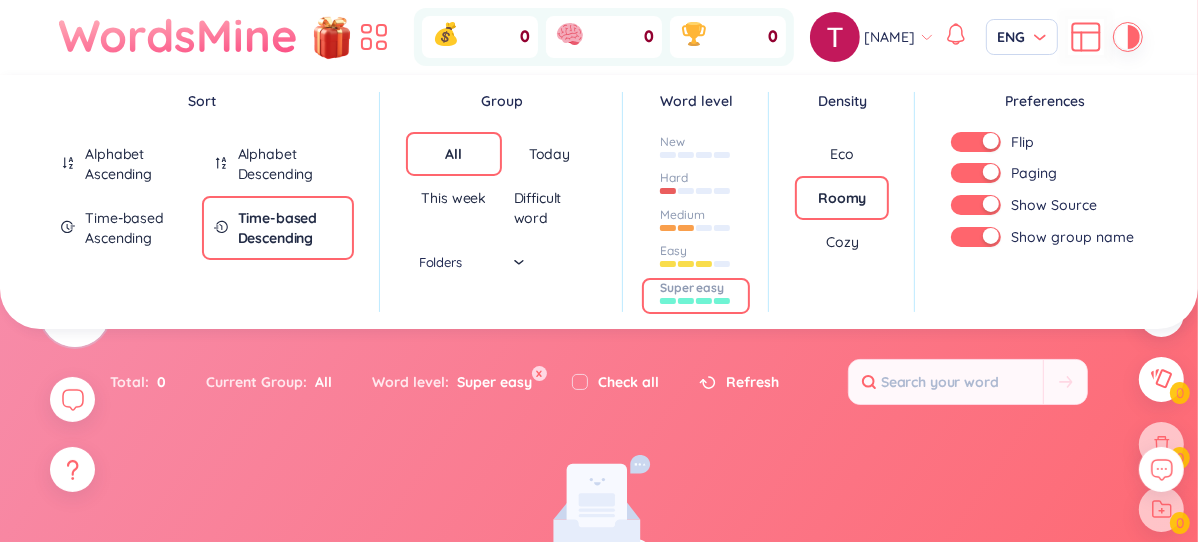 click on "Roomy" at bounding box center (842, 198) 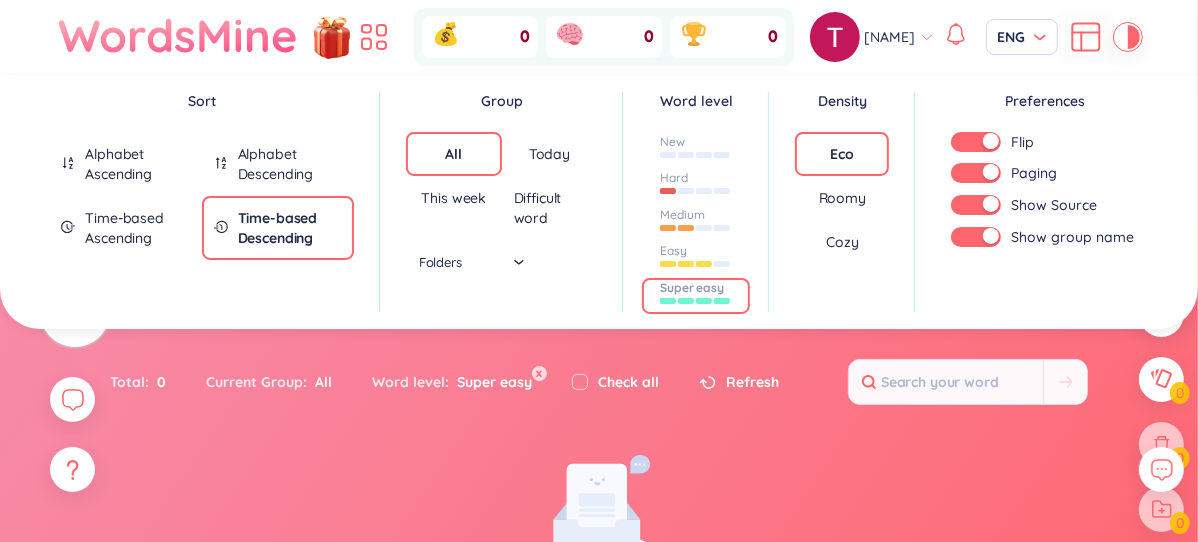 click on "Roomy" at bounding box center [842, 198] 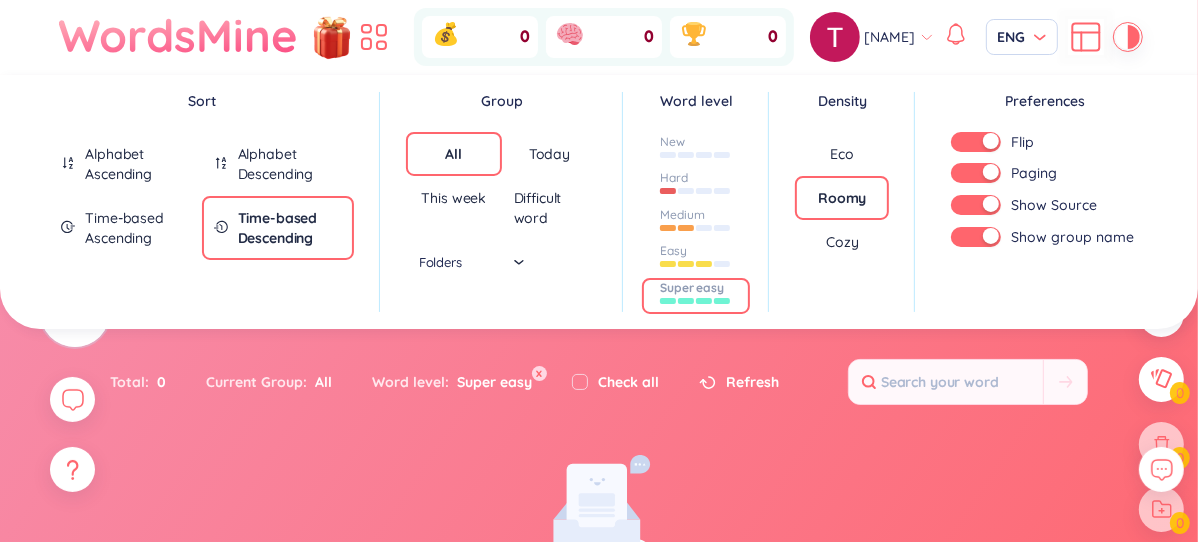click on "Sort Alphabet Ascending Alphabet Descending Time-based Ascending Time-based Descending Group All Today This week Difficult word Folders Word level New Hard Medium Easy Super easy x Density Eco Roomy Cozy Preferences Flip Paging Show Source Show group name Looks like you don't have extension installed! In order for WordsMine to work, you'll need to add the WordsMine extension to your browser.   Download WordsMine for free Total :       0 Current Group :     All Word level :     Super easy x Check all   Refresh No data to display 0 / 100   words X 0  of  100   words  have been created Upgrade to WordsMine Premium to go unlimited and unlock more features! View Plans Welcome ,   [FIRST] [LAST] ! Welcome to WordsMine, where all vocabularies will be yours. No, thanks Start now!" at bounding box center (599, 428) 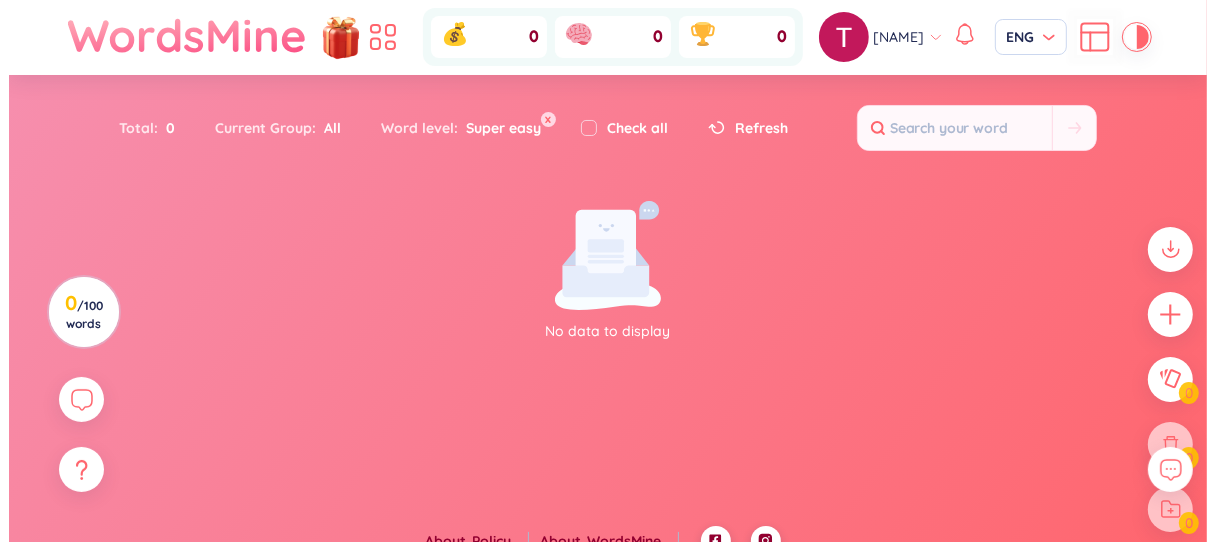 scroll, scrollTop: 24, scrollLeft: 0, axis: vertical 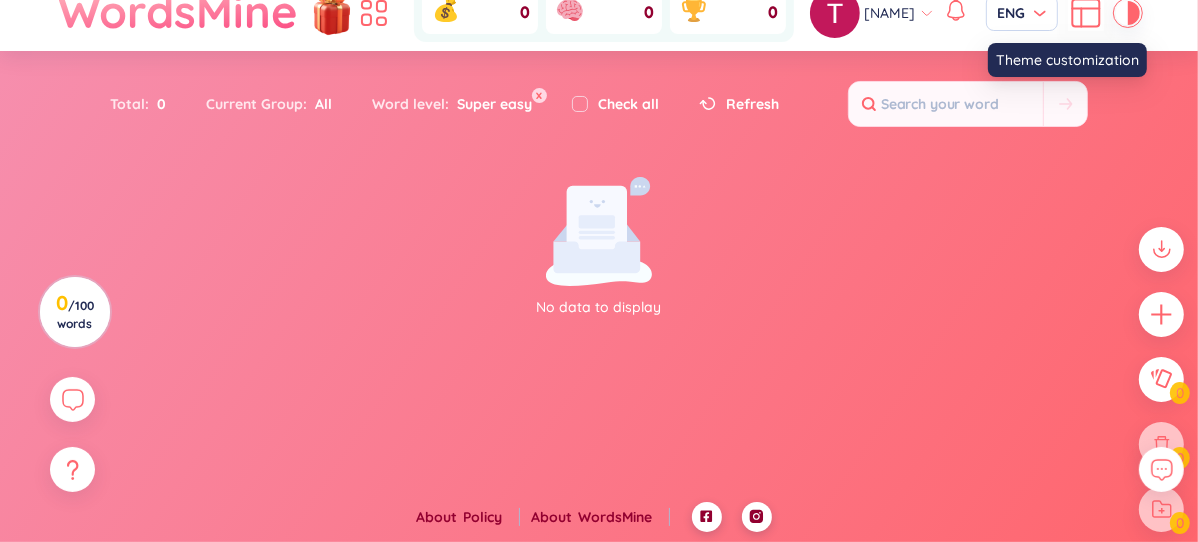 click at bounding box center (1122, 13) 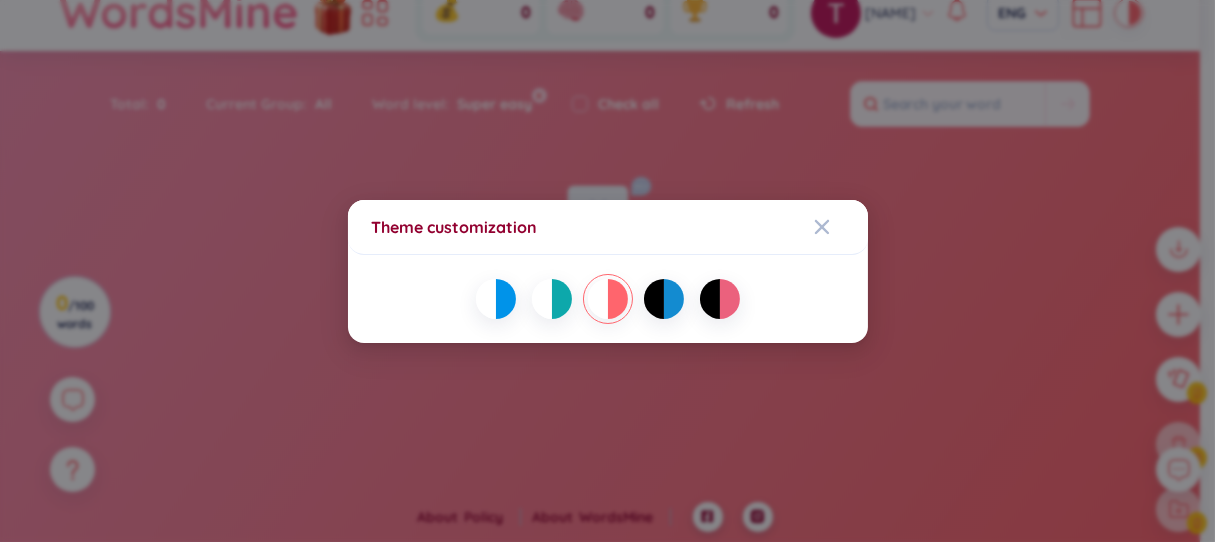 click at bounding box center (506, 299) 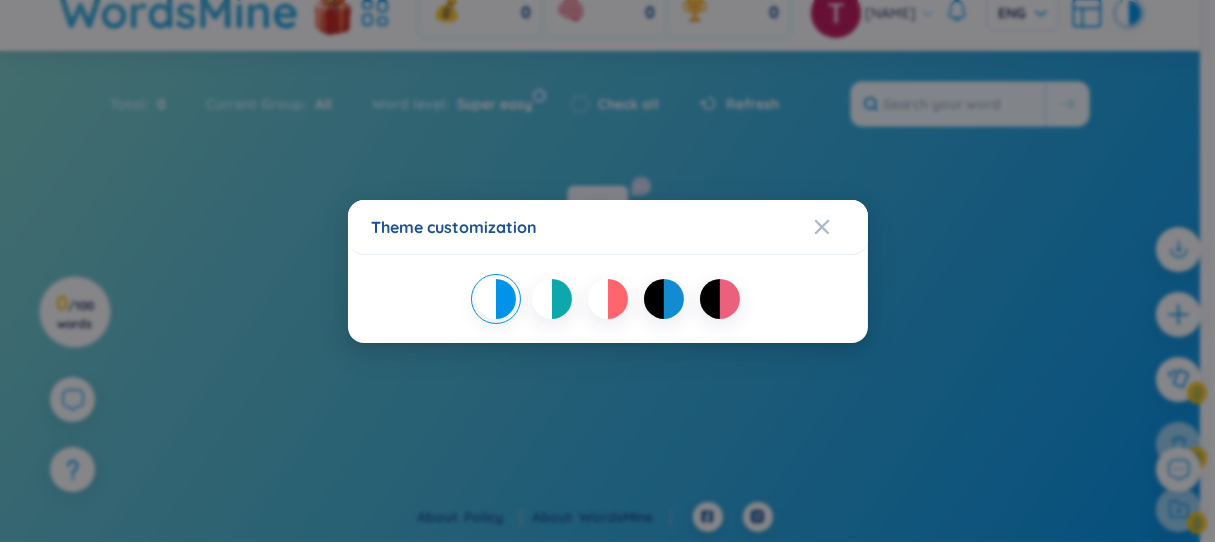 click on "Theme customization" at bounding box center [608, 227] 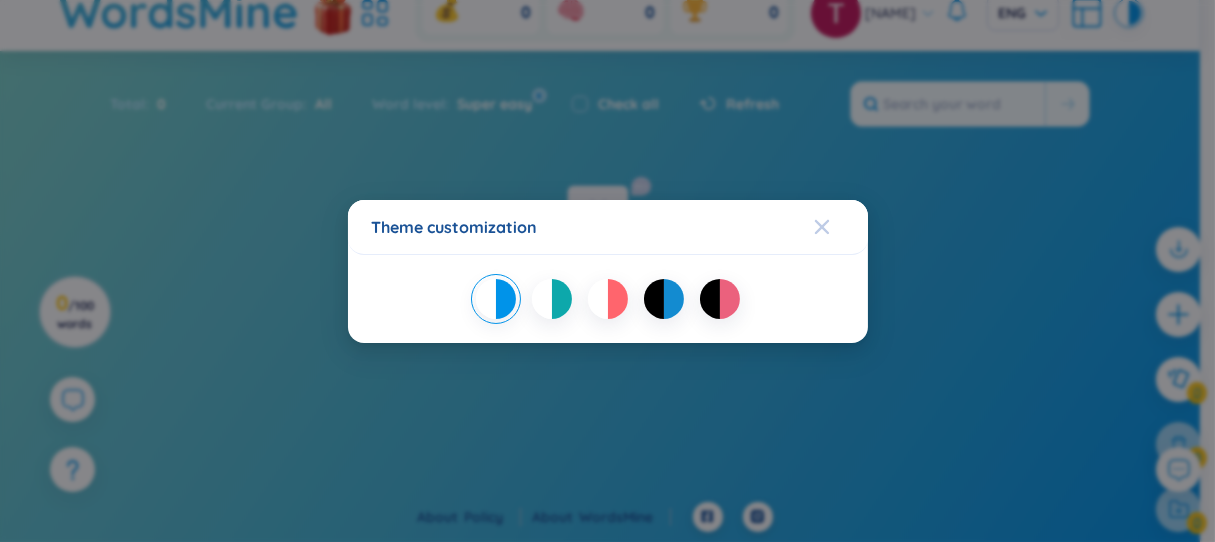 click 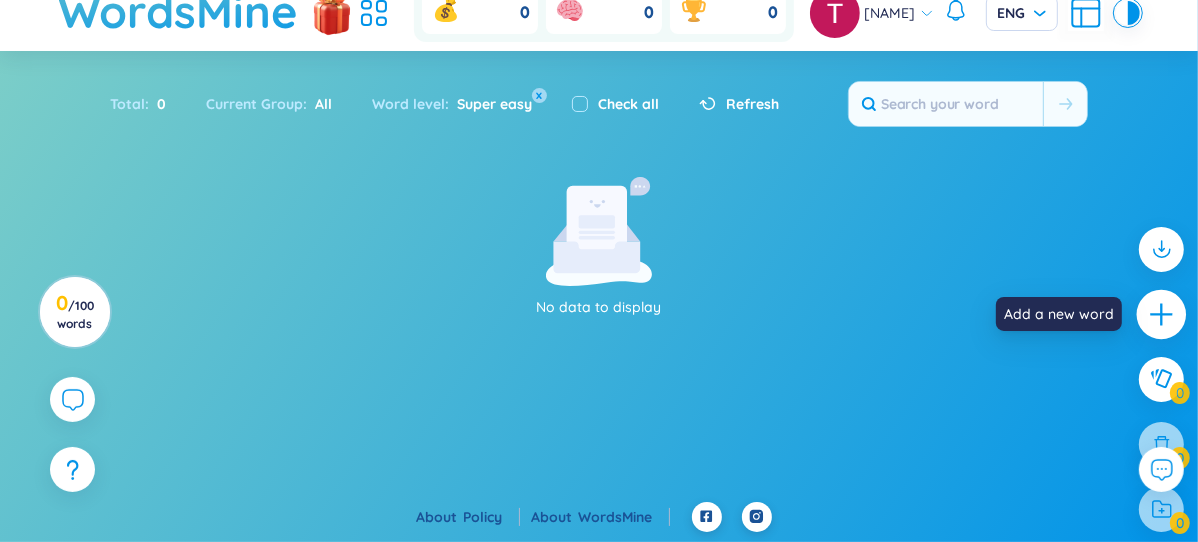 click 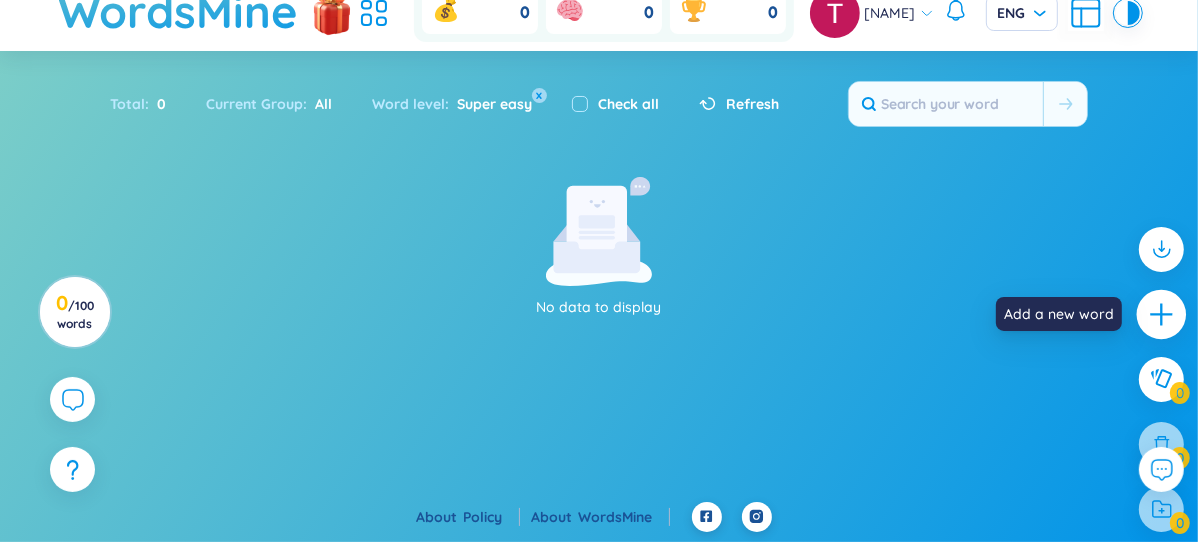 type 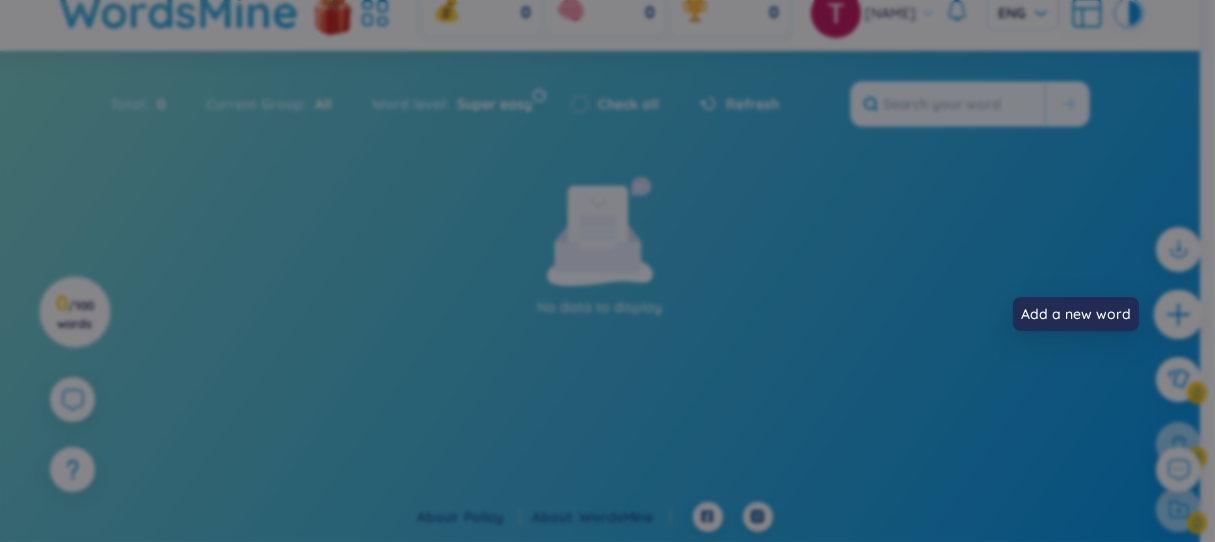 scroll, scrollTop: 62, scrollLeft: 0, axis: vertical 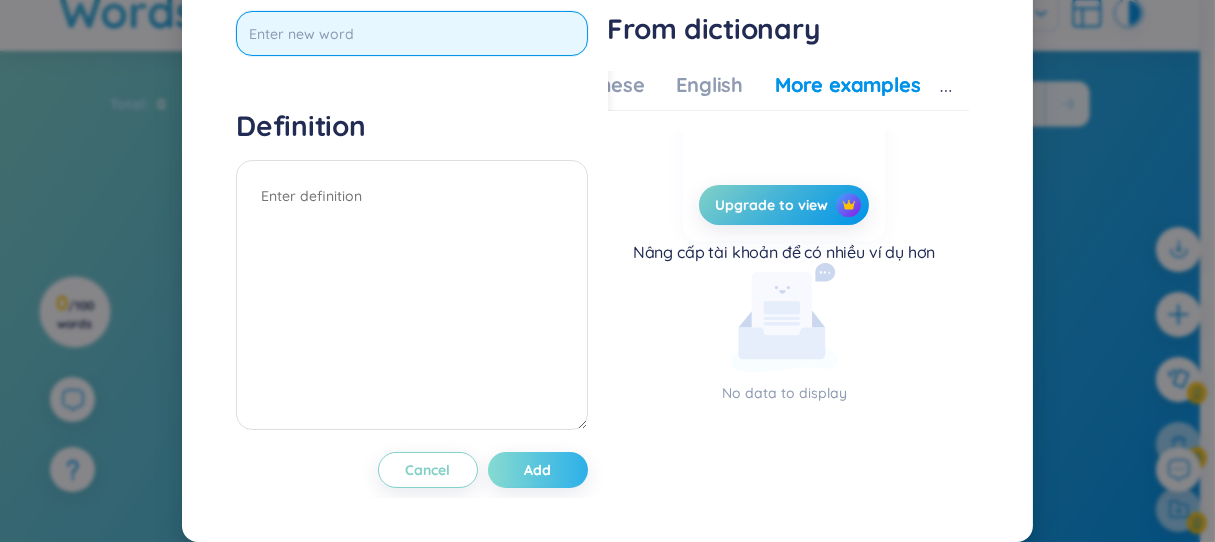 click at bounding box center [411, 33] 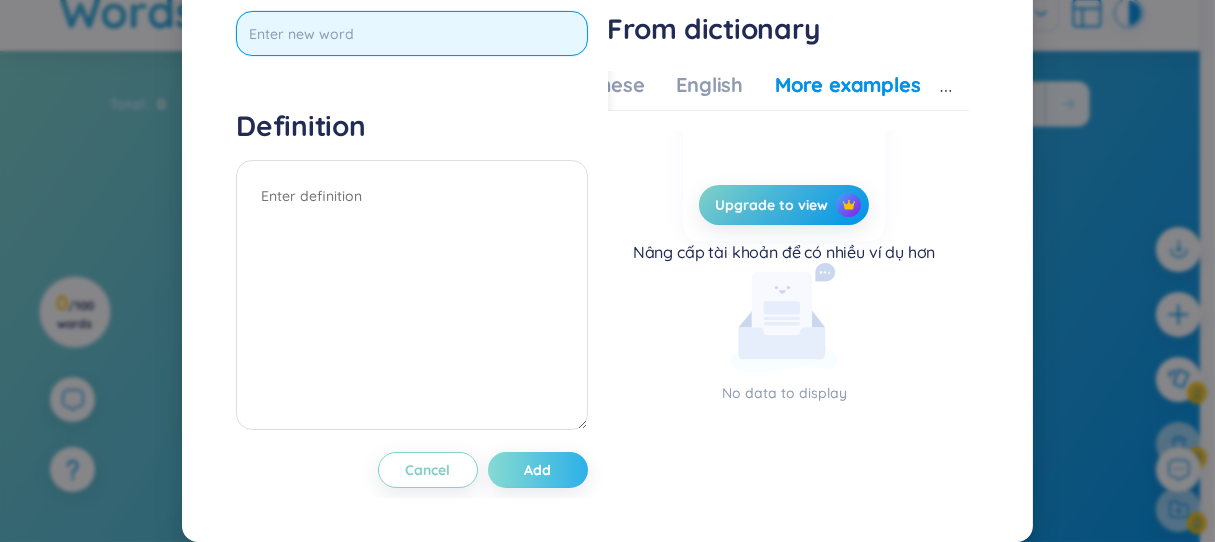 paste on "advanced" 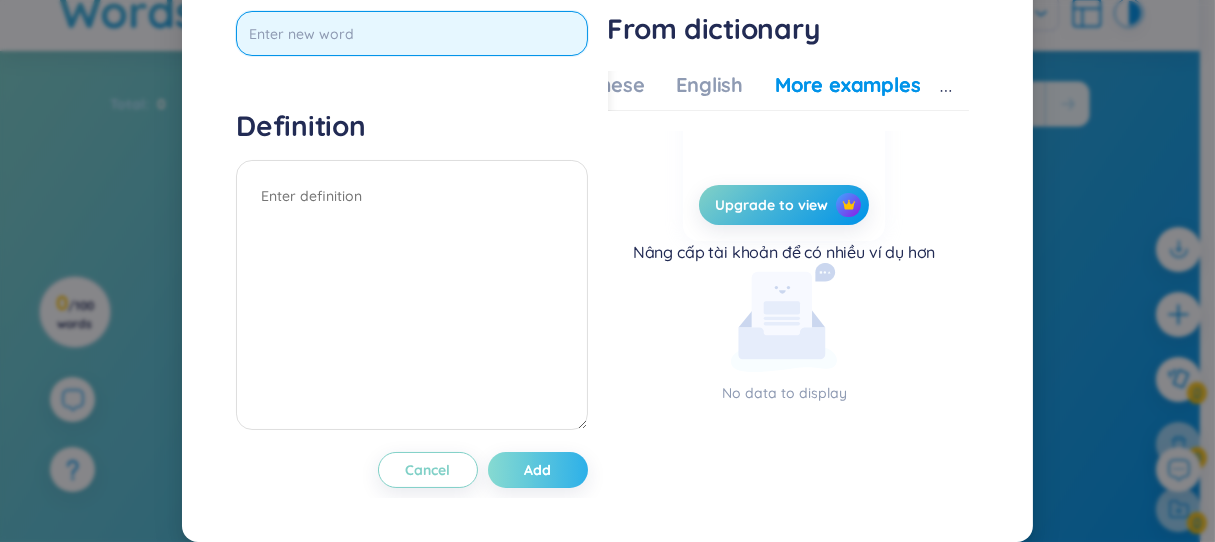 type on "advanced" 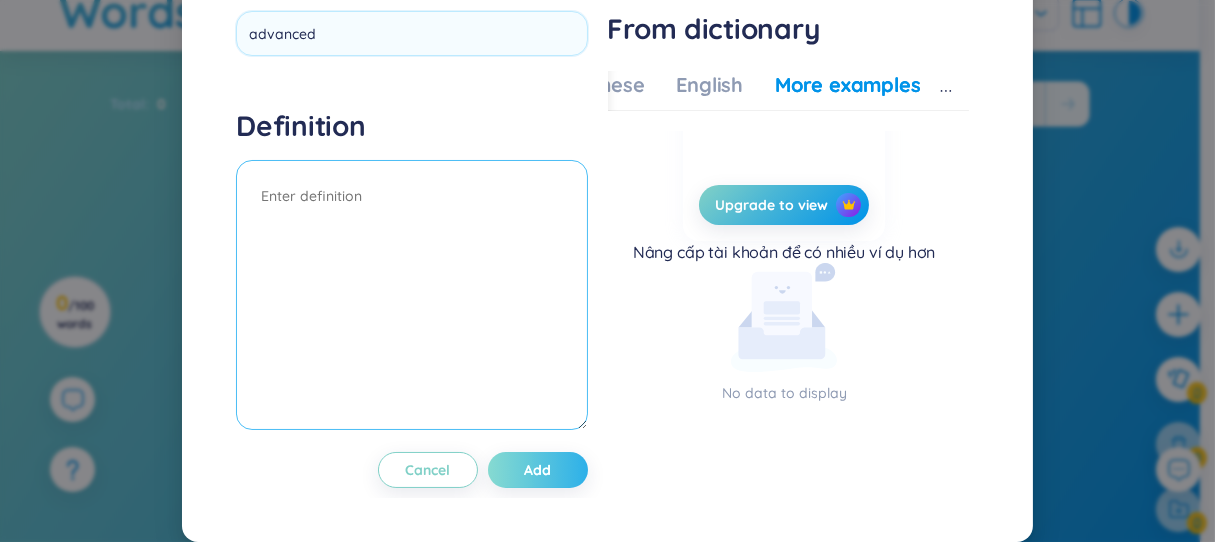 click at bounding box center [411, 295] 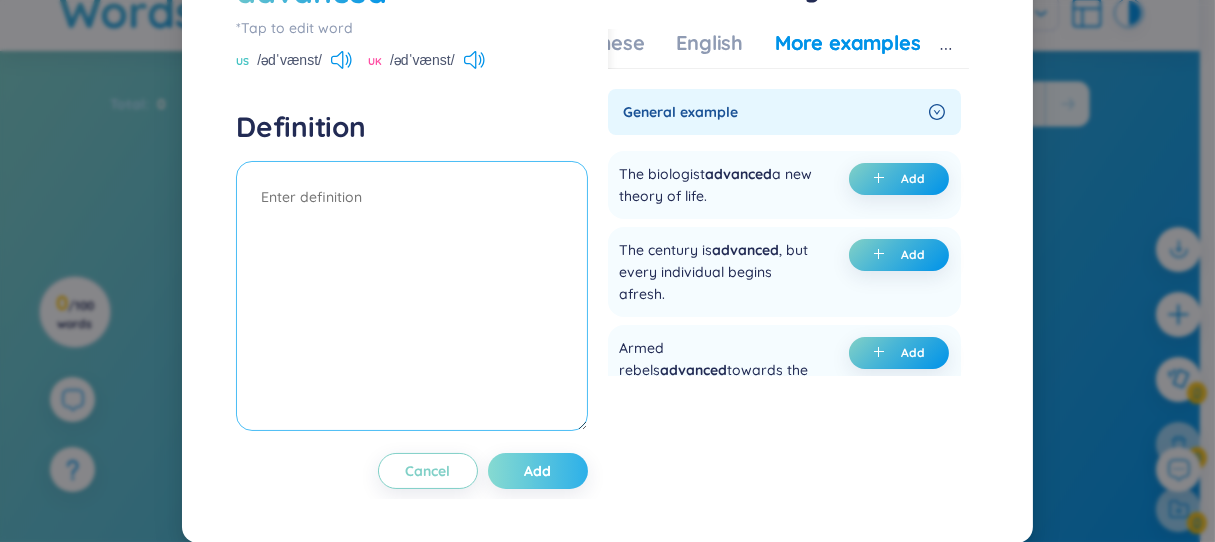 paste on "nâng cao / cao cấp" 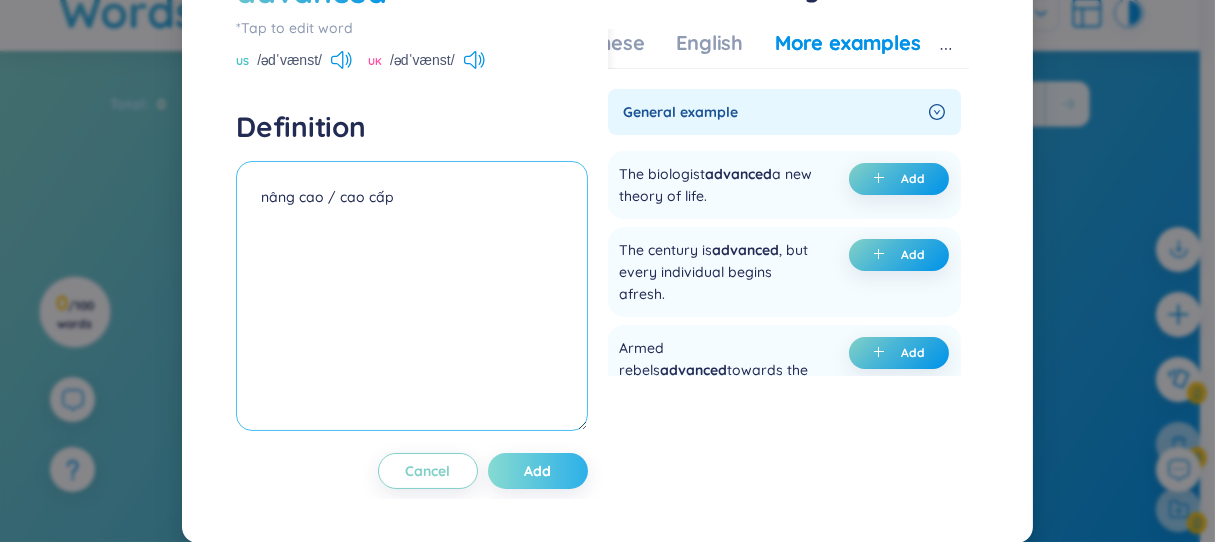 click on "nâng cao / cao cấp" at bounding box center (411, 296) 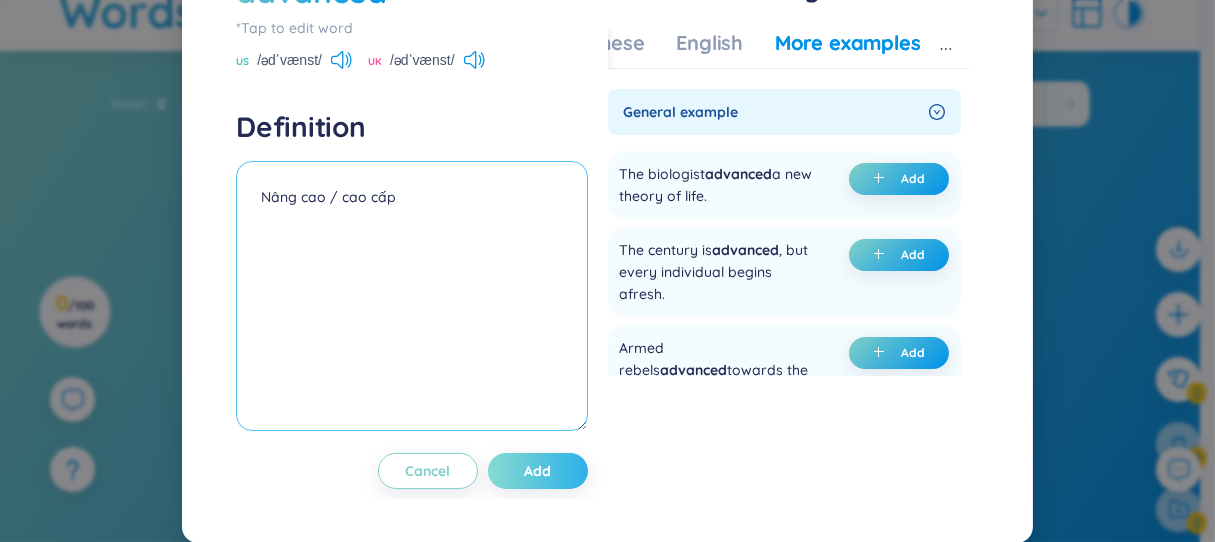 click on "Nâng cao / cao cấp" at bounding box center (411, 296) 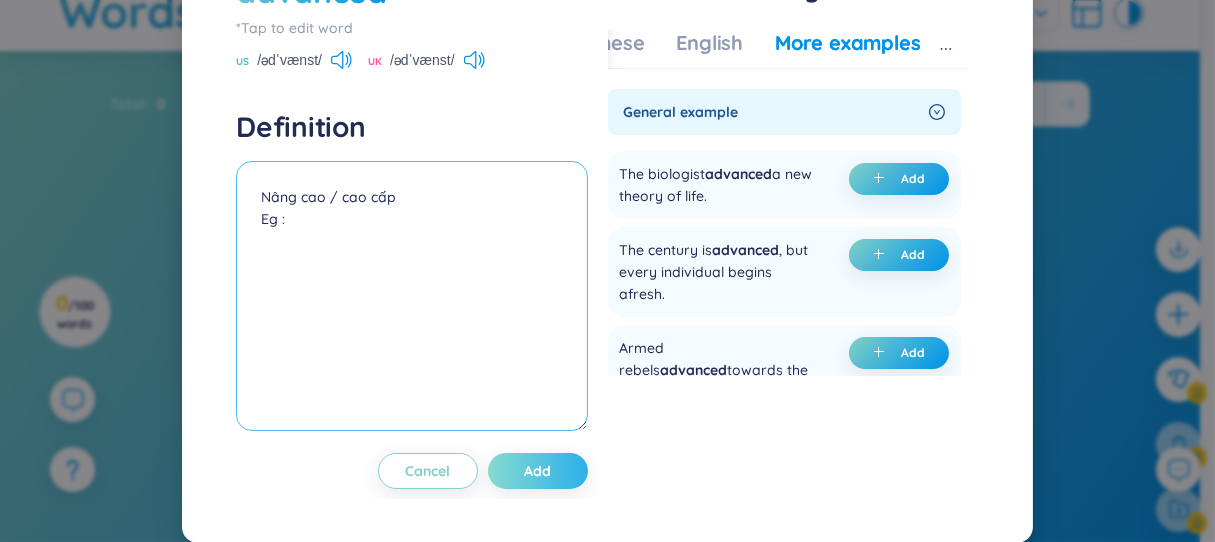 paste on "nâng cao / cao cấp" 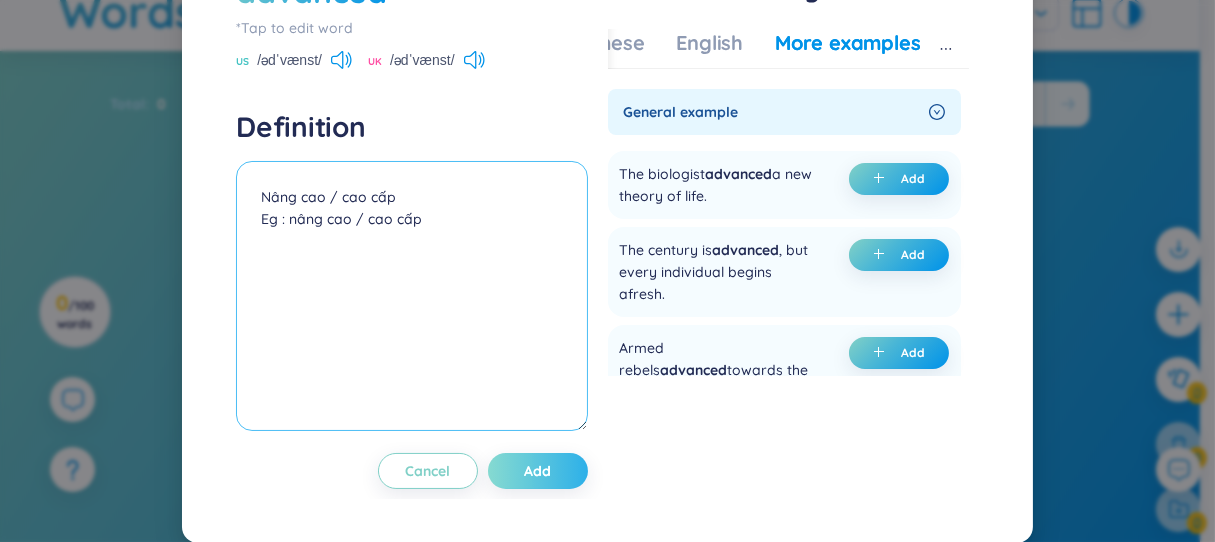 drag, startPoint x: 424, startPoint y: 306, endPoint x: 286, endPoint y: 304, distance: 138.0145 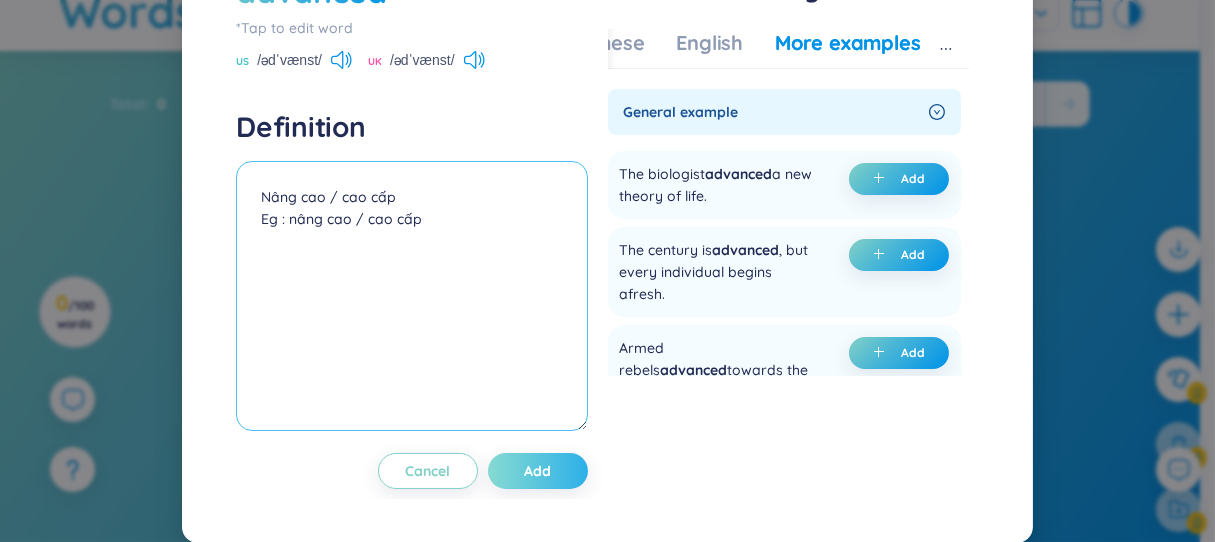 click on "Nâng cao / cao cấp                                                                                                                     Eg : nâng cao / cao cấp" at bounding box center (411, 296) 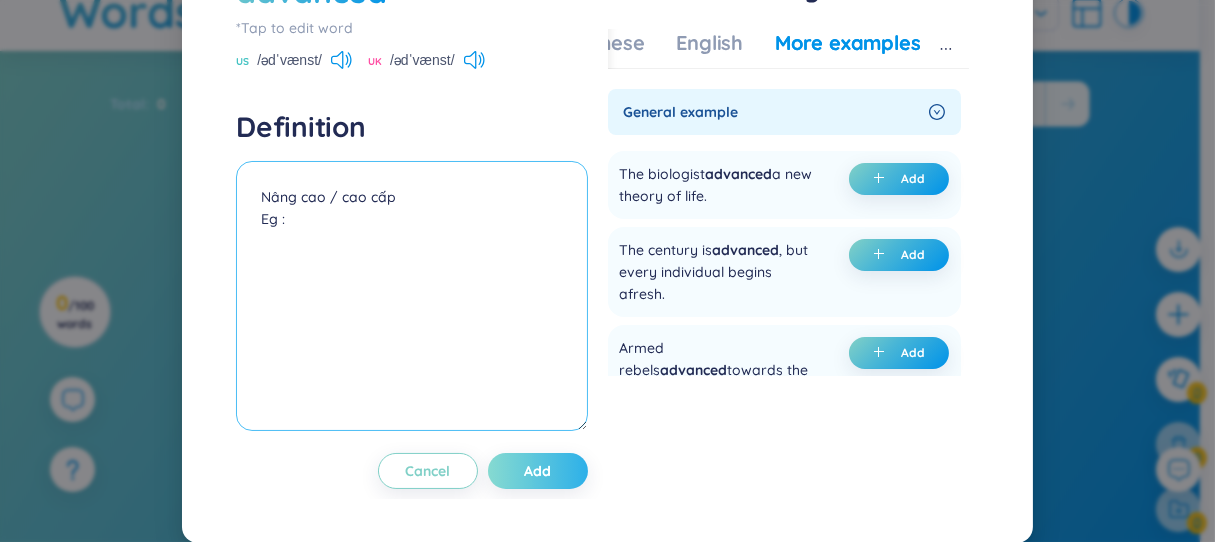 paste on "He’s in an advanced stage of the competition." 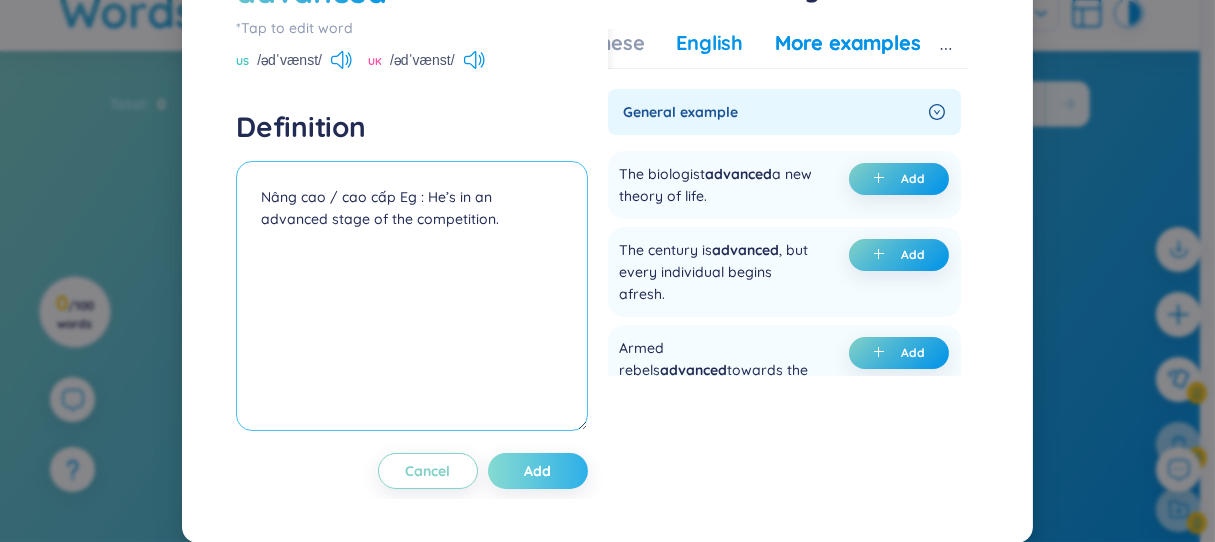 type on "Nâng cao / cao cấp Eg : He’s in an advanced stage of the competition." 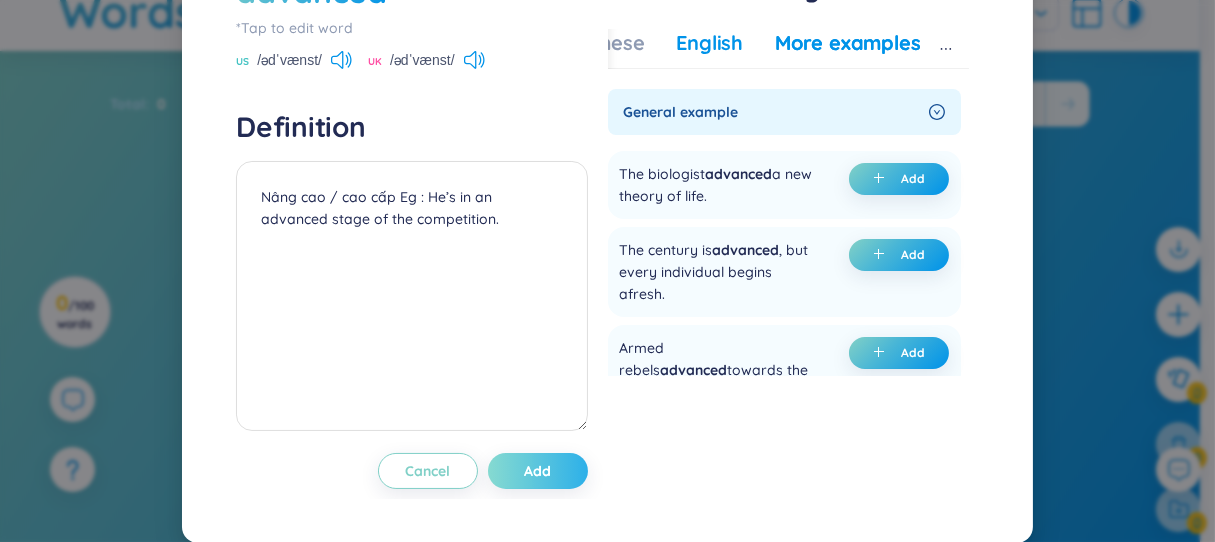 click on "English" at bounding box center [710, 43] 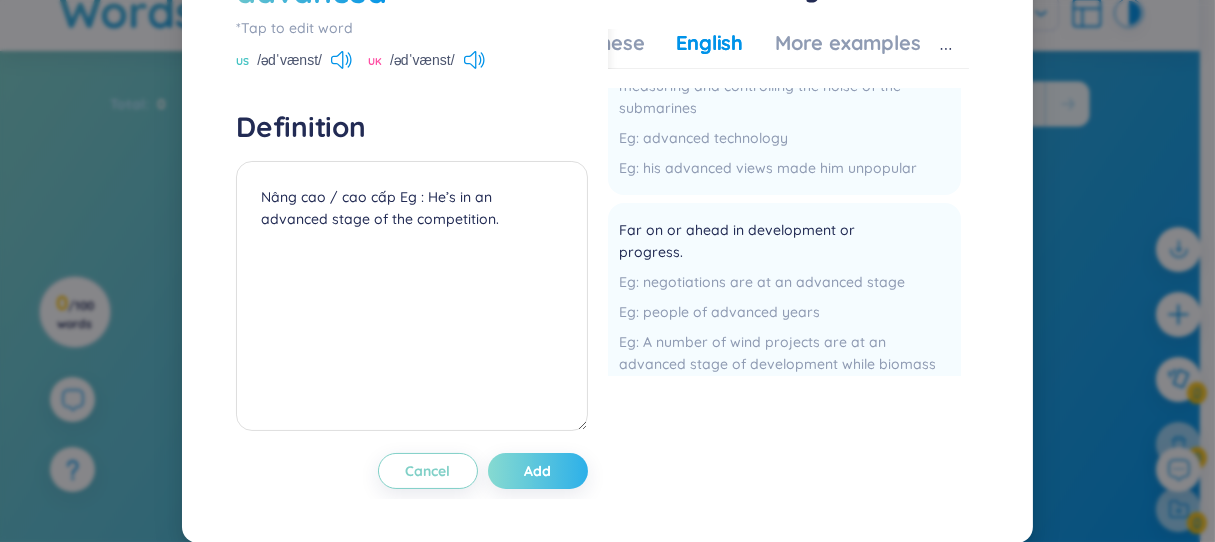 scroll, scrollTop: 155, scrollLeft: 0, axis: vertical 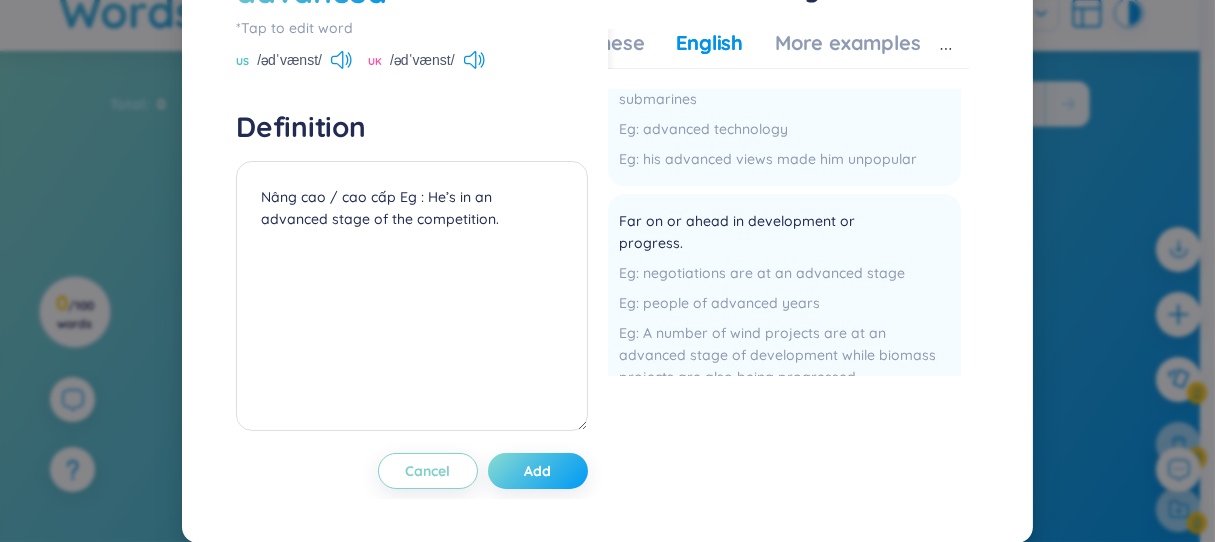 click on "Add" at bounding box center (538, 471) 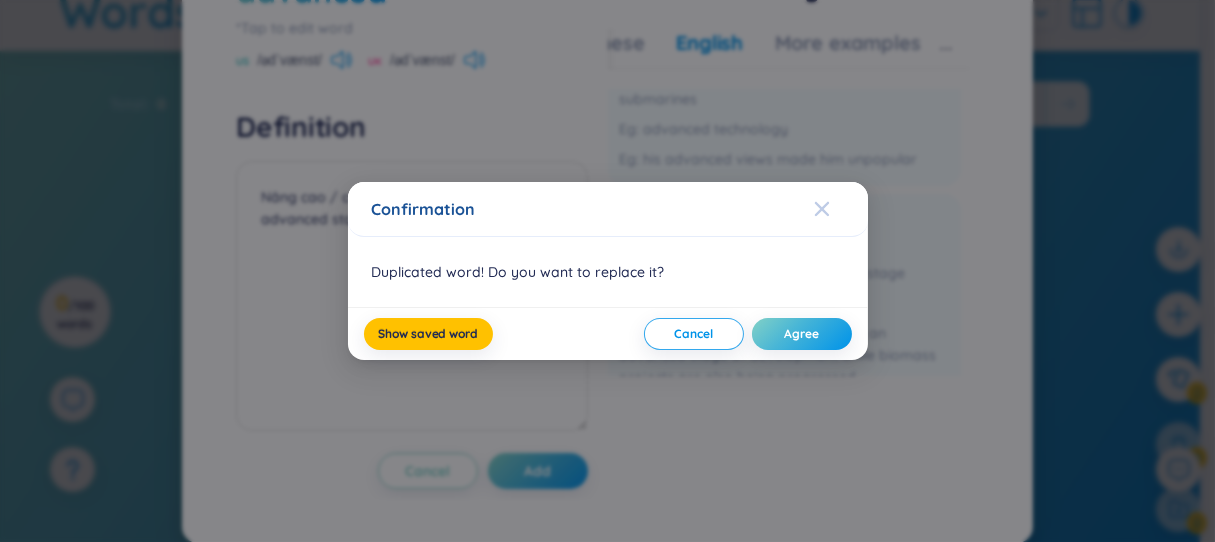 click at bounding box center (822, 209) 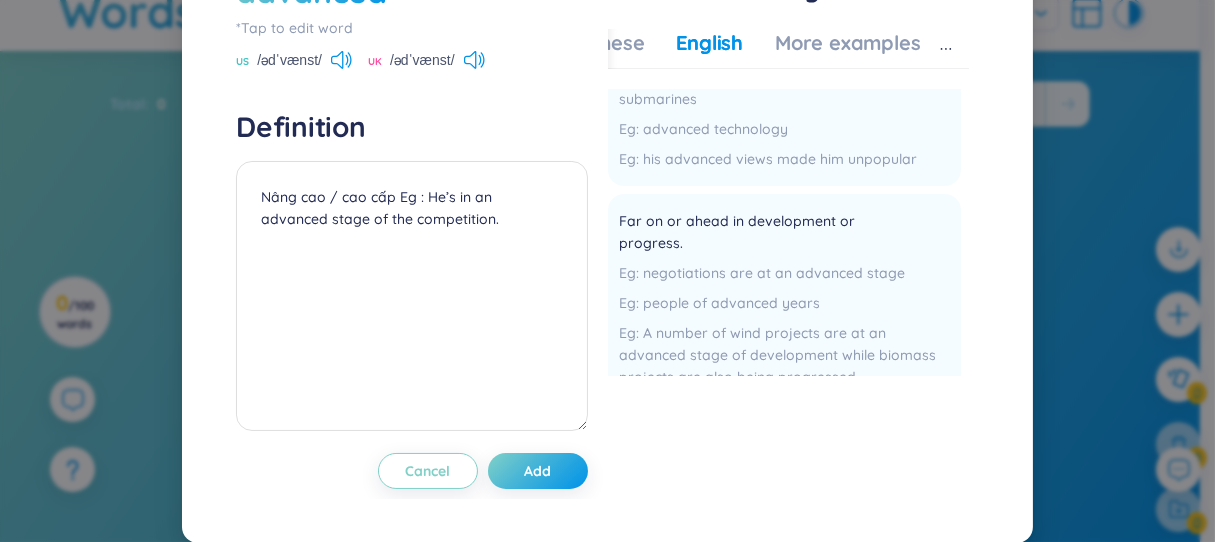 scroll, scrollTop: 0, scrollLeft: 0, axis: both 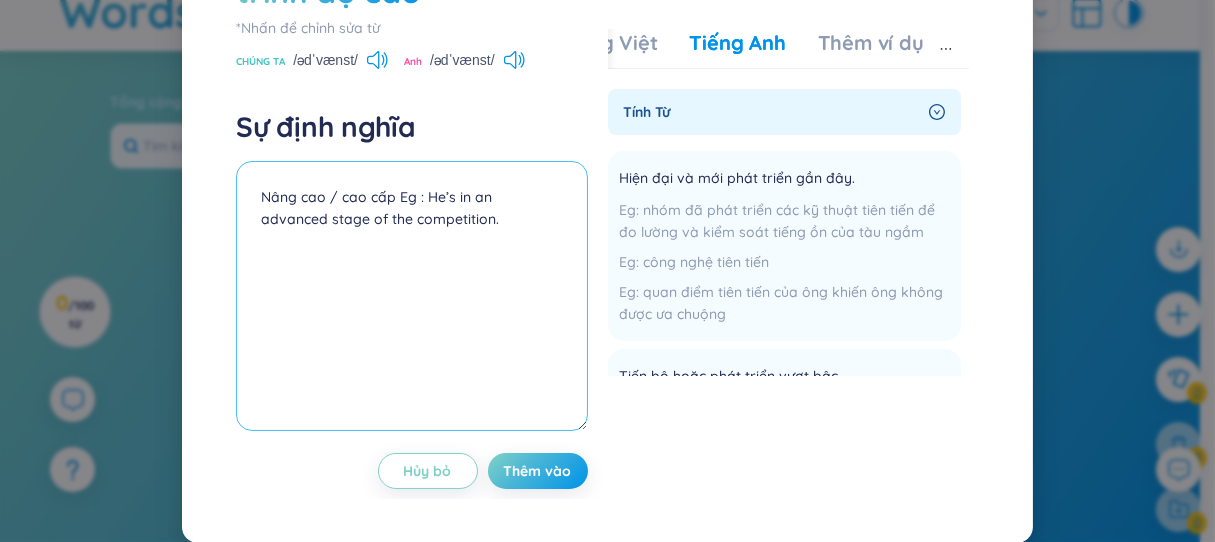 click on "Nâng cao / cao cấp Eg : He’s in an advanced stage of the competition." at bounding box center [411, 296] 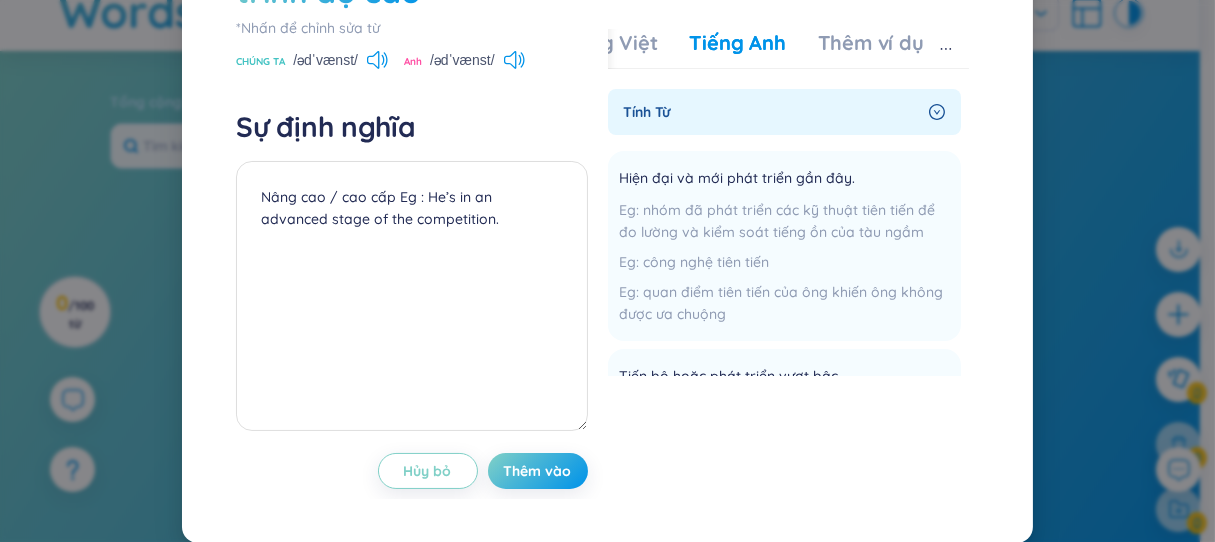click on "Thêm vào" at bounding box center [538, 471] 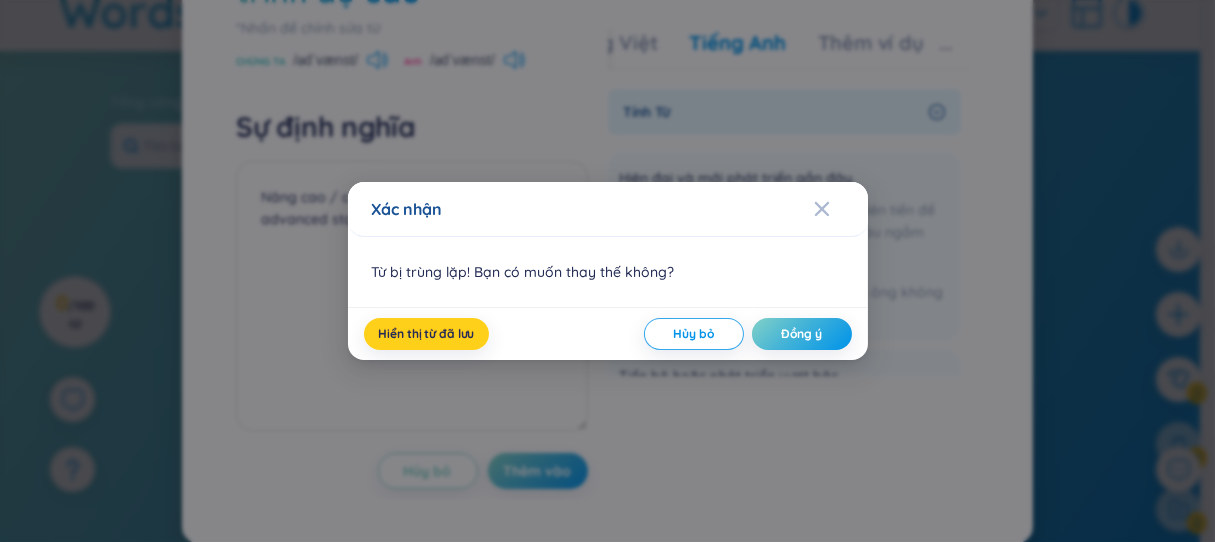 click on "Hiển thị từ đã lưu" at bounding box center [427, 334] 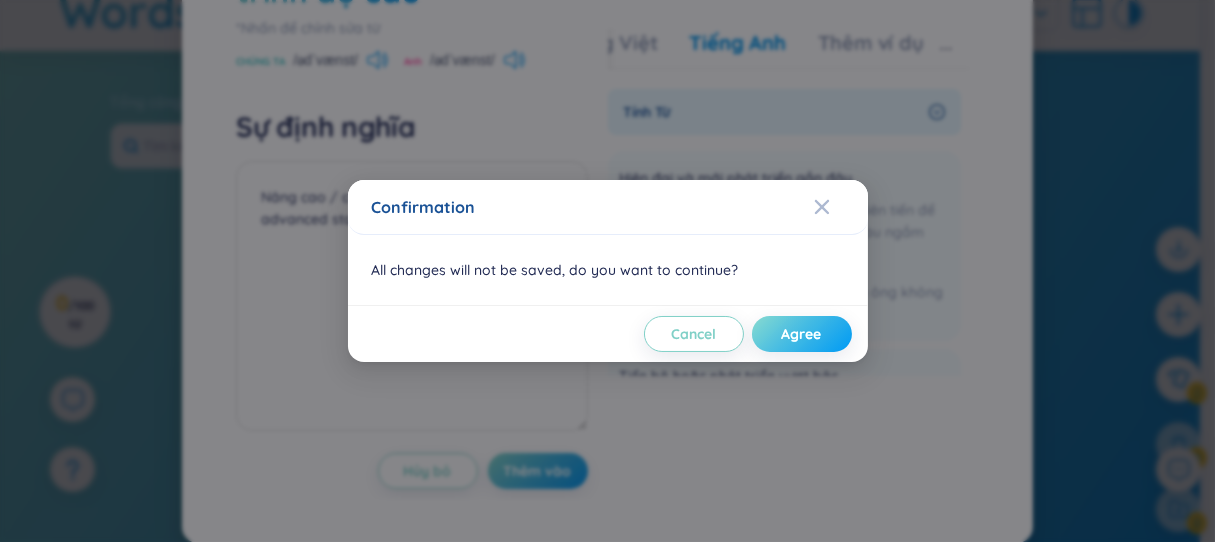 click on "Agree" at bounding box center (802, 334) 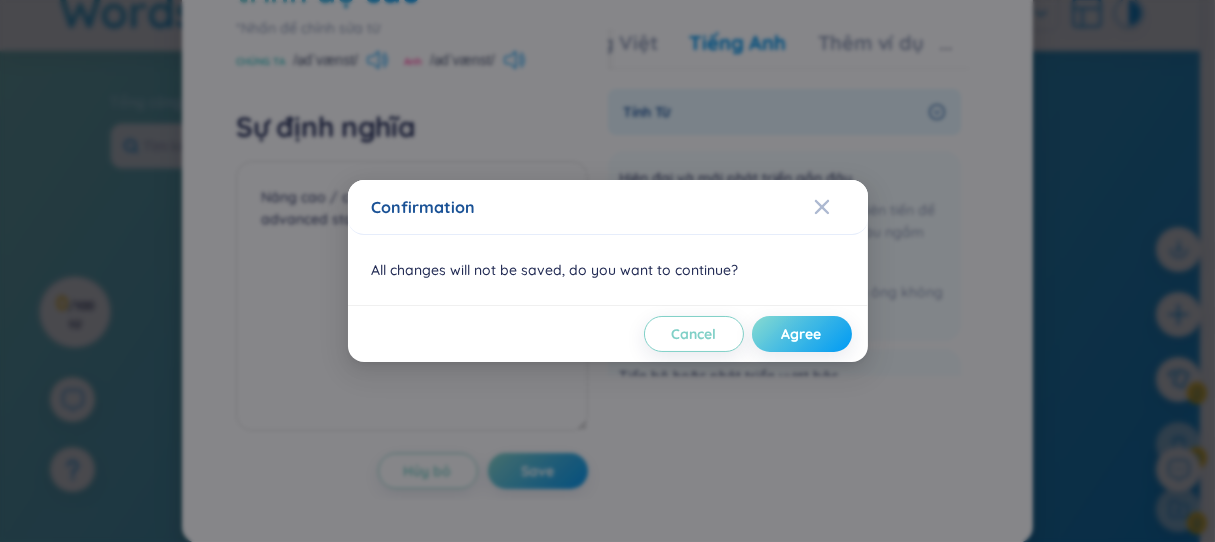 type 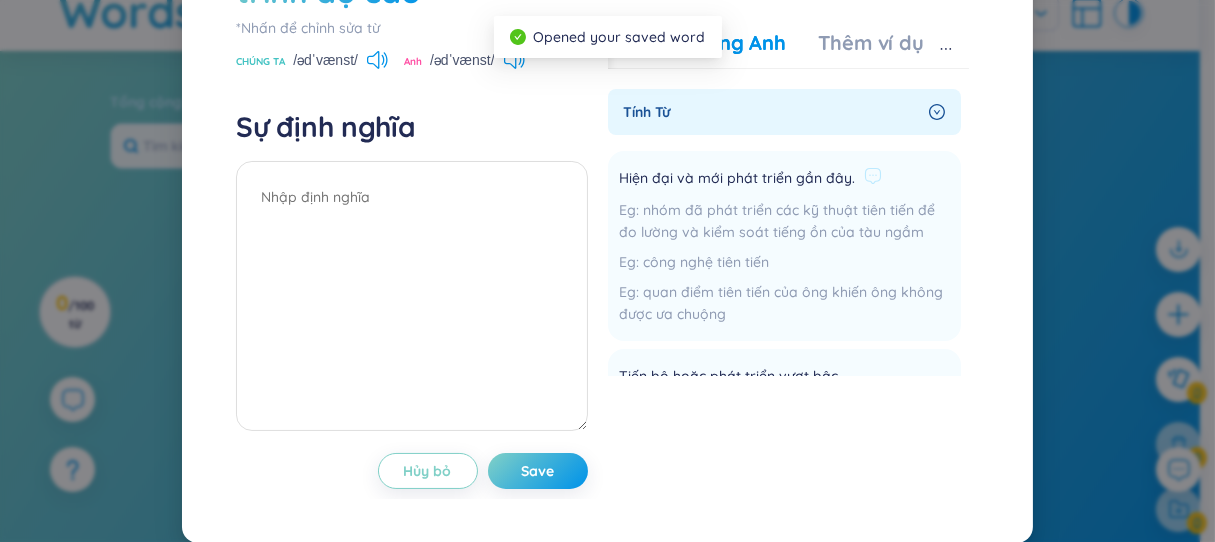 scroll, scrollTop: 0, scrollLeft: 0, axis: both 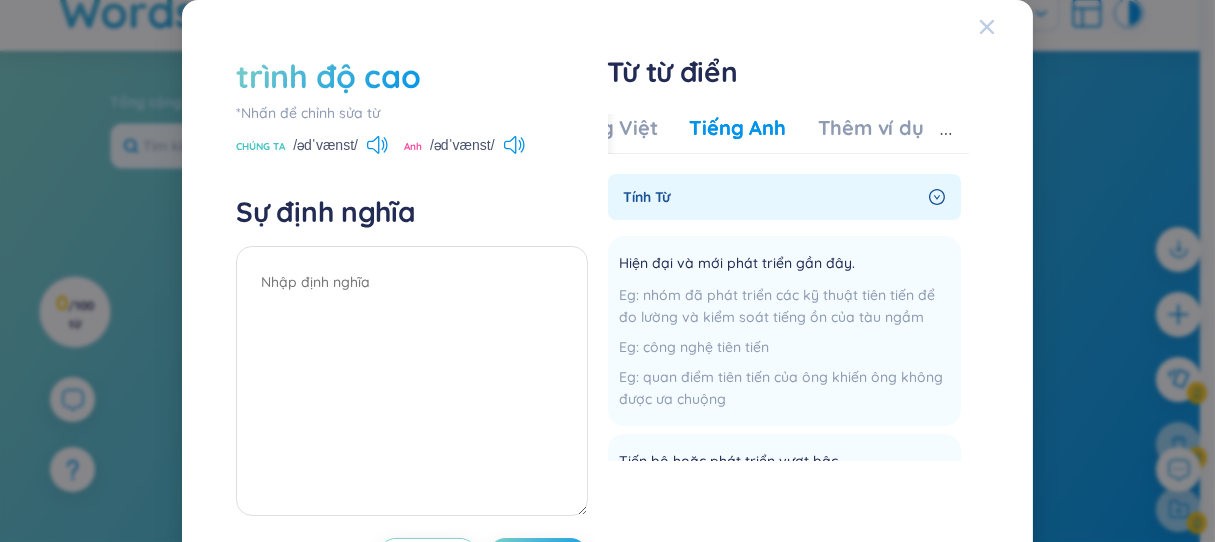 click at bounding box center (1006, 27) 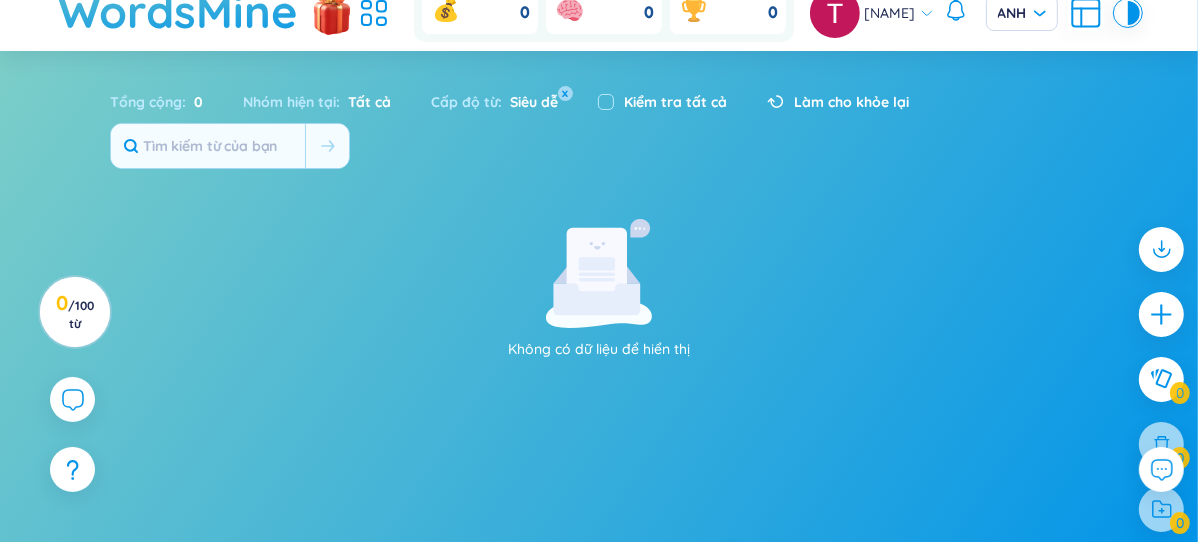 click 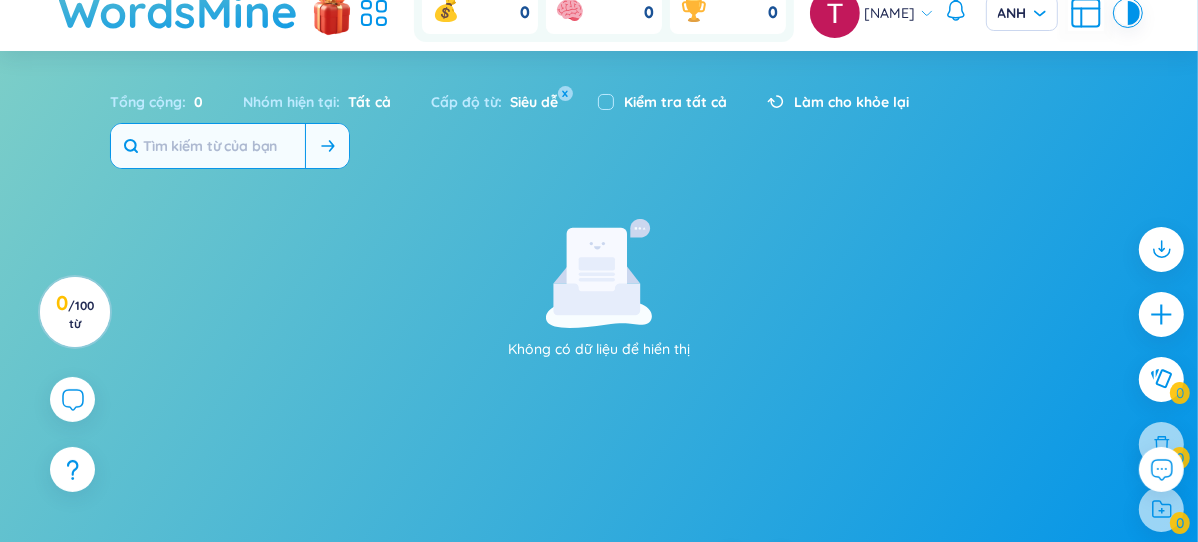 click at bounding box center (208, 146) 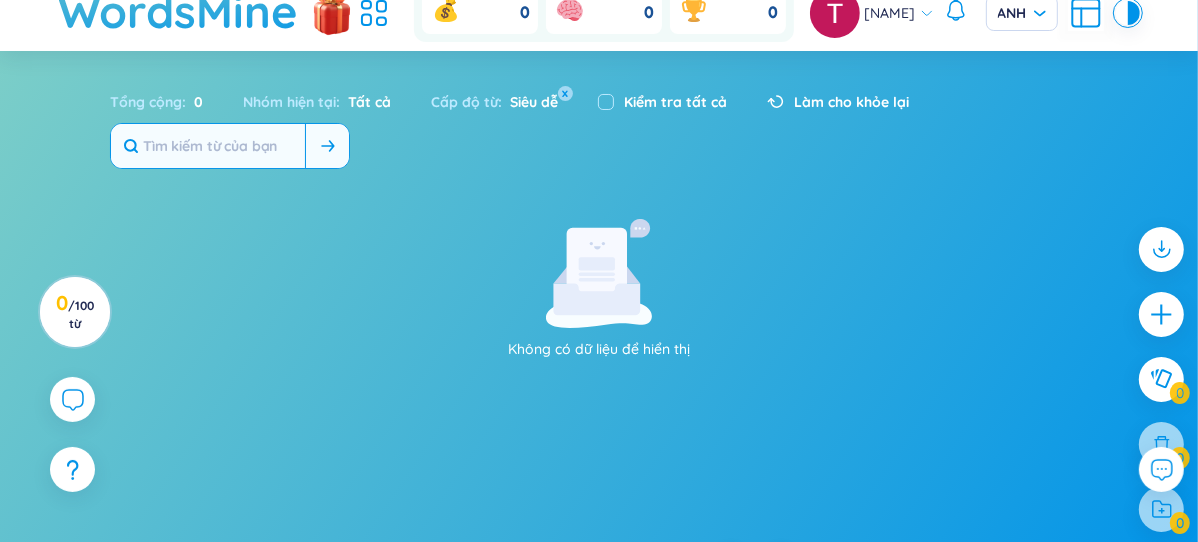 paste on "advanced" 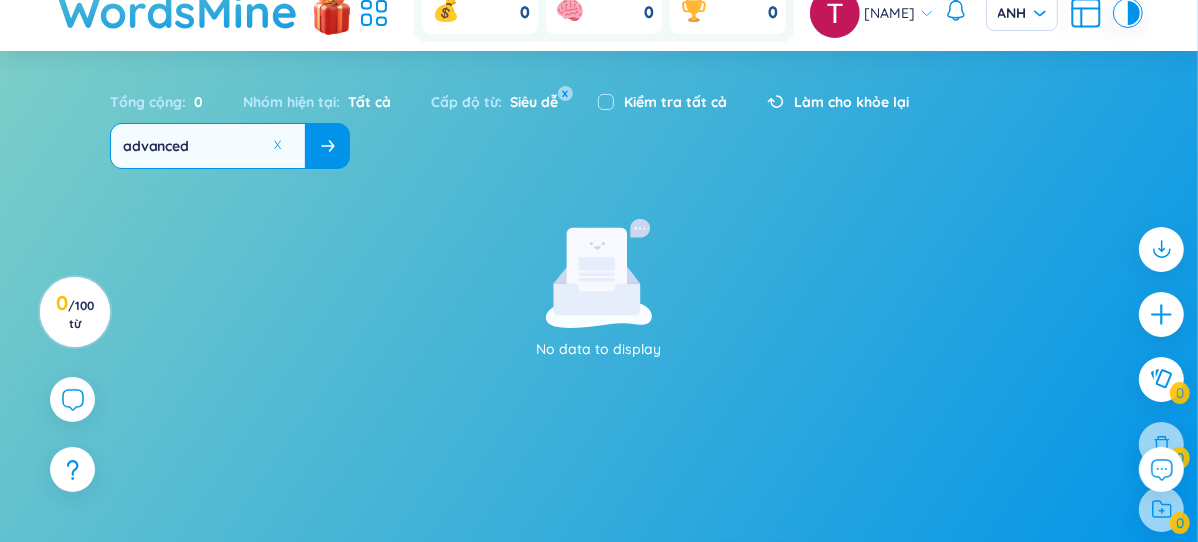 type on "advanced" 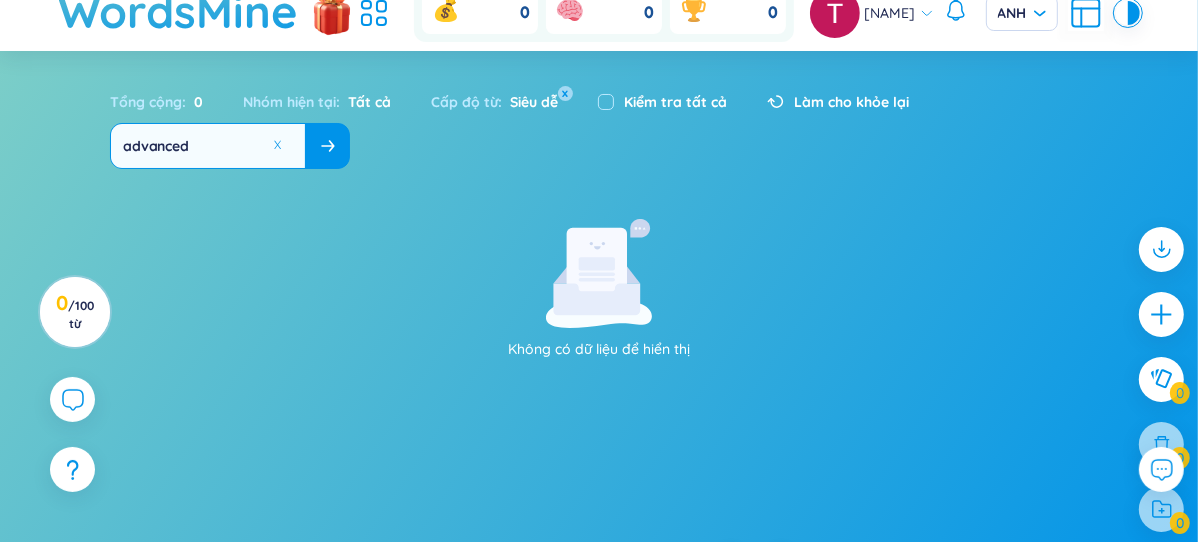 drag, startPoint x: 445, startPoint y: 324, endPoint x: 490, endPoint y: 294, distance: 54.08327 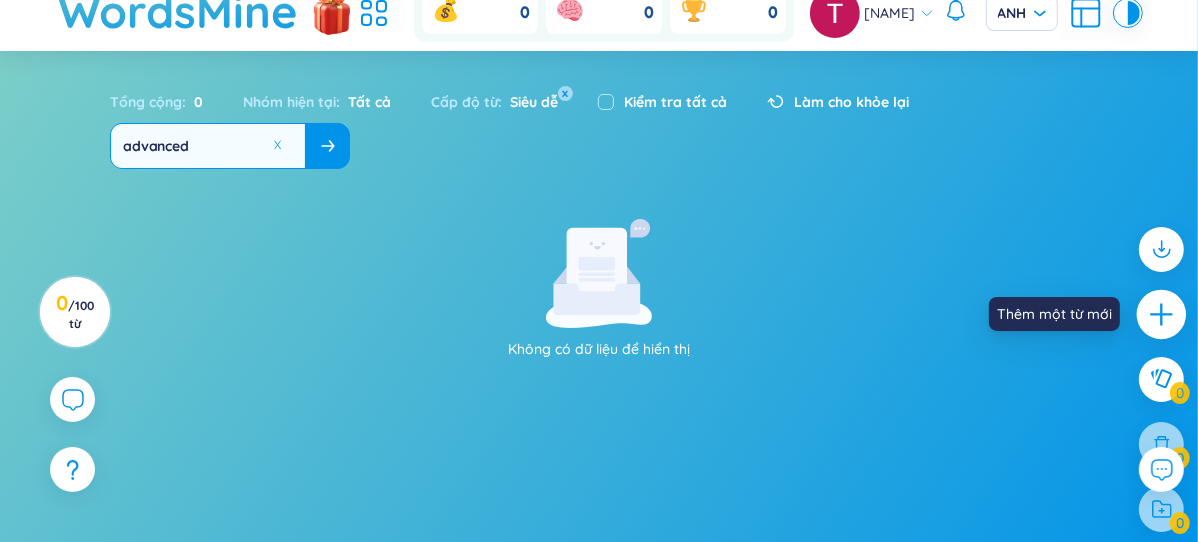 click at bounding box center [1162, 315] 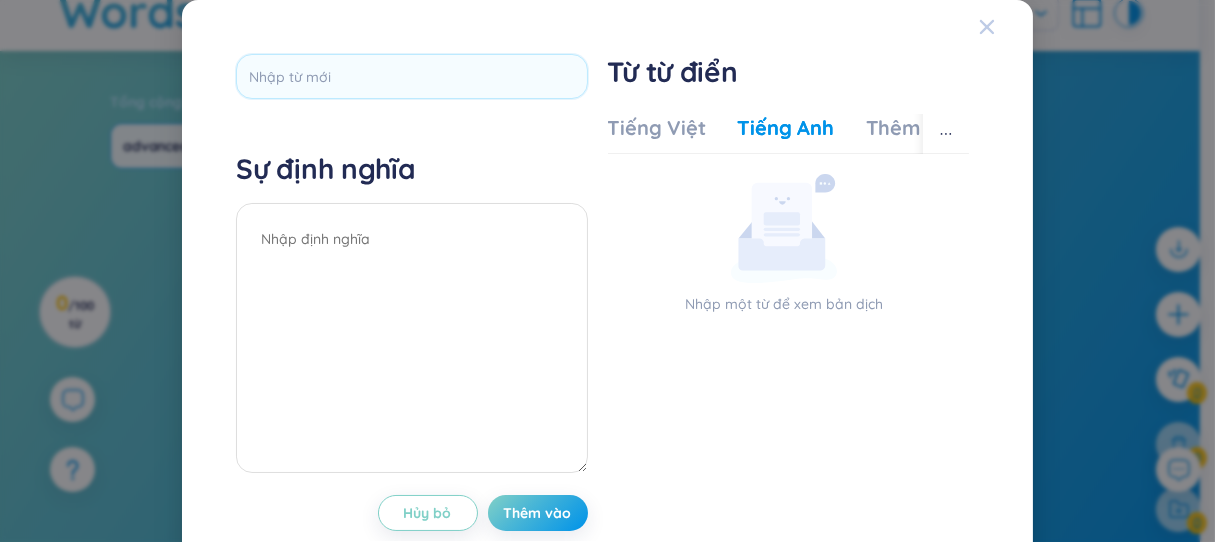 click 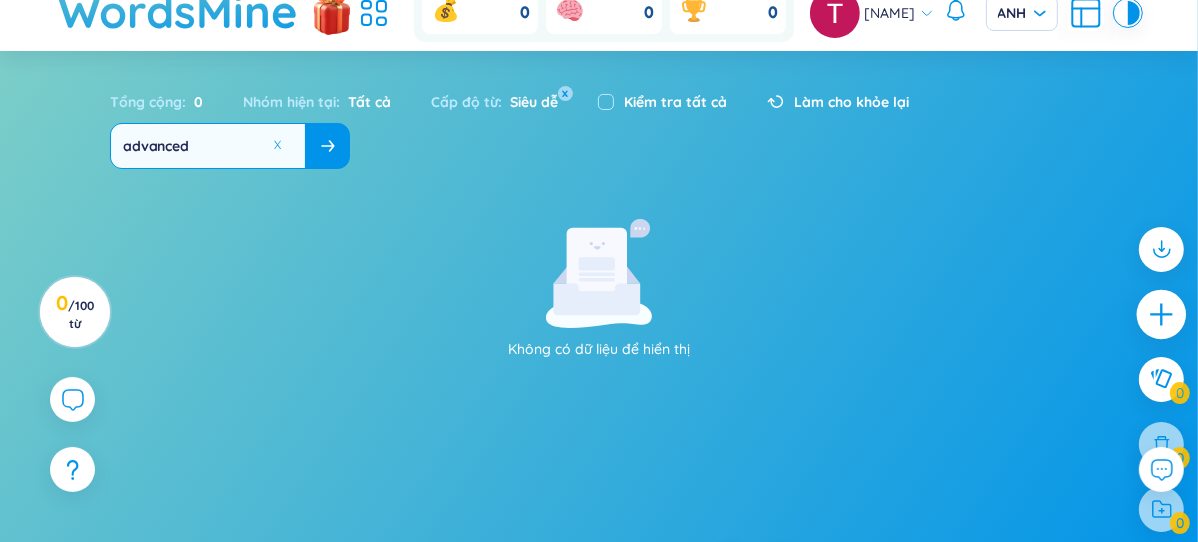click at bounding box center [1162, 315] 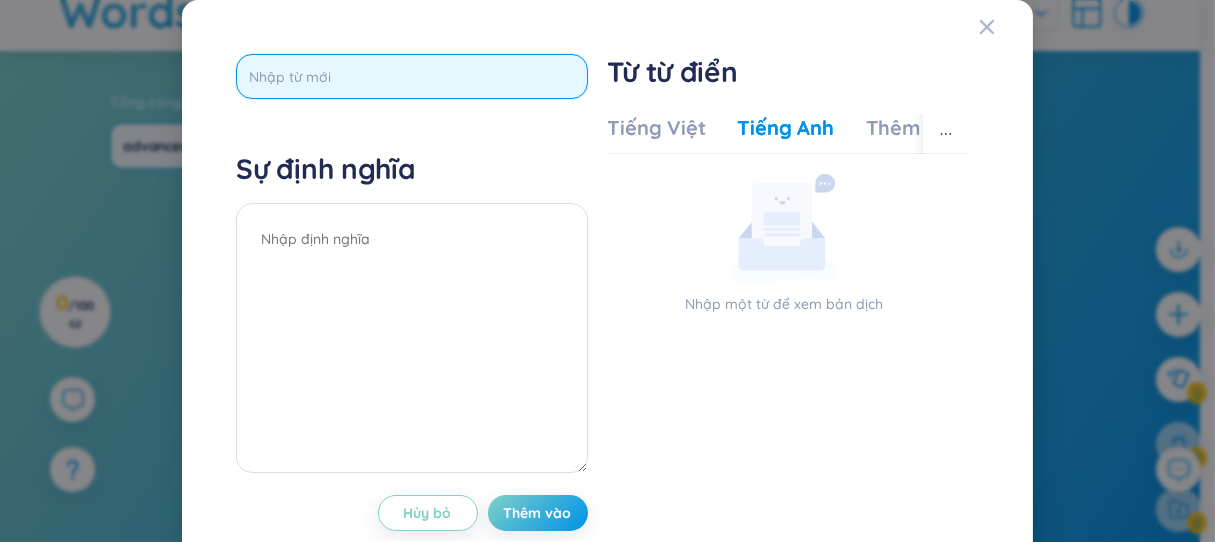 click at bounding box center (411, 76) 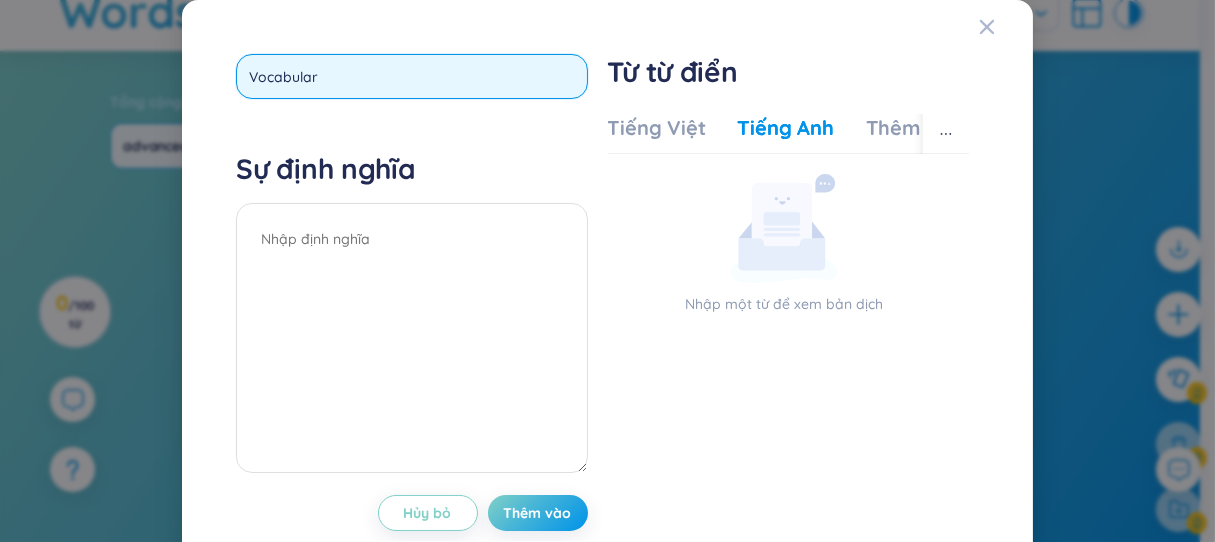 type on "Vocabulary" 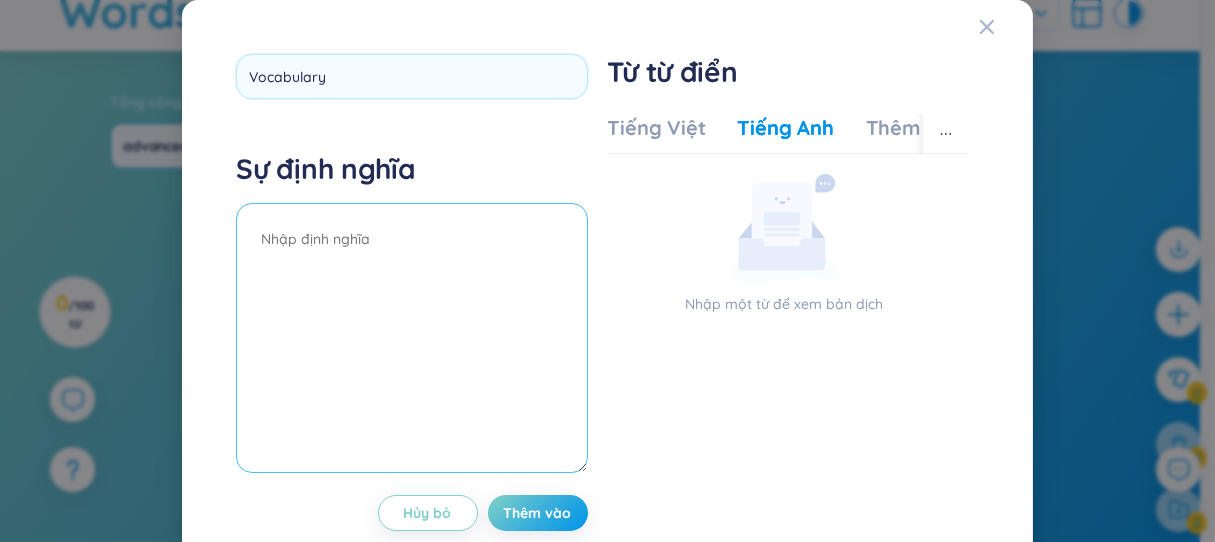 click at bounding box center (411, 338) 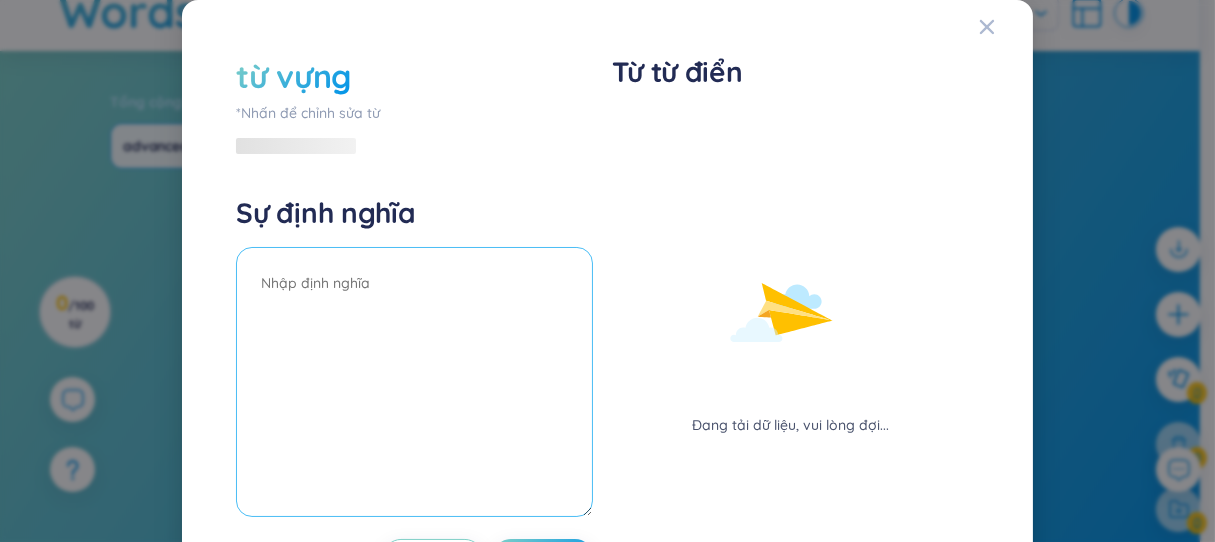 click at bounding box center [414, 382] 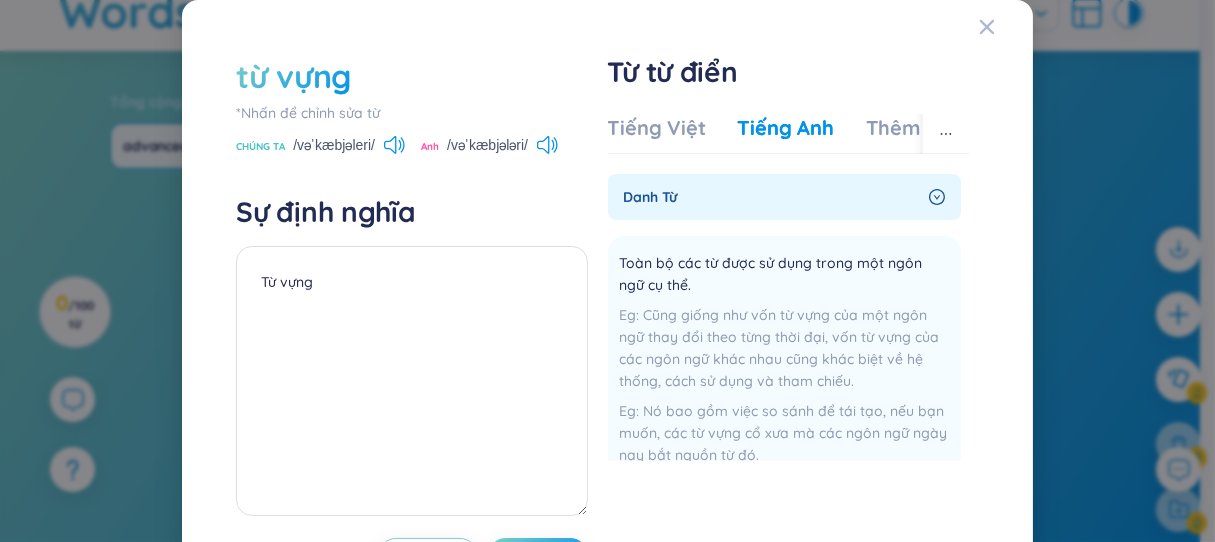 click on "Tiếng Việt Tiếng Anh Thêm ví dụ" at bounding box center [790, 134] 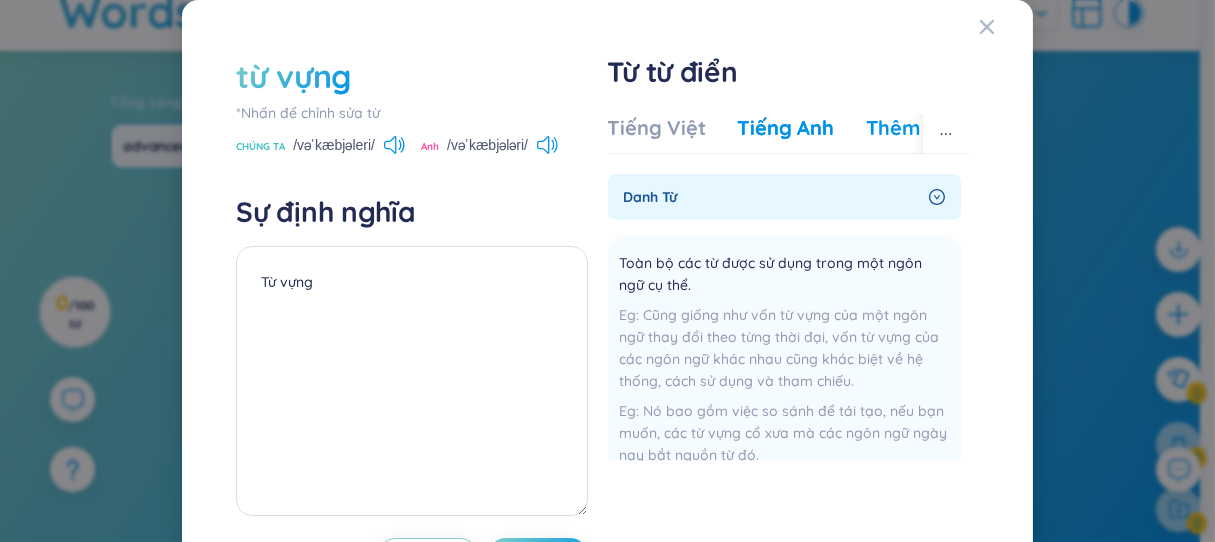 click on "Thêm ví dụ" at bounding box center [919, 127] 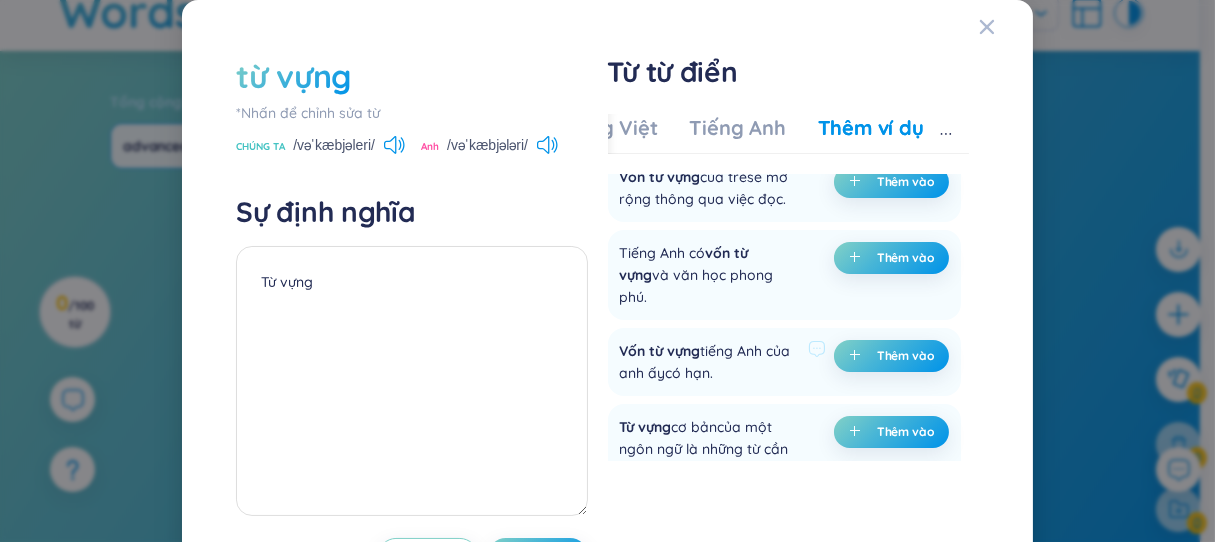 scroll, scrollTop: 184, scrollLeft: 0, axis: vertical 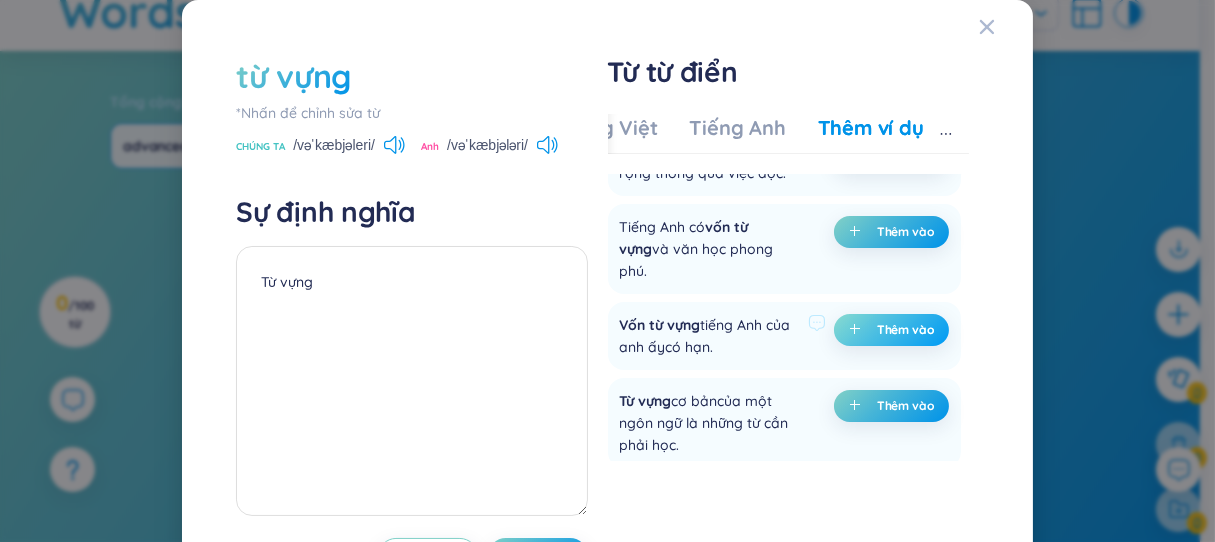 click on "Thêm vào" at bounding box center (905, 329) 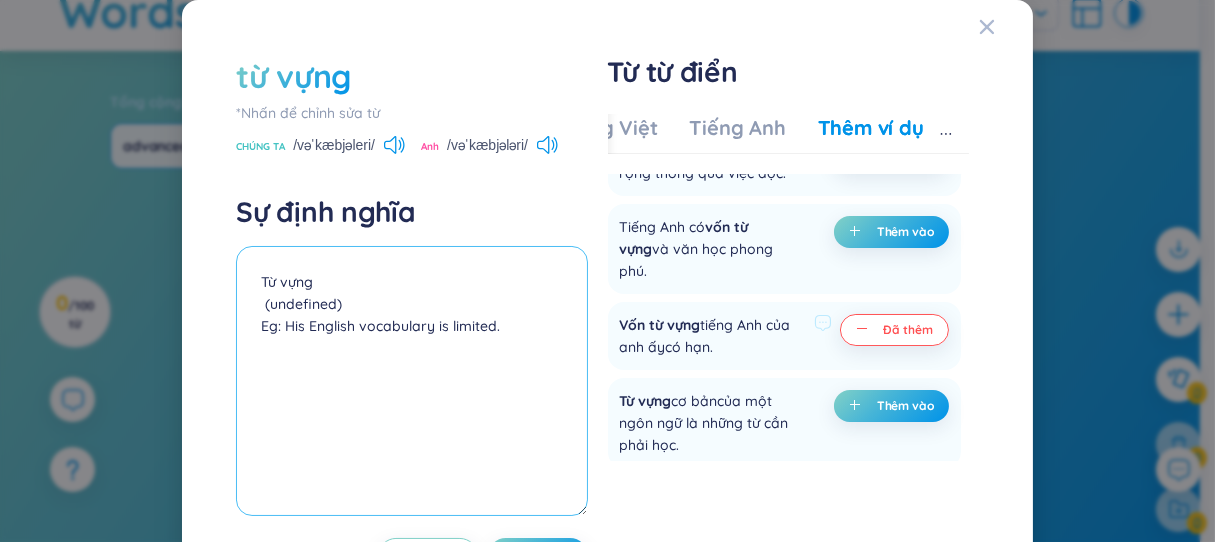 drag, startPoint x: 355, startPoint y: 289, endPoint x: 357, endPoint y: 320, distance: 31.06445 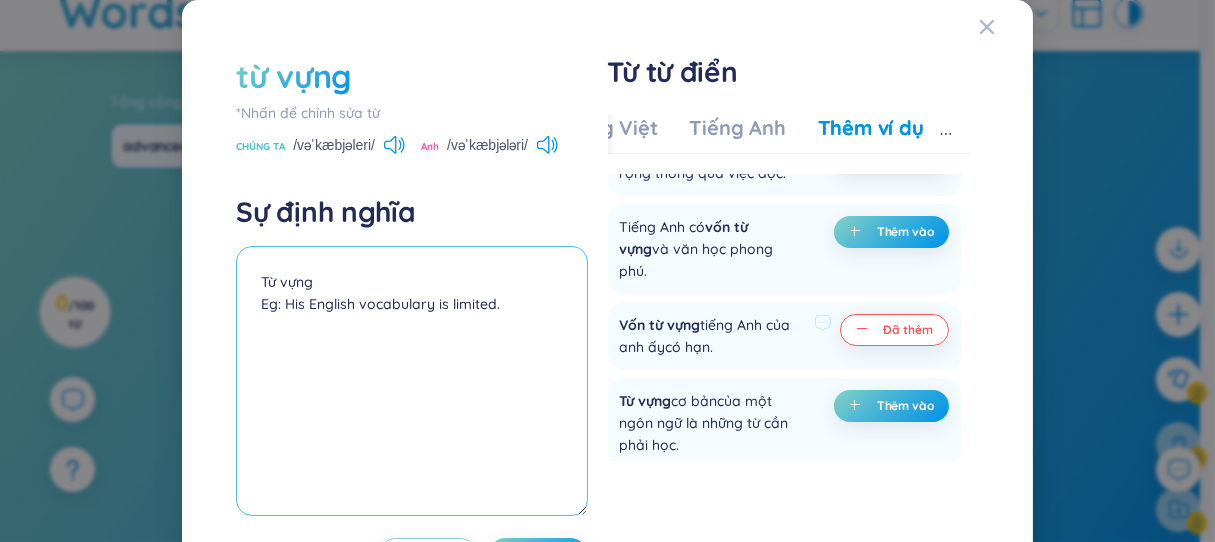 click on "Từ vựng
Eg: His English vocabulary is limited." at bounding box center [411, 381] 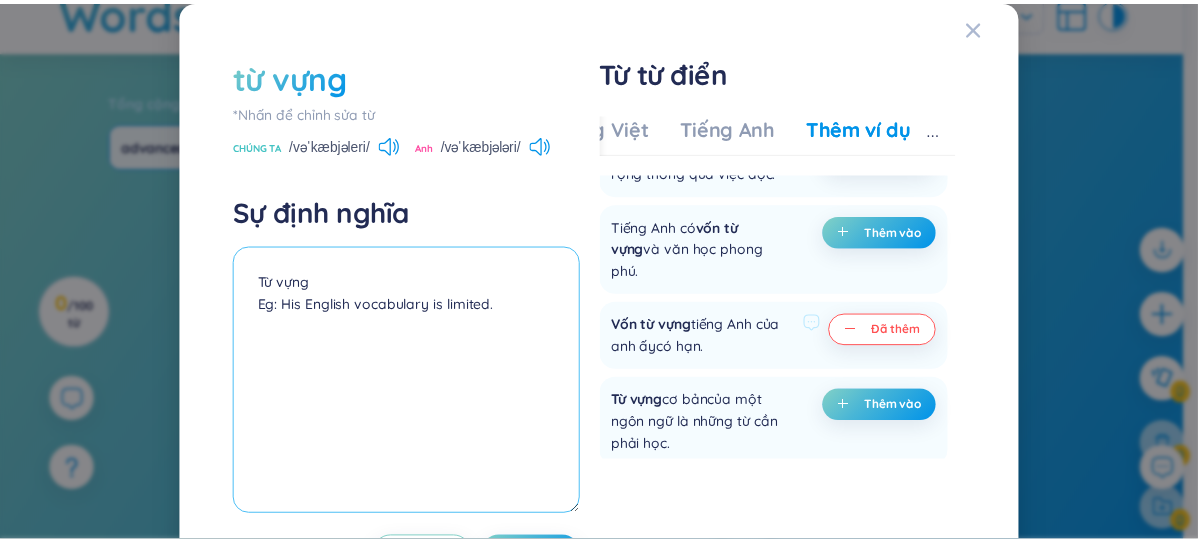 scroll, scrollTop: 107, scrollLeft: 0, axis: vertical 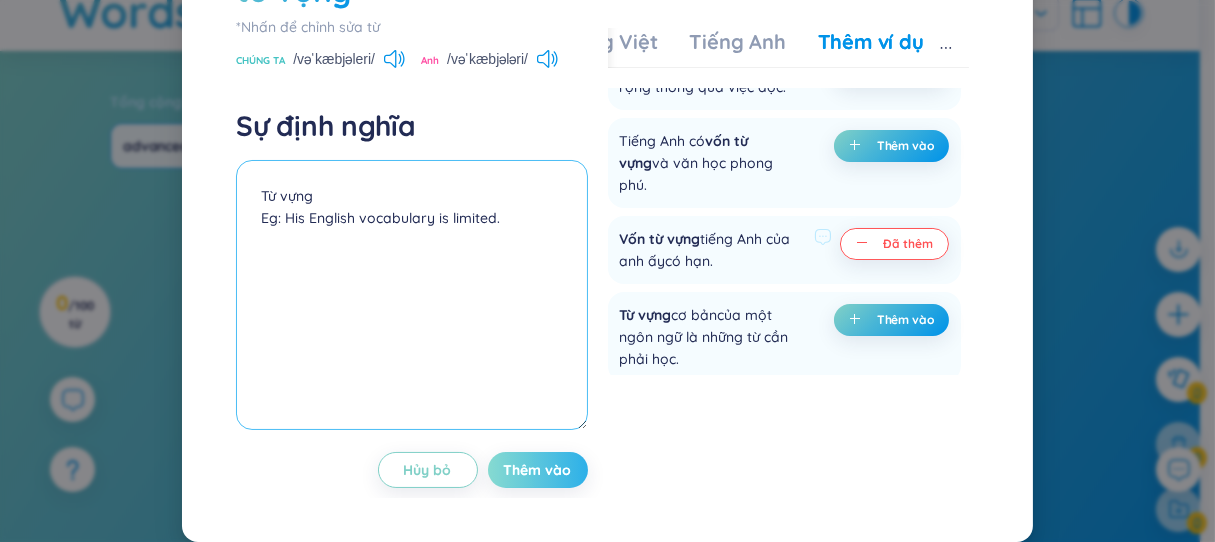 type on "Từ vựng
Eg: His English vocabulary is limited." 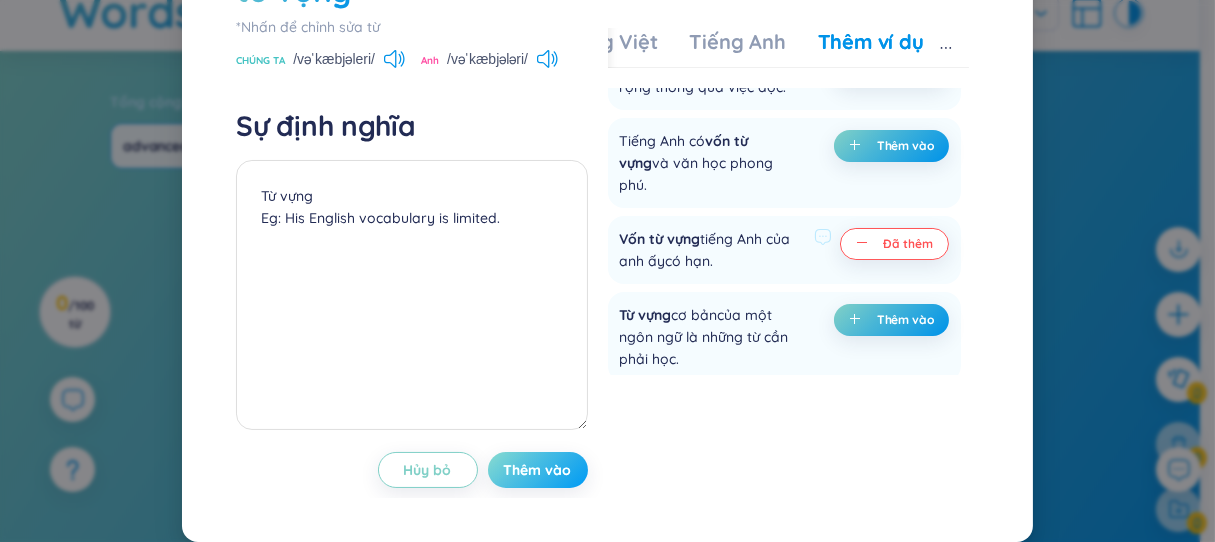 click on "Thêm vào" at bounding box center (538, 470) 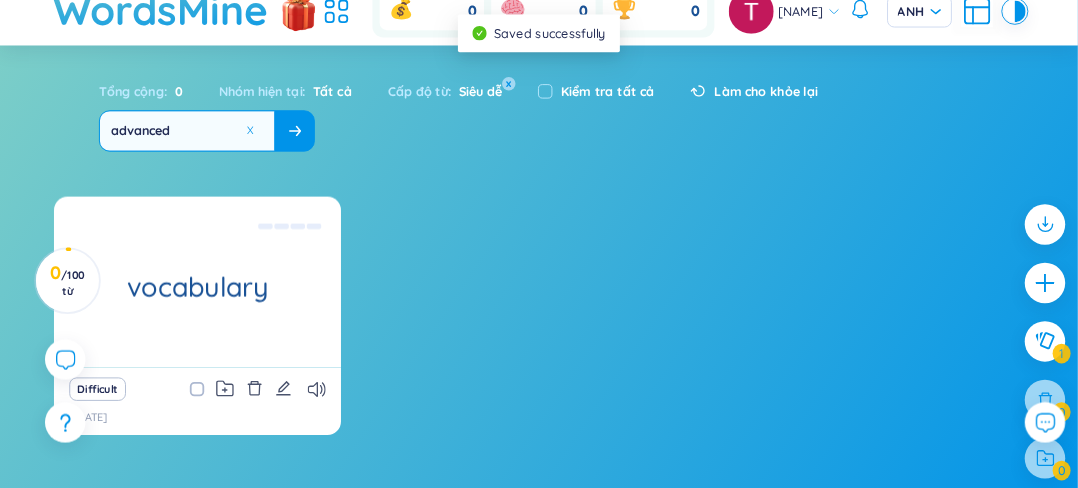 scroll, scrollTop: 0, scrollLeft: 0, axis: both 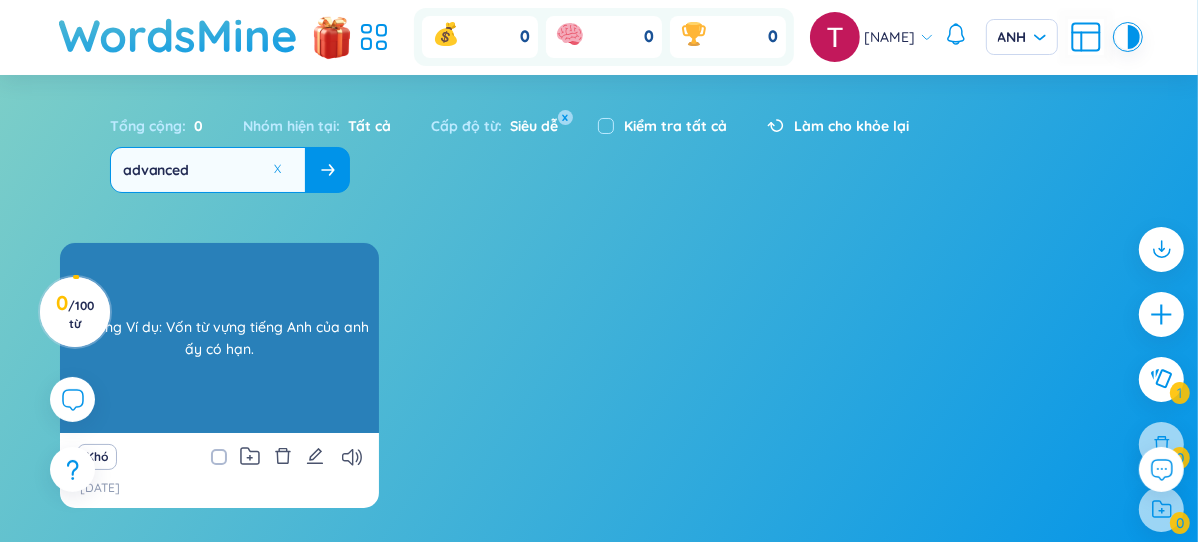 click on "Từ vựng Ví dụ: Vốn từ vựng tiếng Anh của anh ấy có hạn." at bounding box center (219, 338) 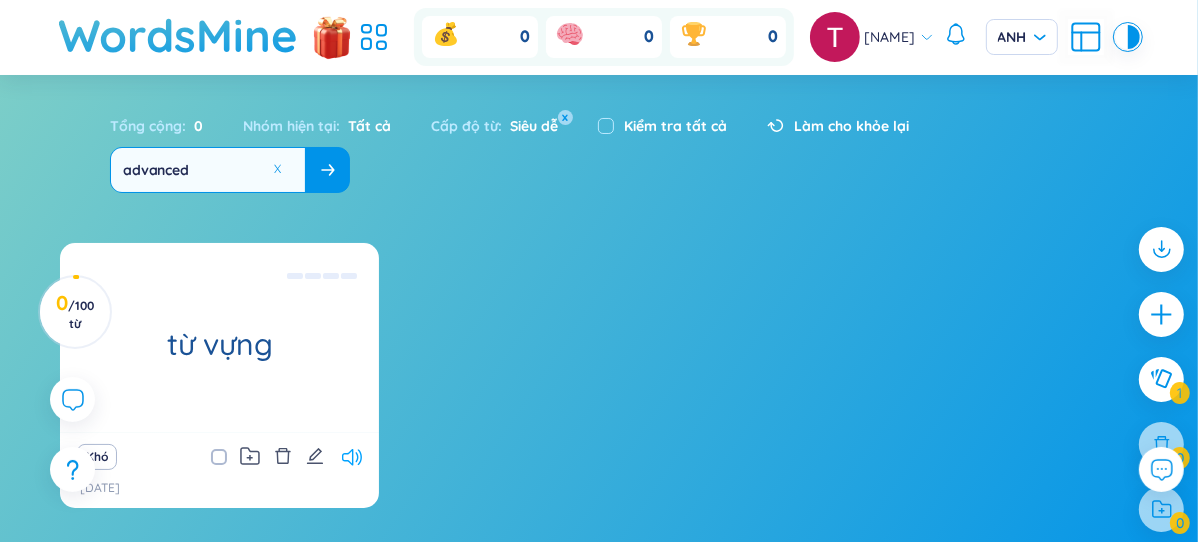 click 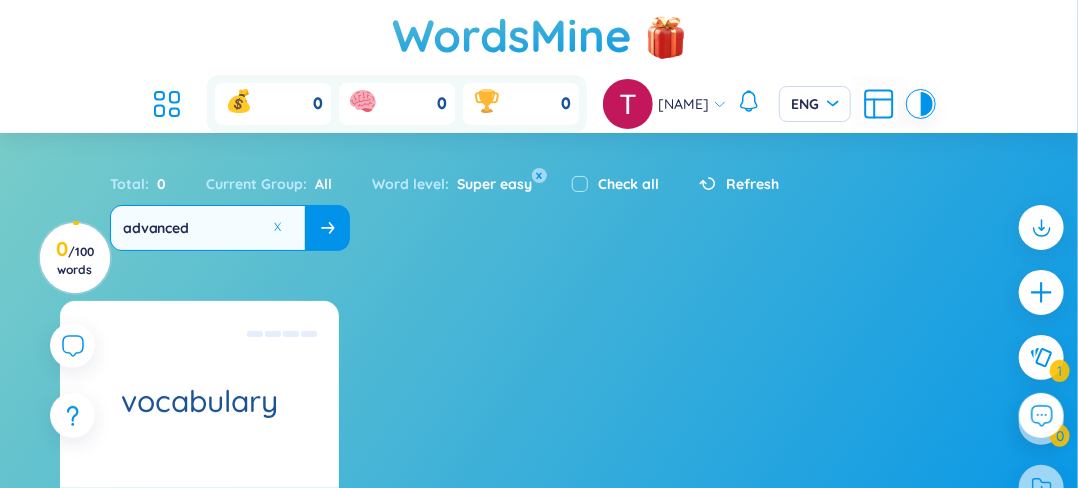 click on "Total : 0 Current Group : All Word level : Super easy x Check all Refresh advanced" at bounding box center [539, 207] 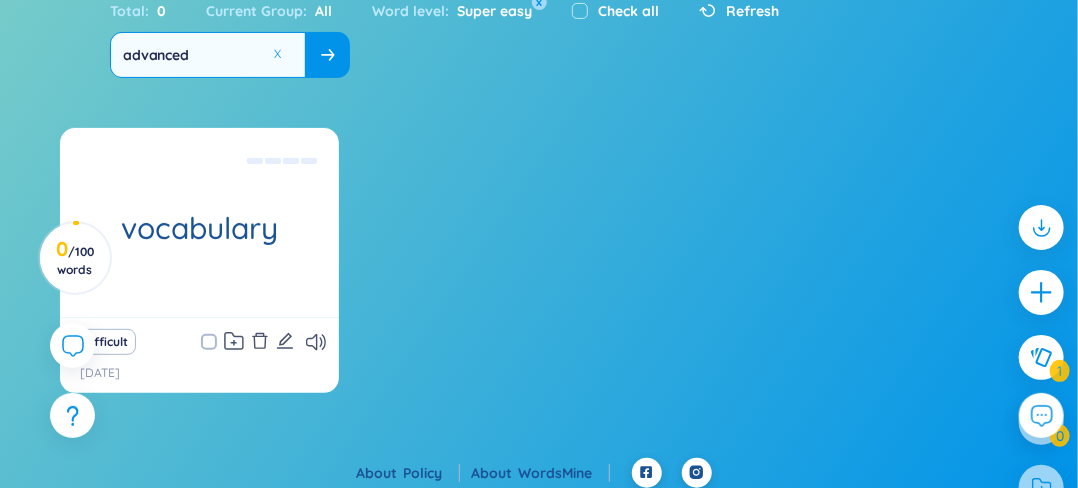 scroll, scrollTop: 182, scrollLeft: 0, axis: vertical 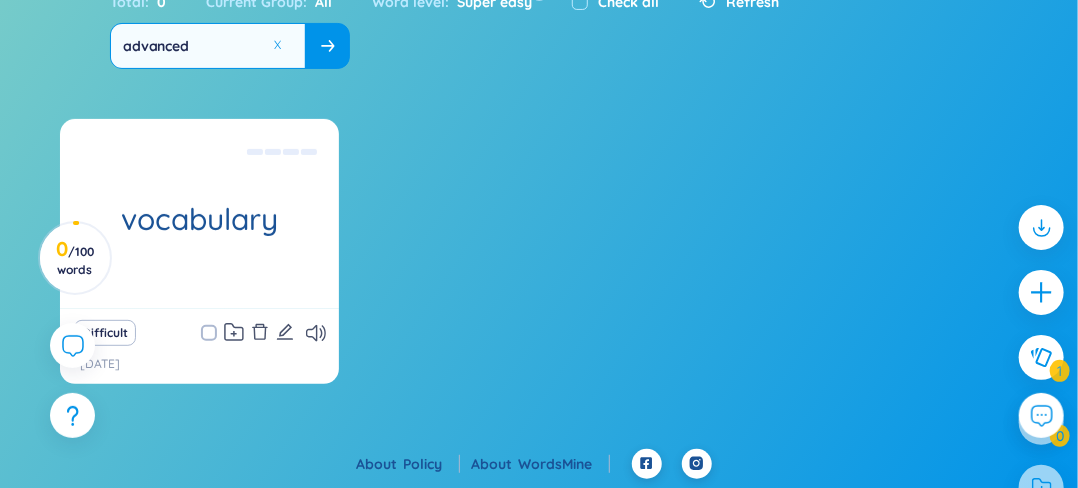 click on "Difficult" at bounding box center [199, 333] 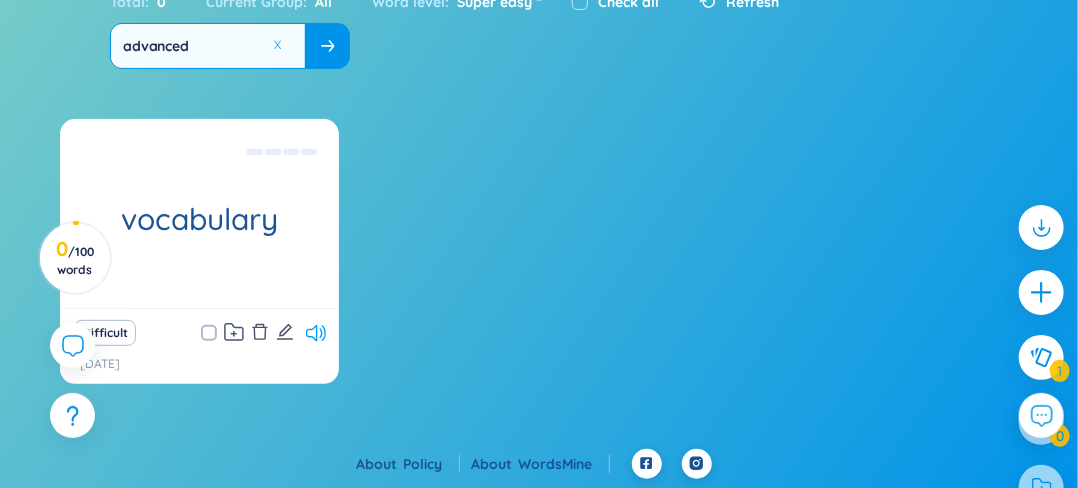 click 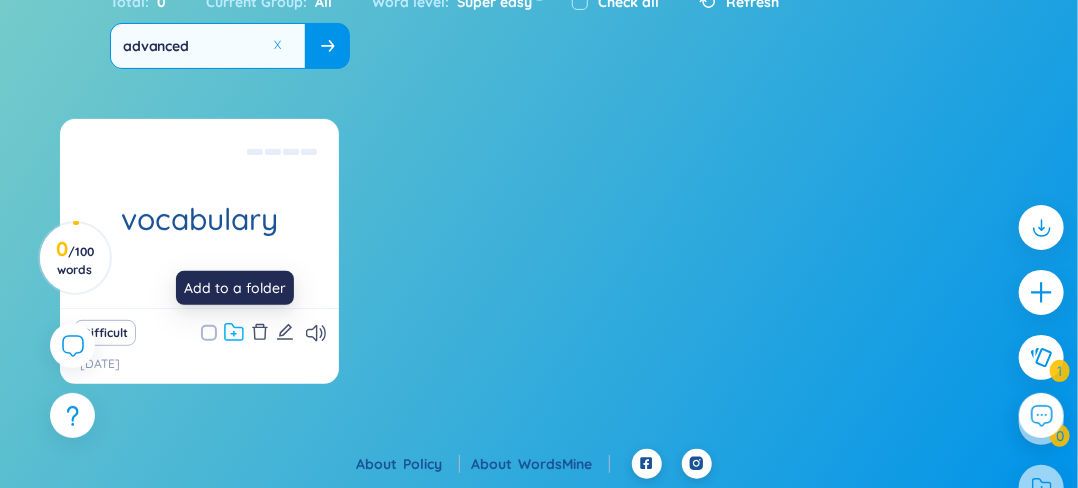 click 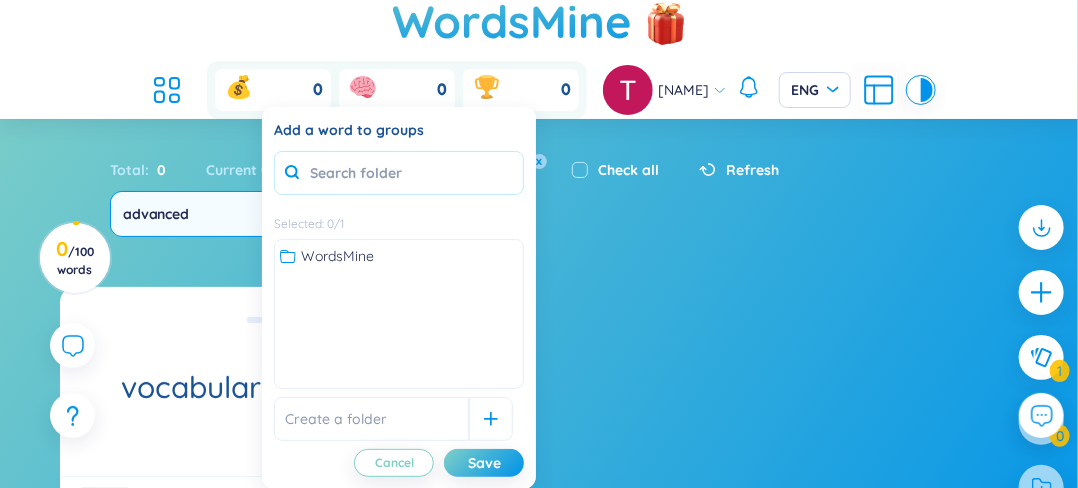scroll, scrollTop: 6, scrollLeft: 0, axis: vertical 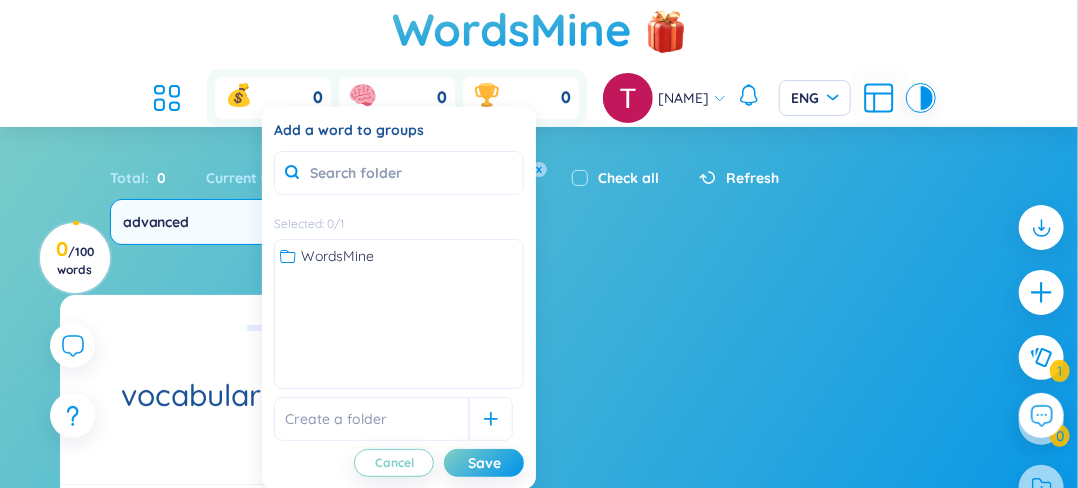 click on "Total : 0 Current Group : All Word level : Super easy x Check all Refresh advanced" at bounding box center [539, 201] 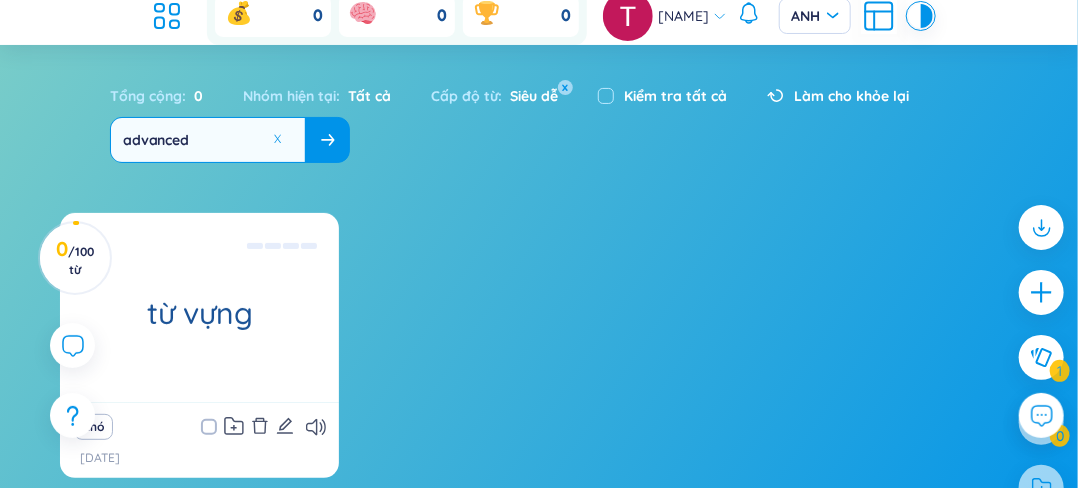 scroll, scrollTop: 93, scrollLeft: 0, axis: vertical 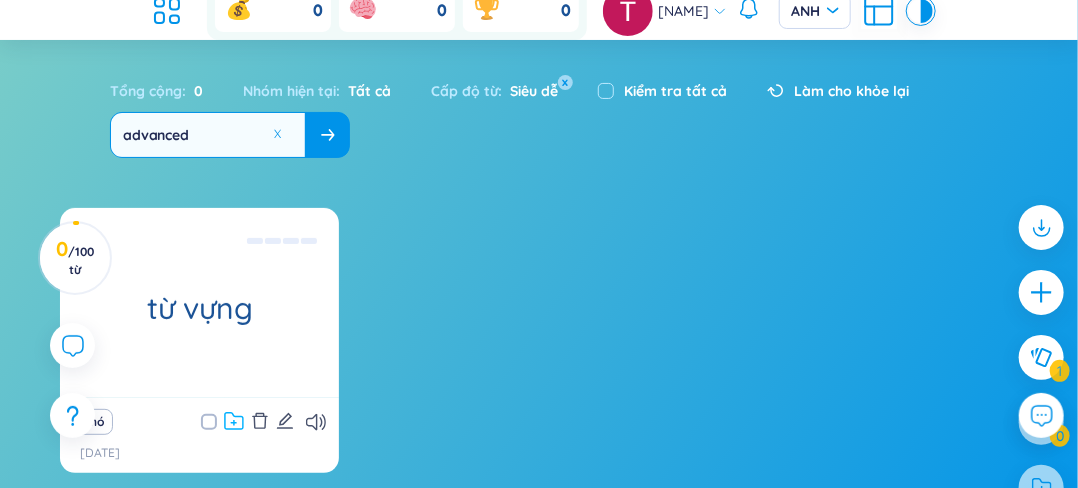 click 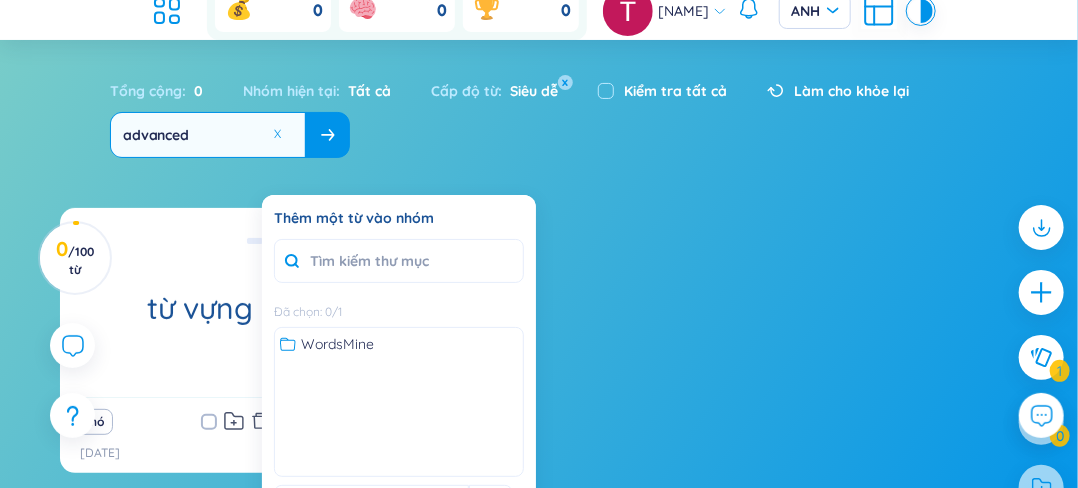 scroll, scrollTop: 182, scrollLeft: 0, axis: vertical 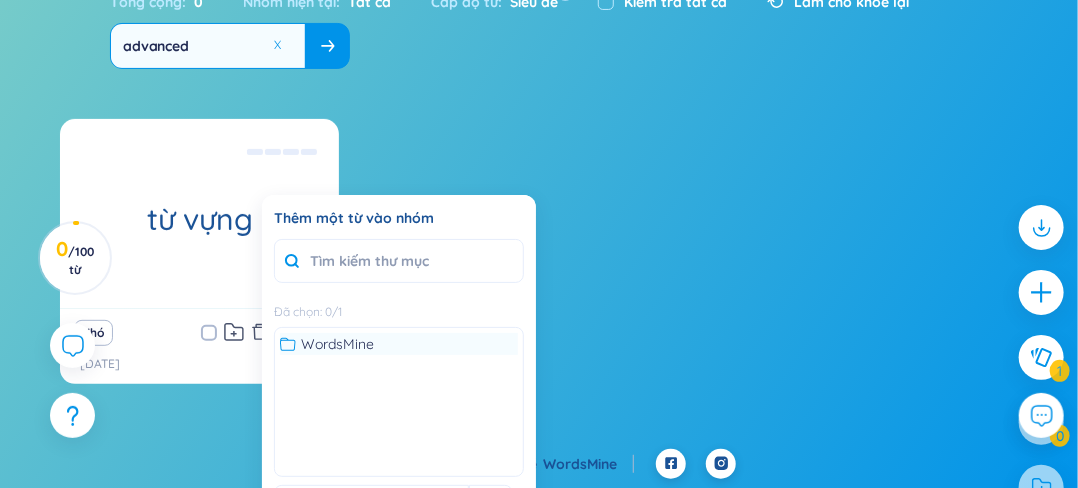click on "WordsMine" at bounding box center (399, 344) 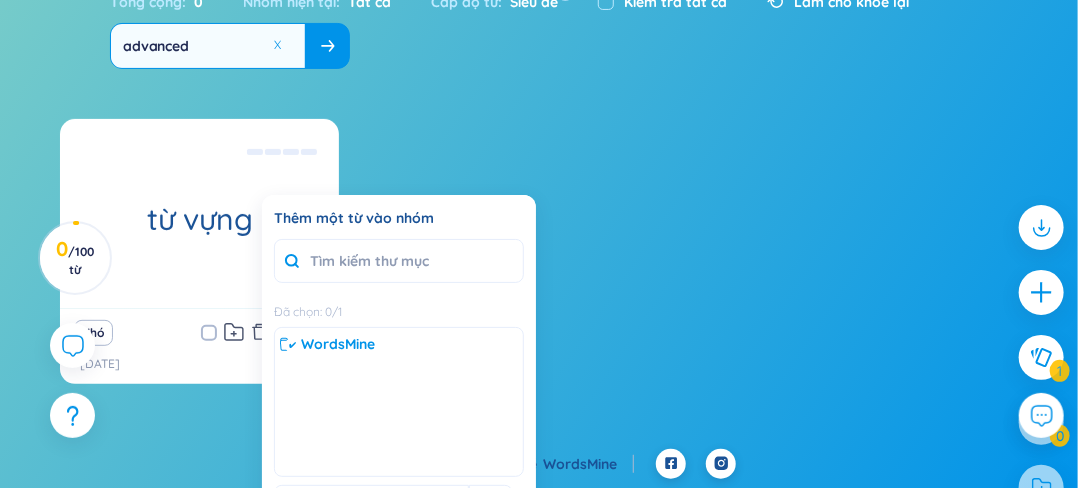 click on "từ vựng Từ vựng Ví dụ: Vốn từ vựng tiếng Anh của anh ấy có hạn.
Khó 4/8/2025" at bounding box center [539, 264] 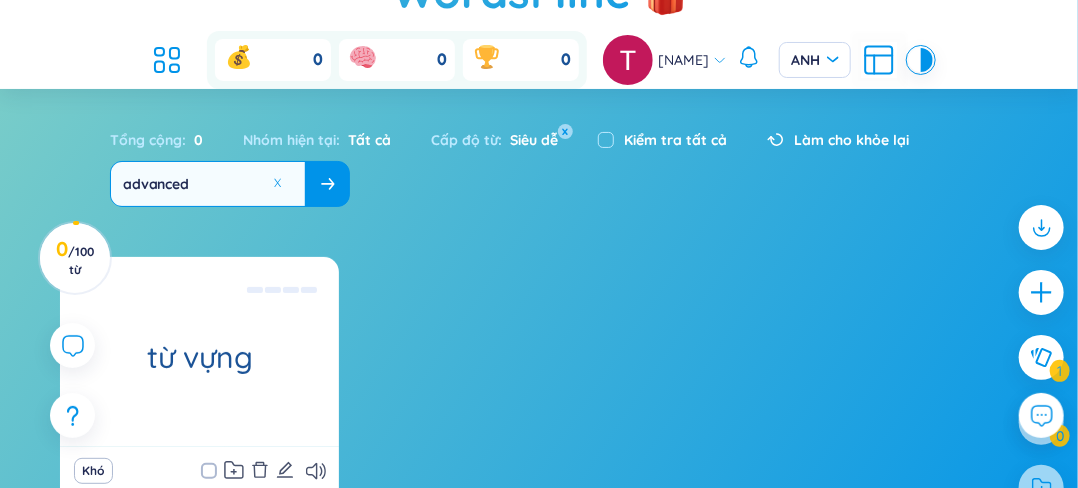 scroll, scrollTop: 0, scrollLeft: 0, axis: both 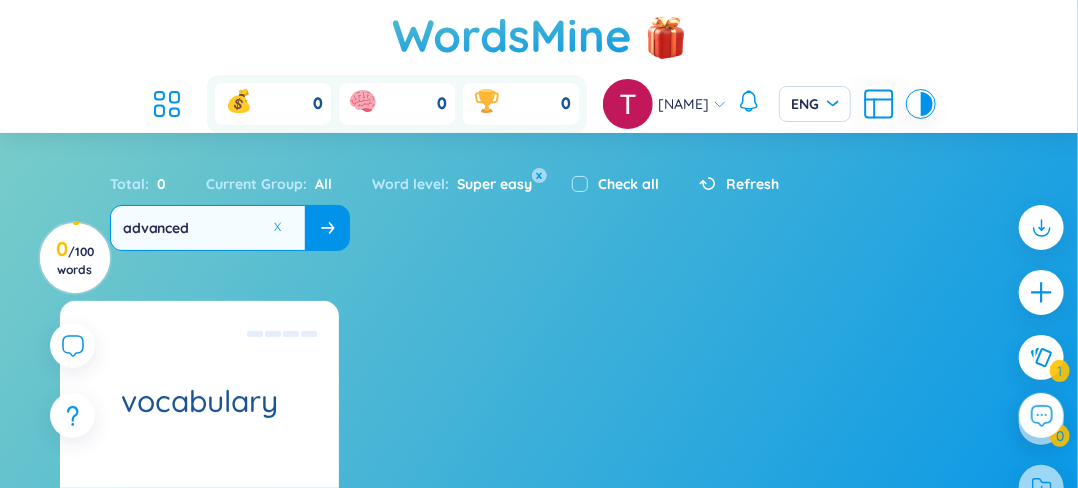 click on "Total : 0 Current Group : All Word level : Super easy x Check all Refresh advanced" at bounding box center (539, 207) 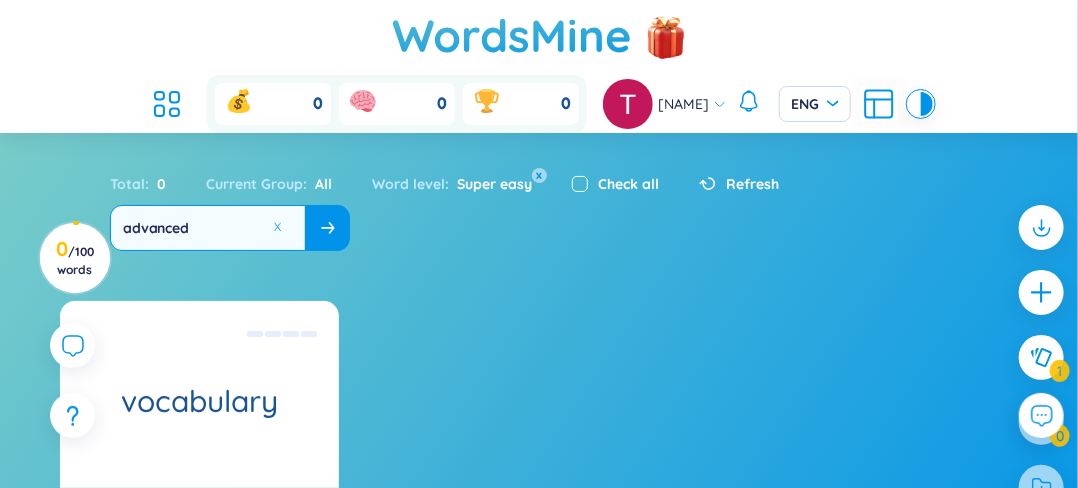 click at bounding box center [580, 184] 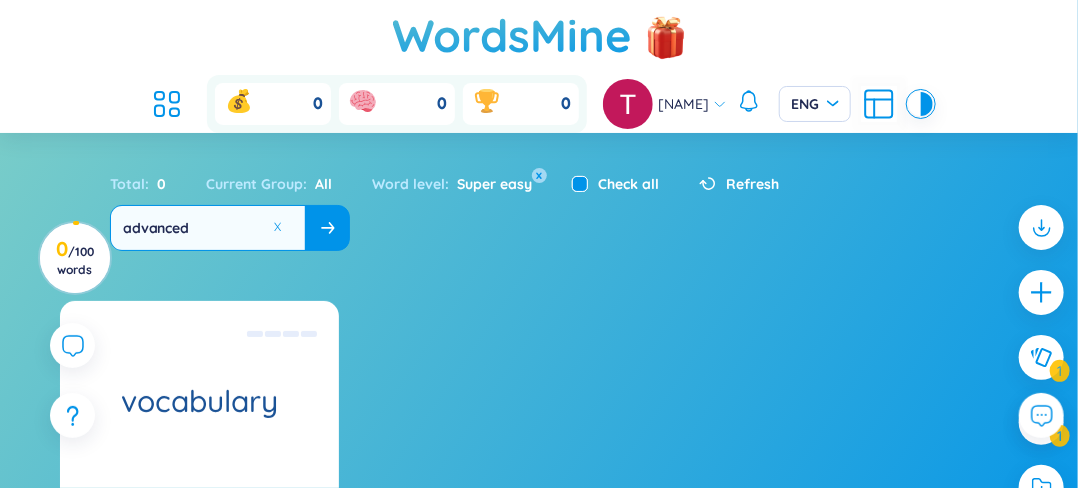checkbox on "true" 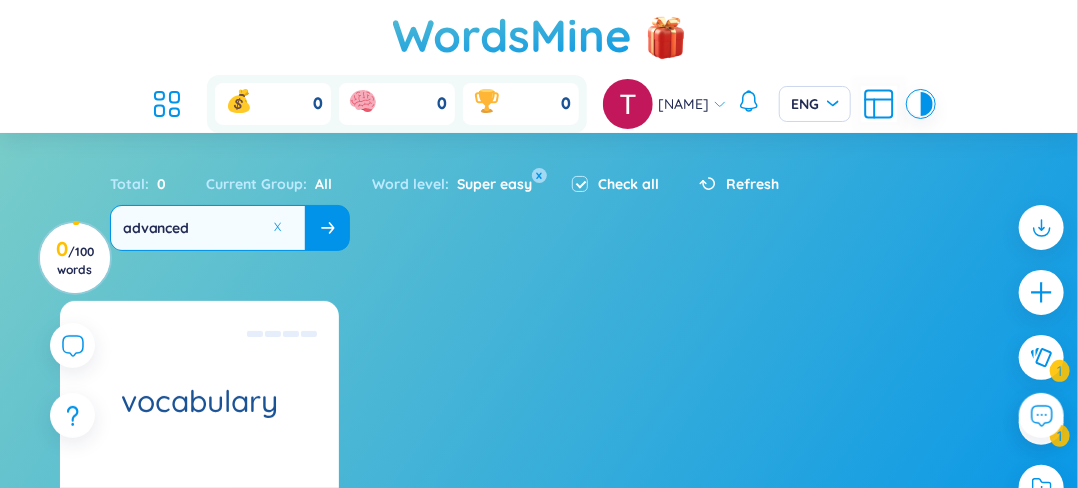 click on "Chào , [PERSON] ! Welcome to WordsMine, where all vocabularies will be yours. No, thanks Start now!" at bounding box center (539, 382) 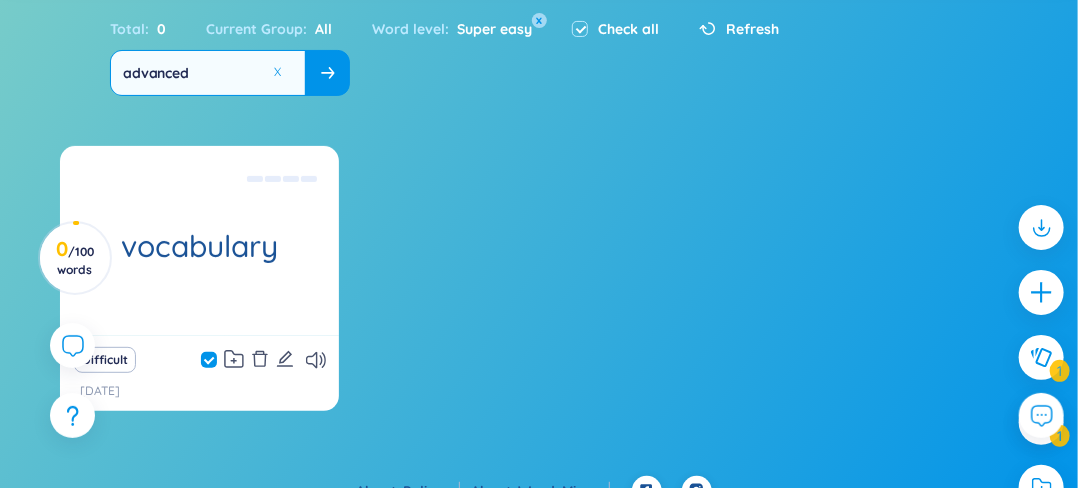 scroll, scrollTop: 182, scrollLeft: 0, axis: vertical 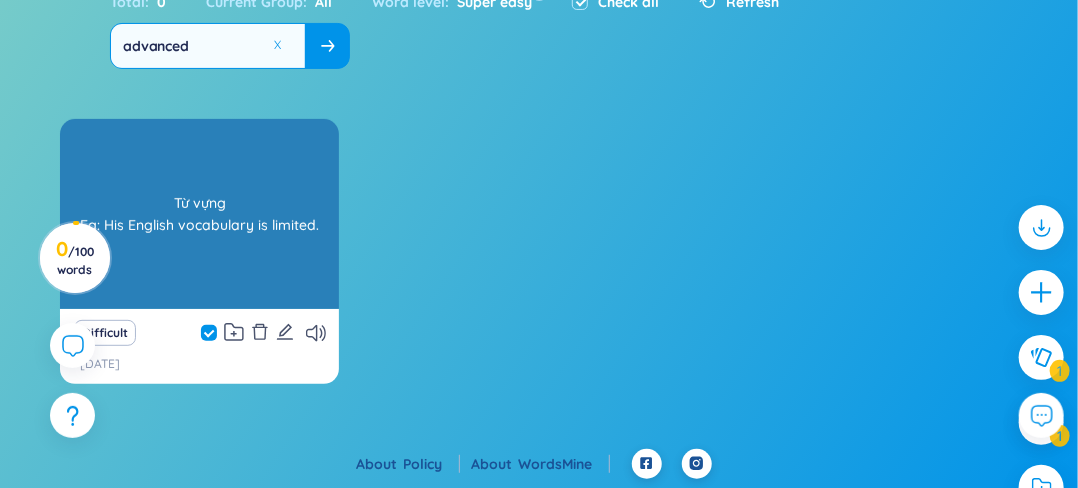 click on "Từ vựng
Eg: His English vocabulary is limited." at bounding box center (199, 214) 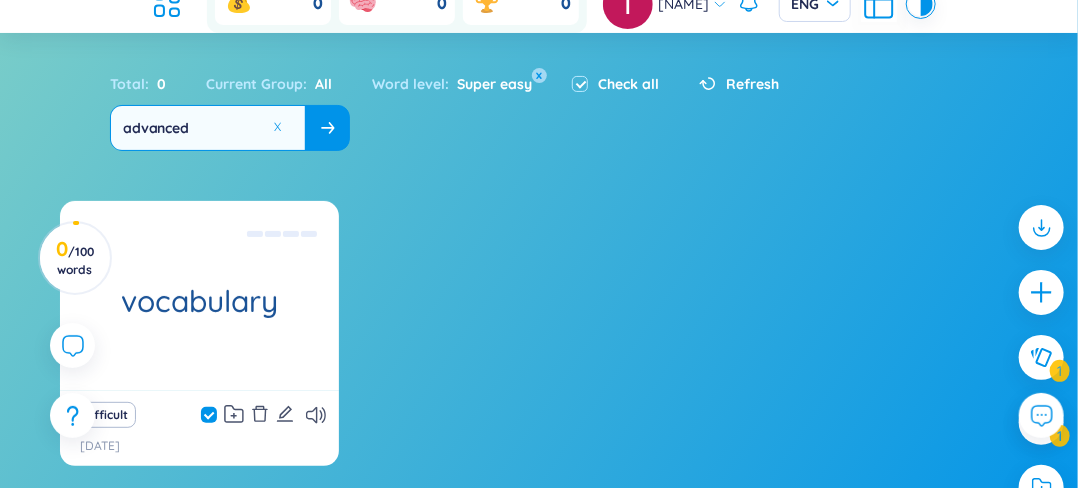 scroll, scrollTop: 0, scrollLeft: 0, axis: both 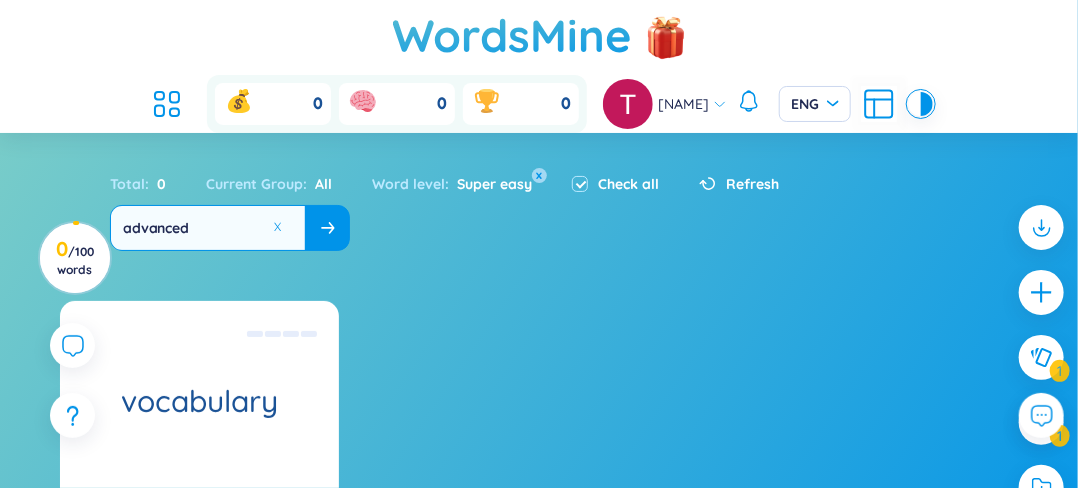 click on "Check all" at bounding box center [628, 184] 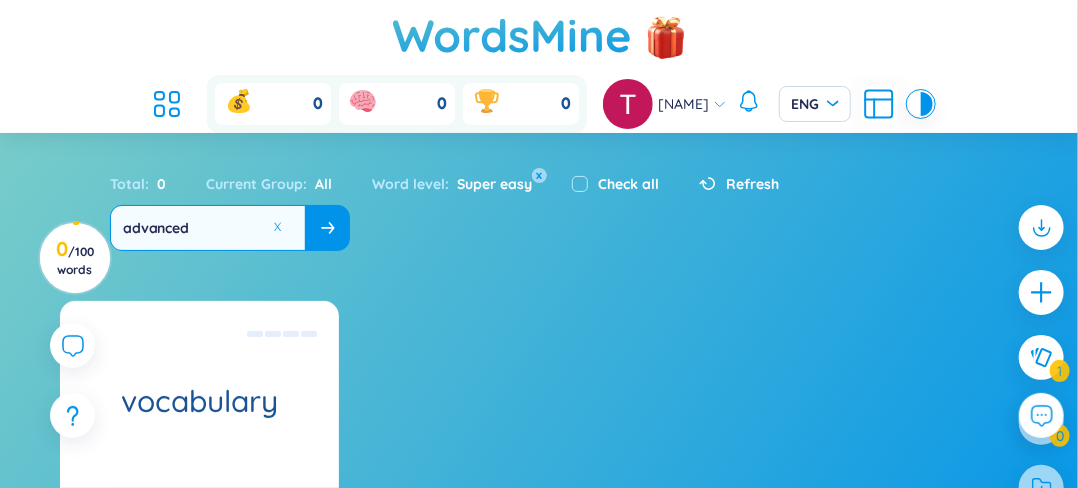 click on "Check all" at bounding box center [628, 184] 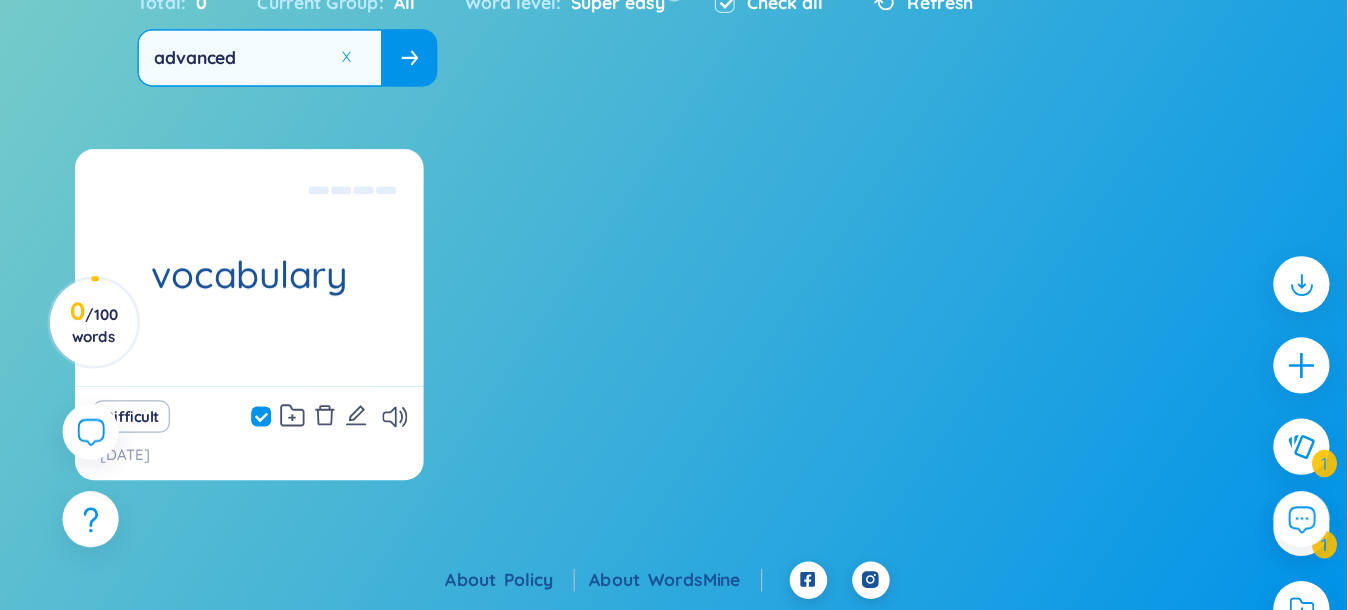 scroll, scrollTop: 17, scrollLeft: 0, axis: vertical 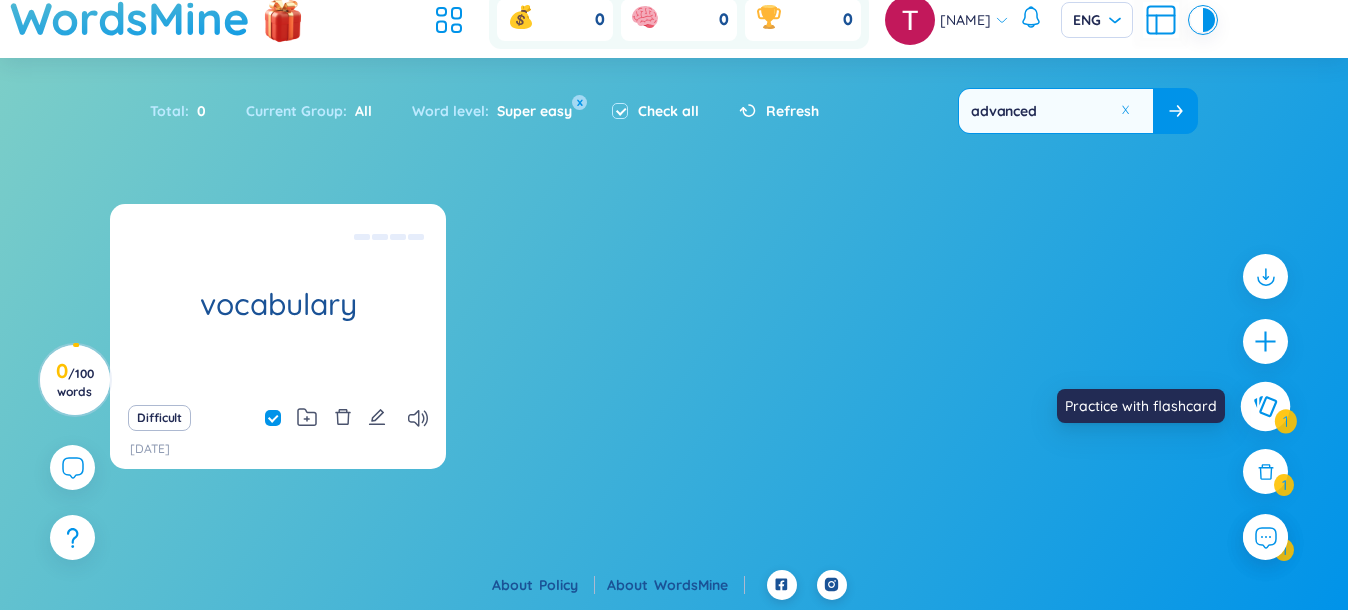 click 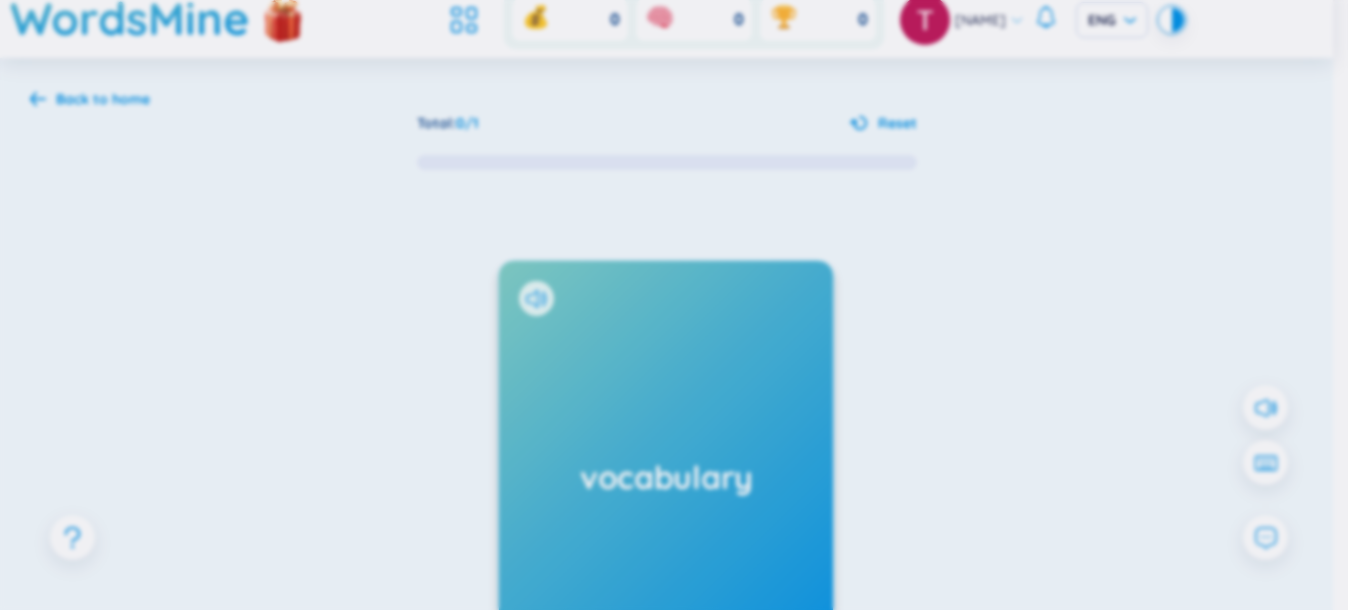 scroll, scrollTop: 0, scrollLeft: 0, axis: both 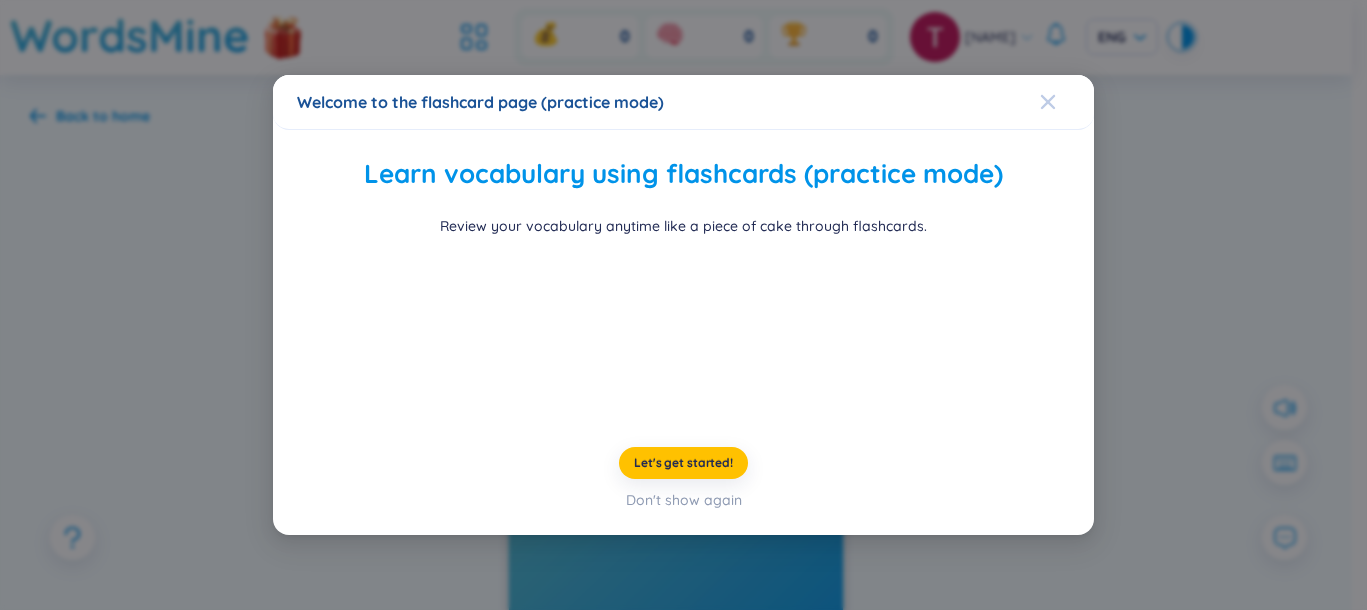 click 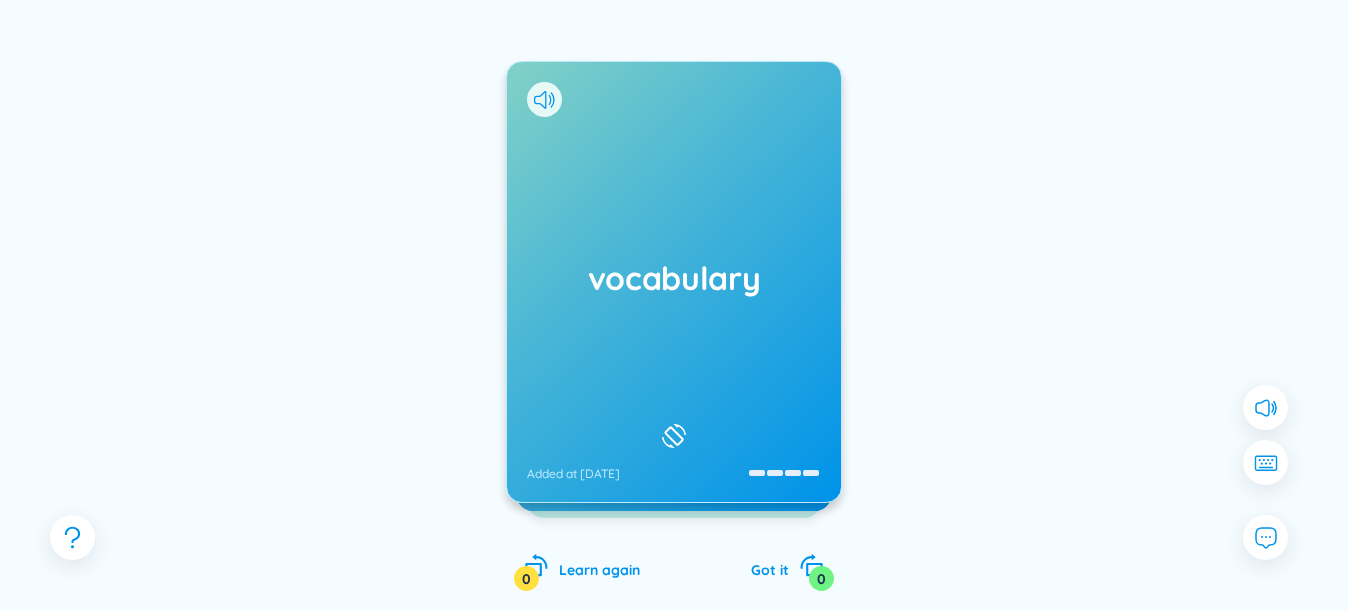 scroll, scrollTop: 240, scrollLeft: 0, axis: vertical 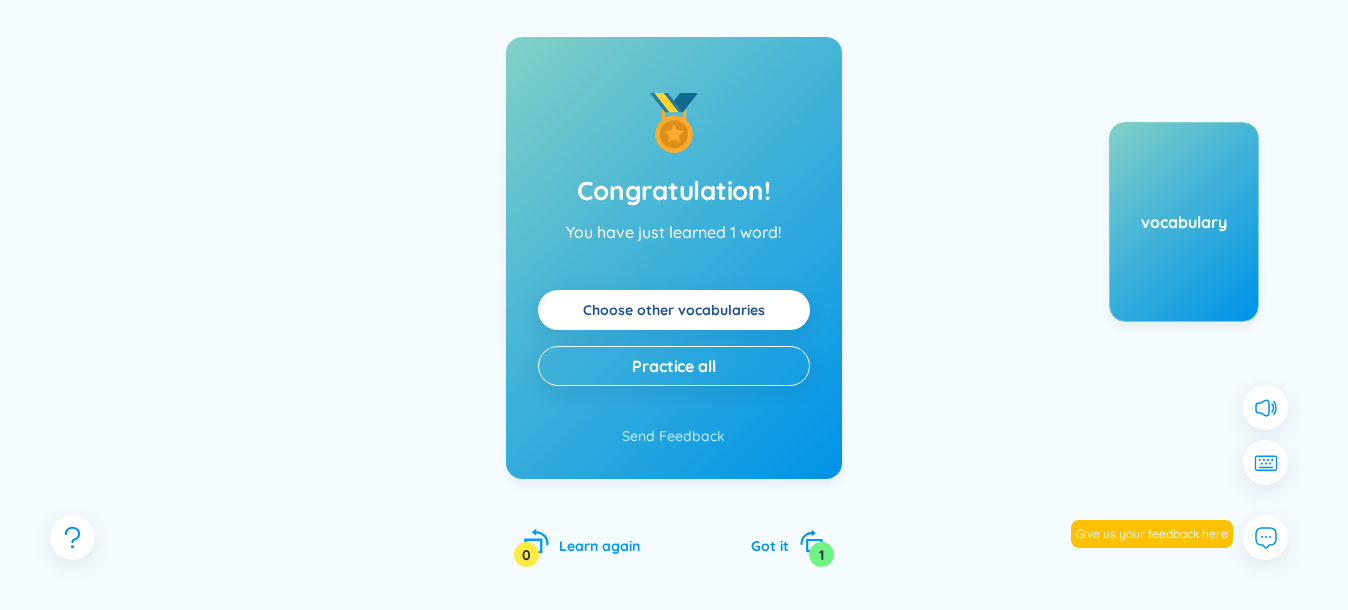 click on "Learn again" at bounding box center (599, 546) 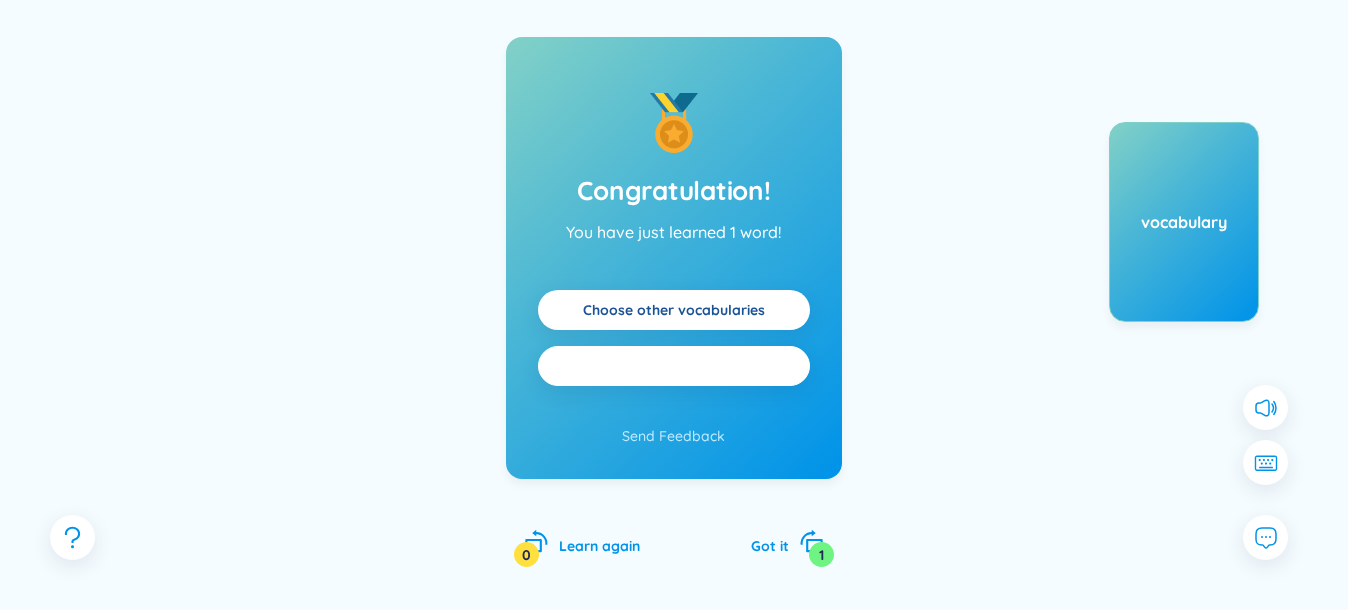 click on "Practice all" at bounding box center [674, 366] 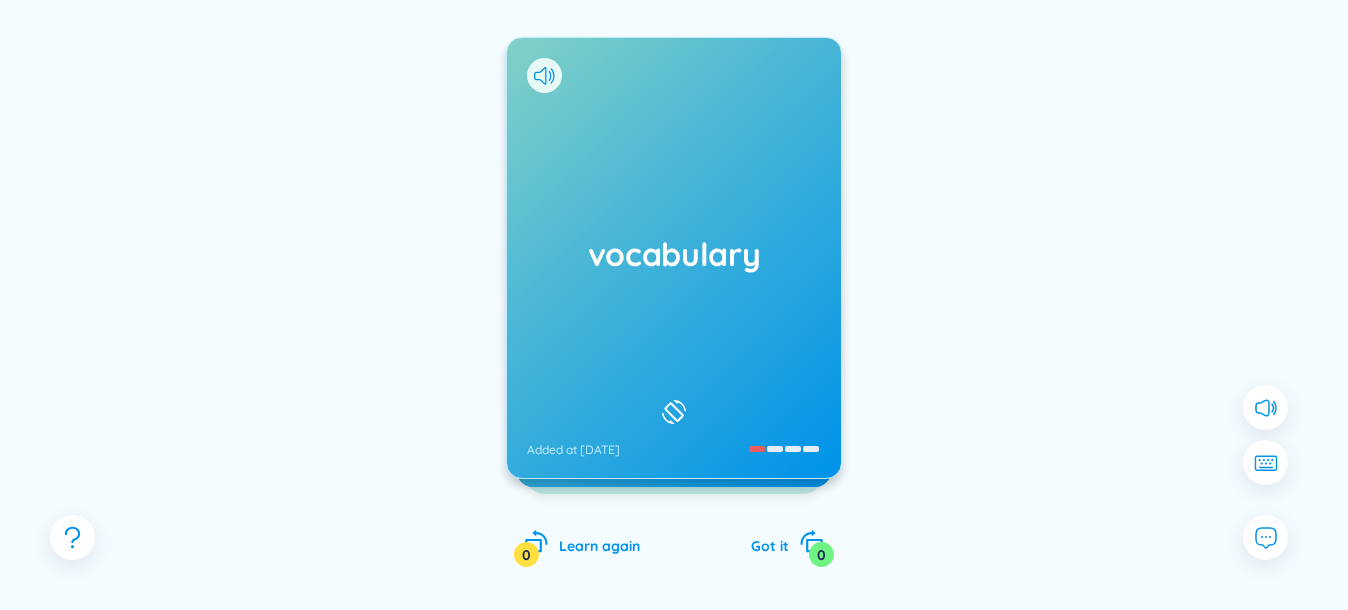 click 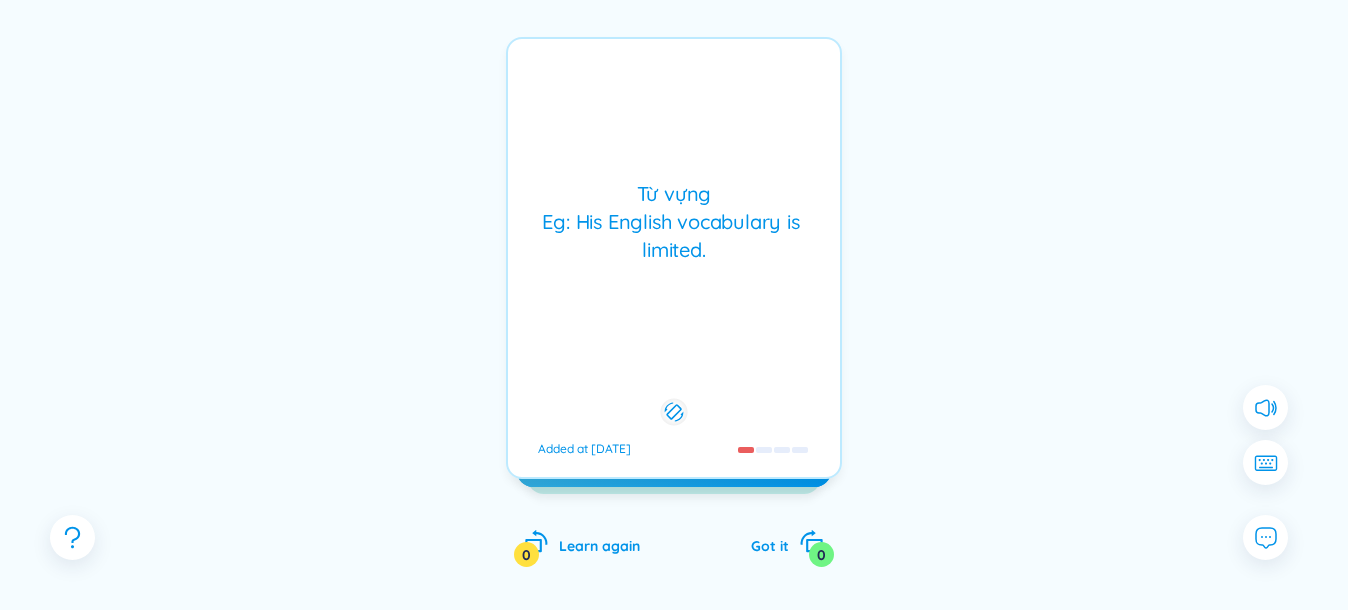 click at bounding box center (782, 450) 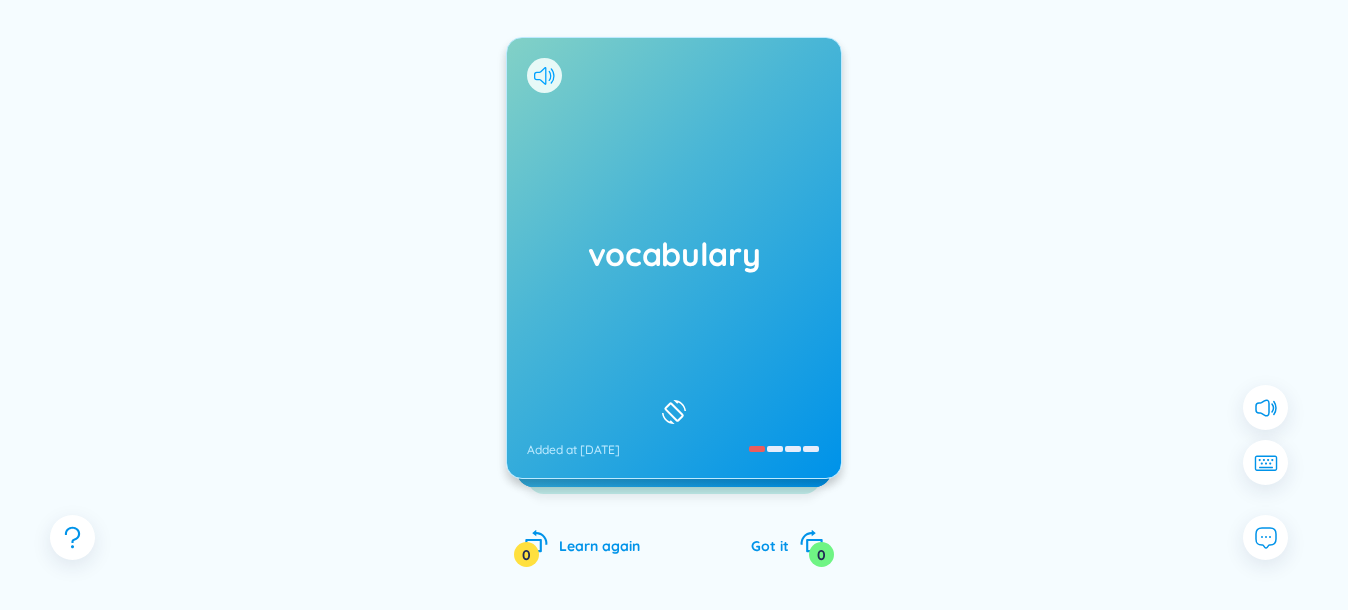 click 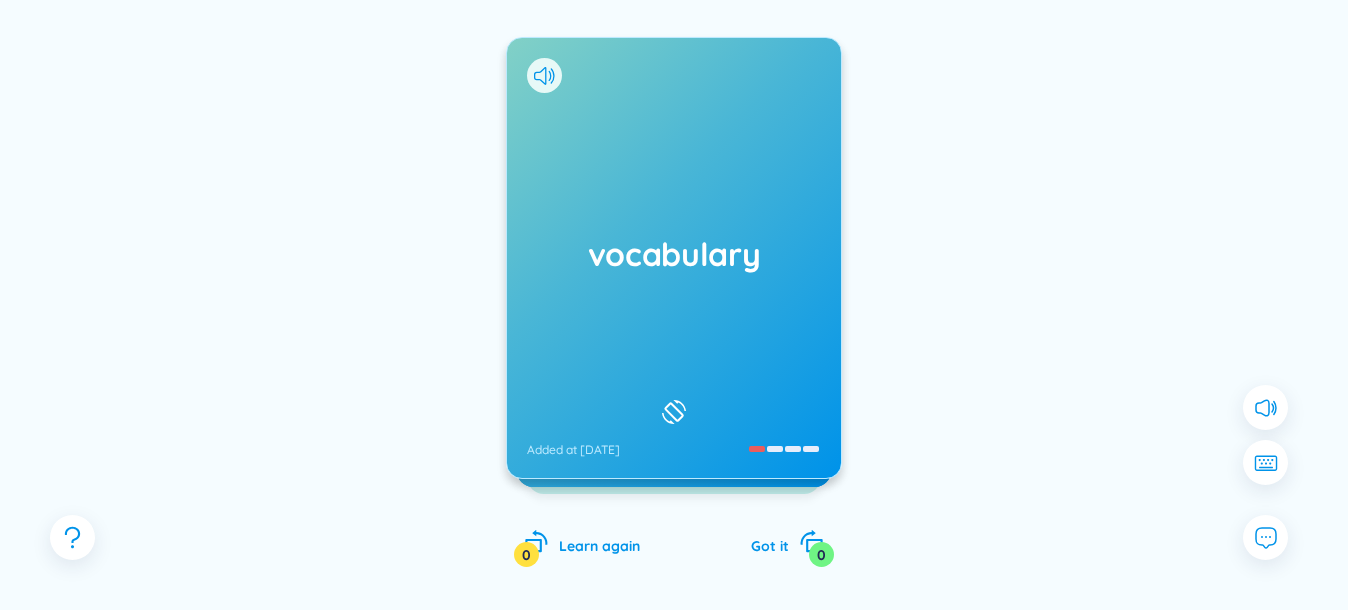 click on "vocabulary Added at [DATE]" at bounding box center (674, 258) 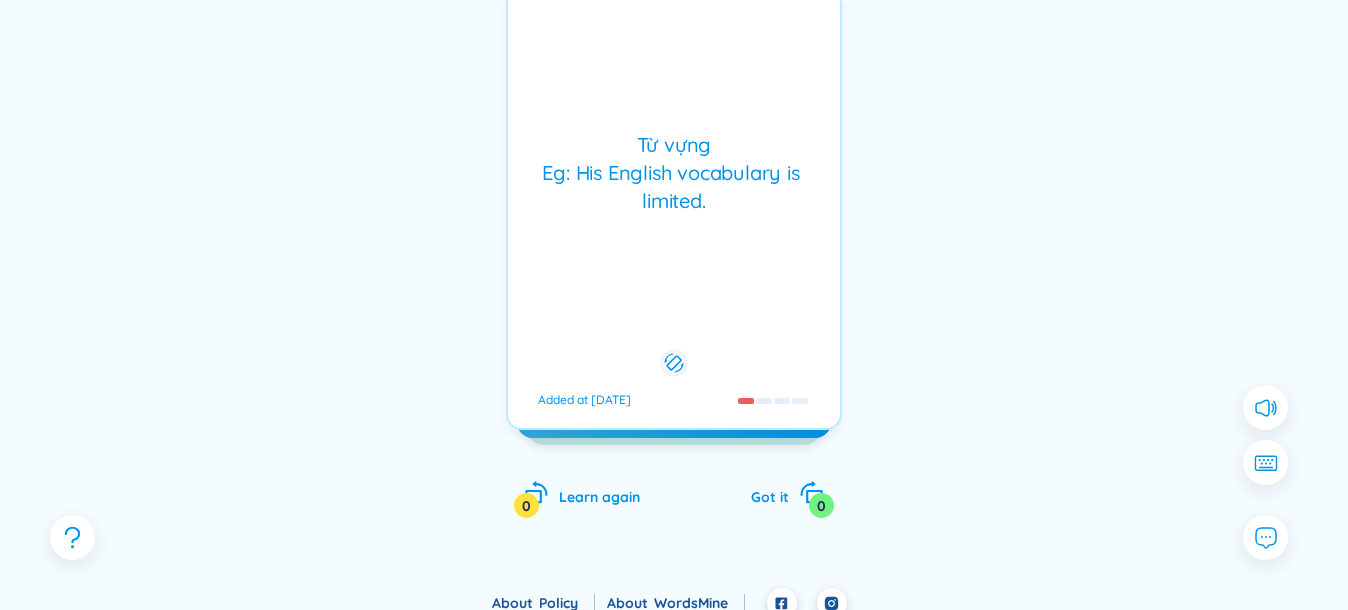 scroll, scrollTop: 307, scrollLeft: 0, axis: vertical 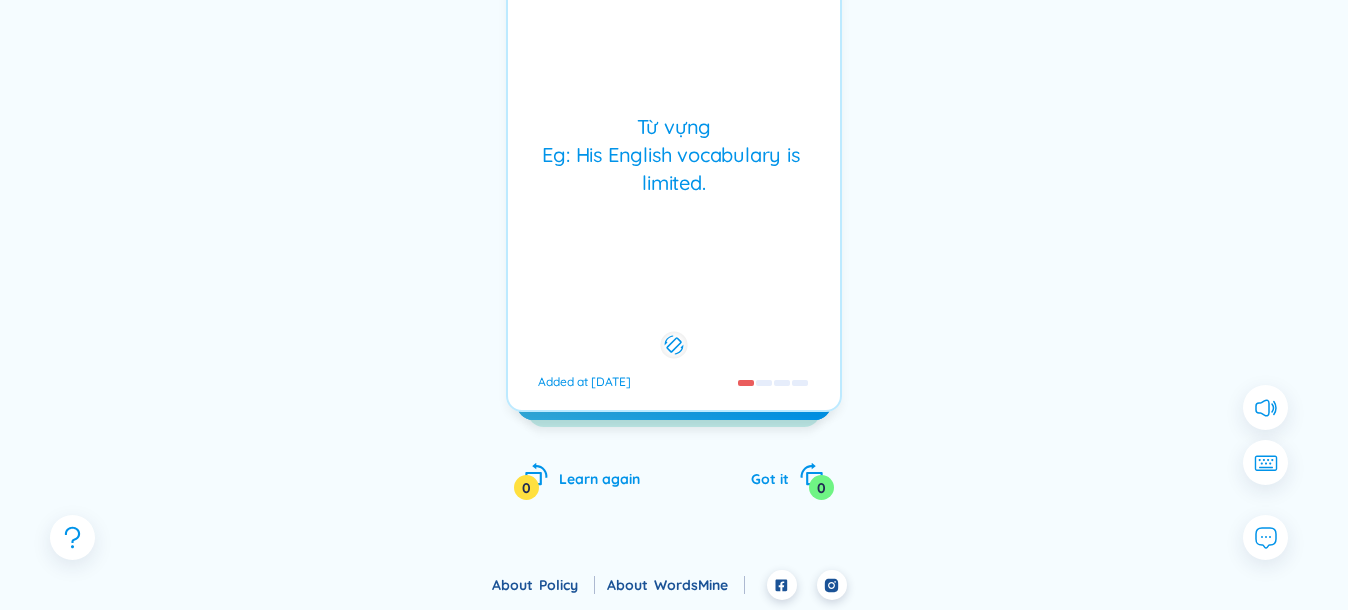 click on "Từ vựng
Eg: His English vocabulary is limited.
Added at [DATE]" at bounding box center [674, 191] 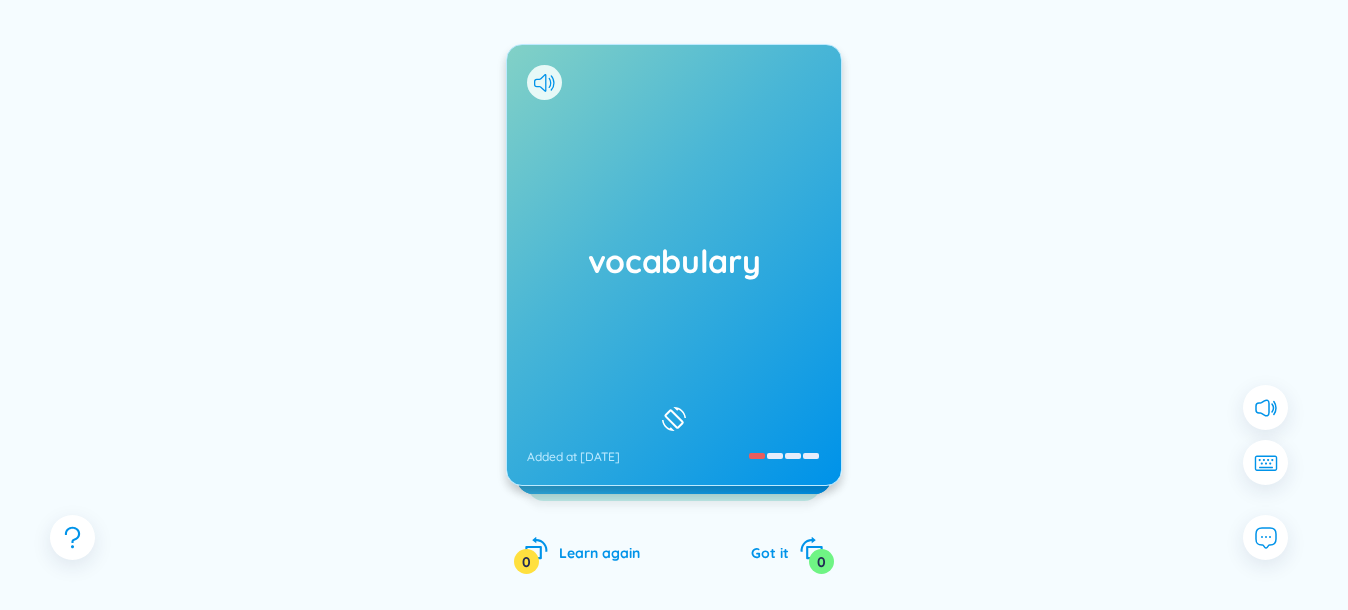 scroll, scrollTop: 99, scrollLeft: 0, axis: vertical 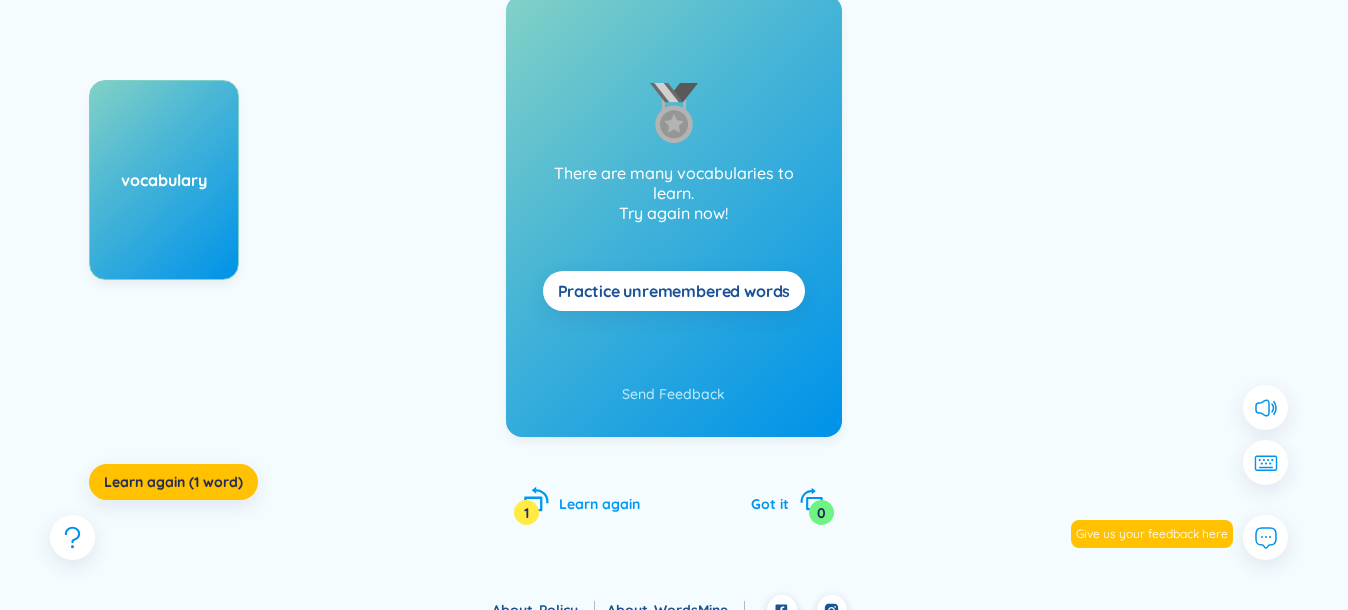 click on "Learn again" at bounding box center (599, 504) 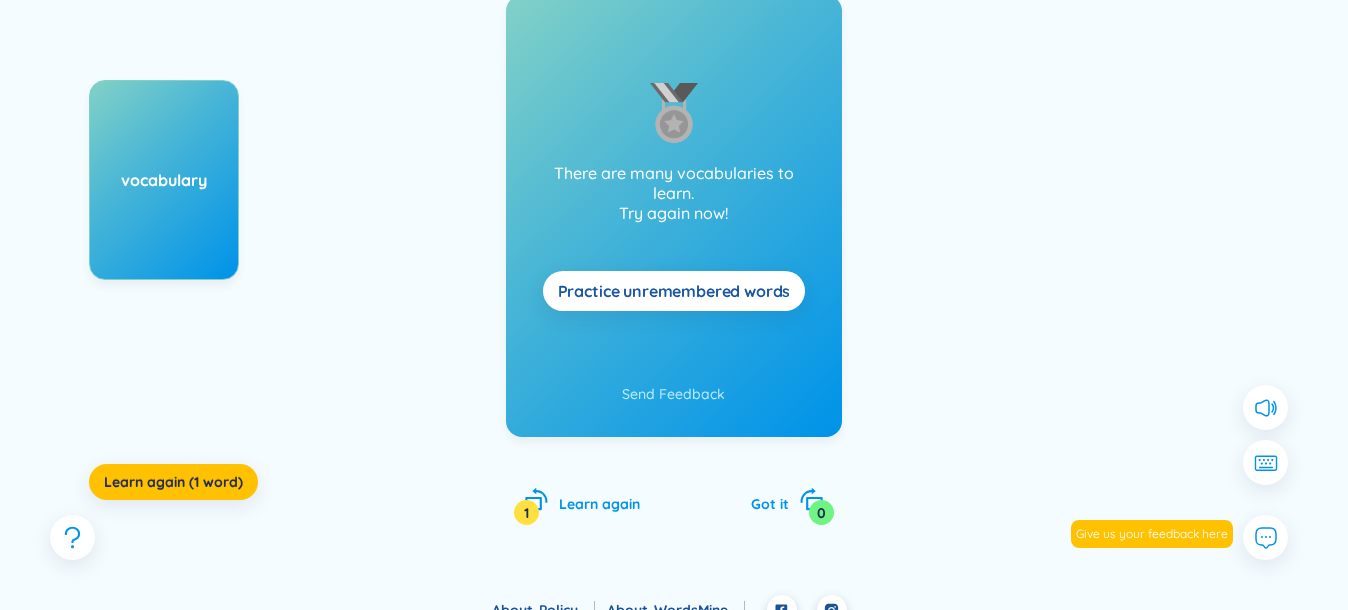 click on "Practice unremembered words" at bounding box center (674, 291) 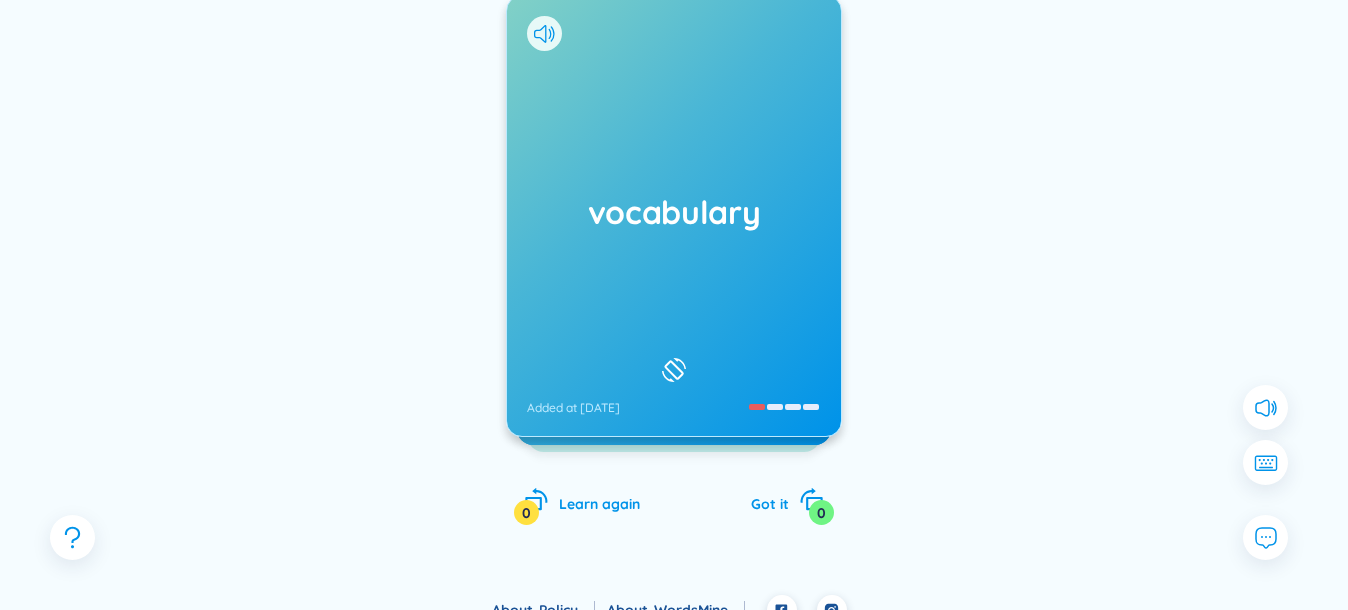 click on "vocabulary Added at [DATE]" at bounding box center [674, 216] 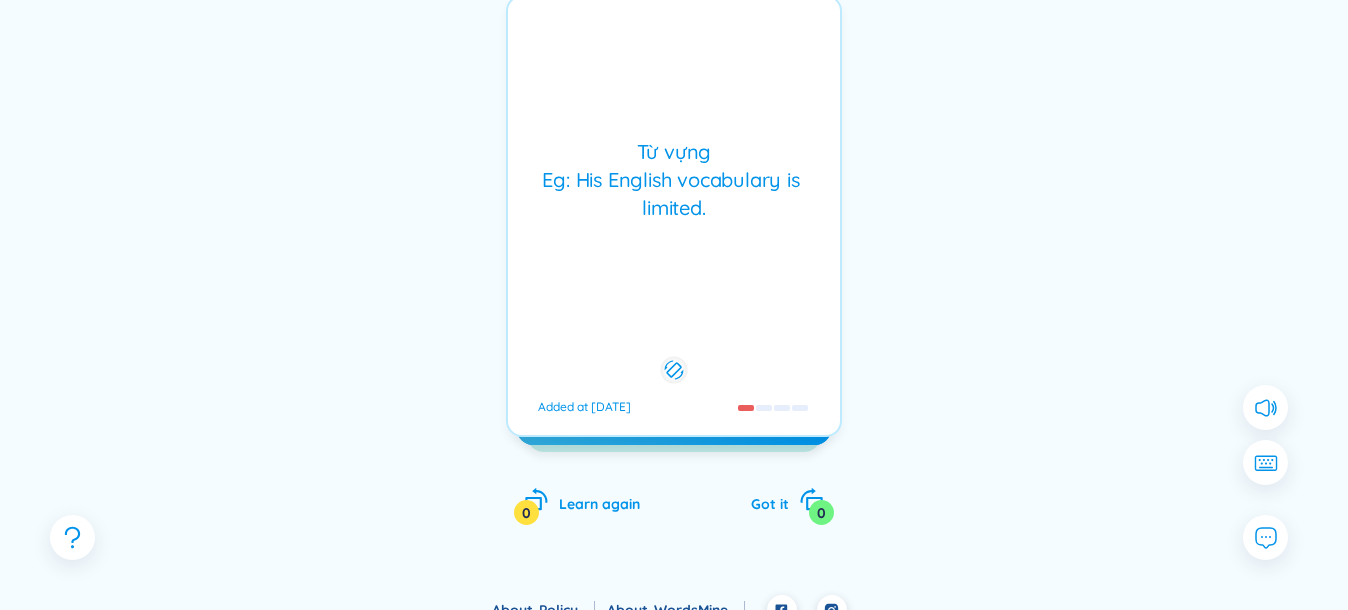click on "Từ vựng
Eg: His English vocabulary is limited.
Added at [DATE]" at bounding box center [674, 216] 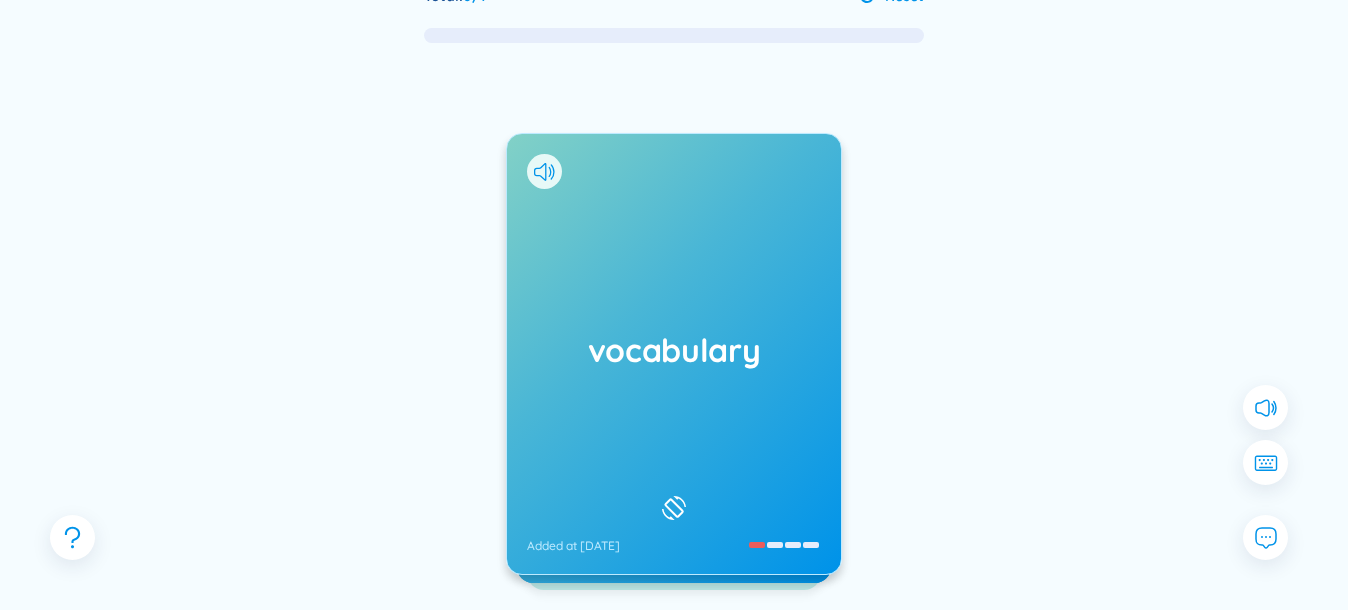 scroll, scrollTop: 140, scrollLeft: 0, axis: vertical 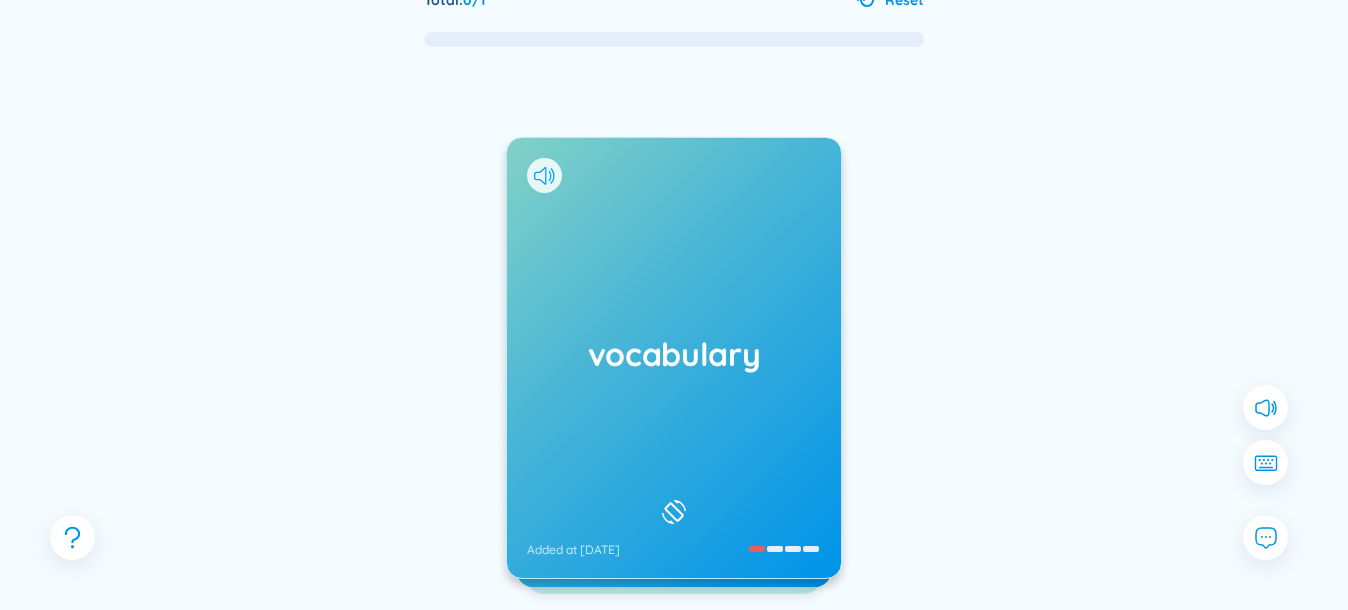 click 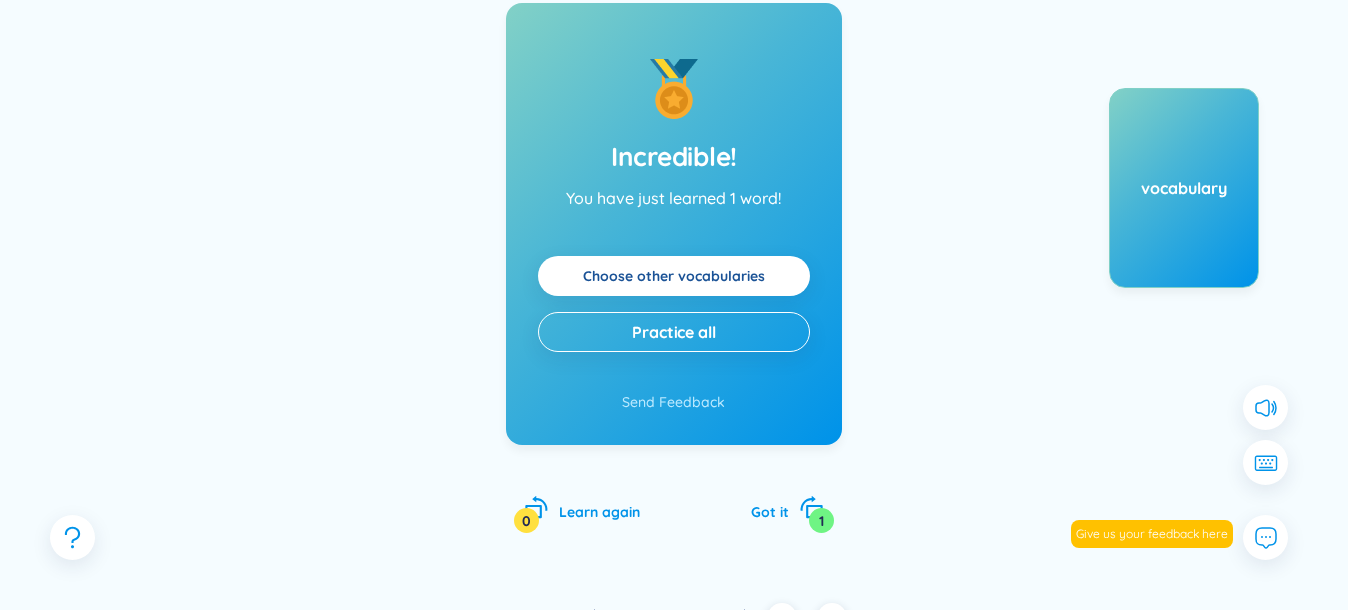 scroll, scrollTop: 307, scrollLeft: 0, axis: vertical 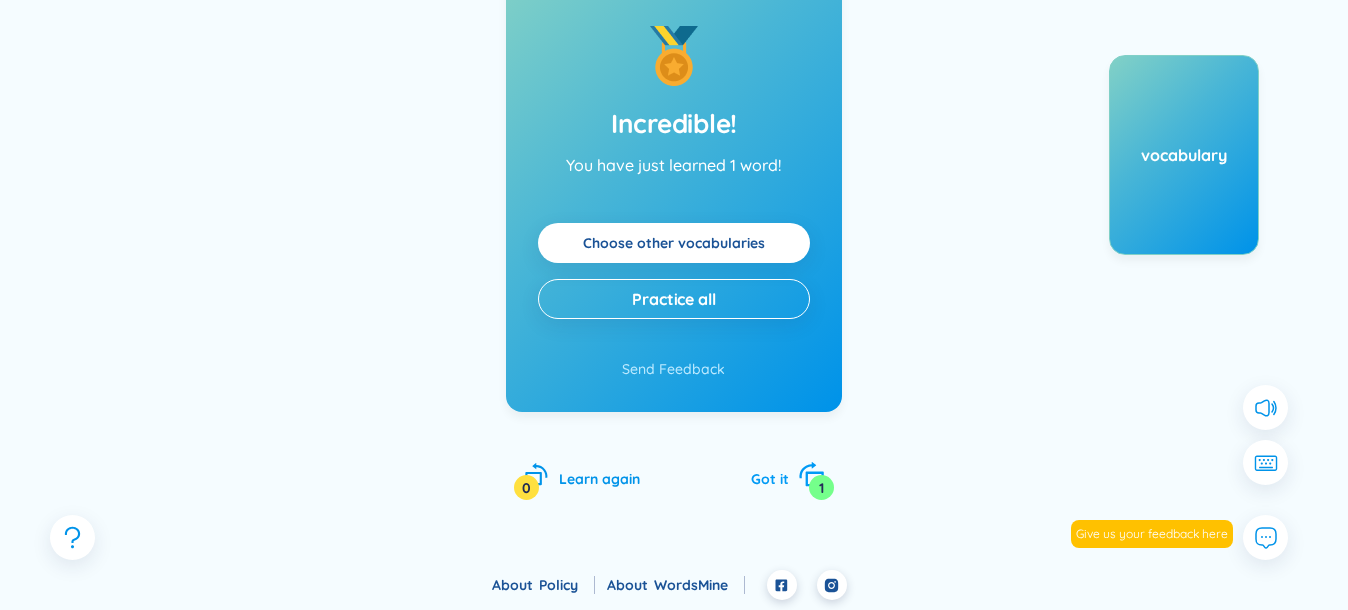 click on "1" at bounding box center (821, 487) 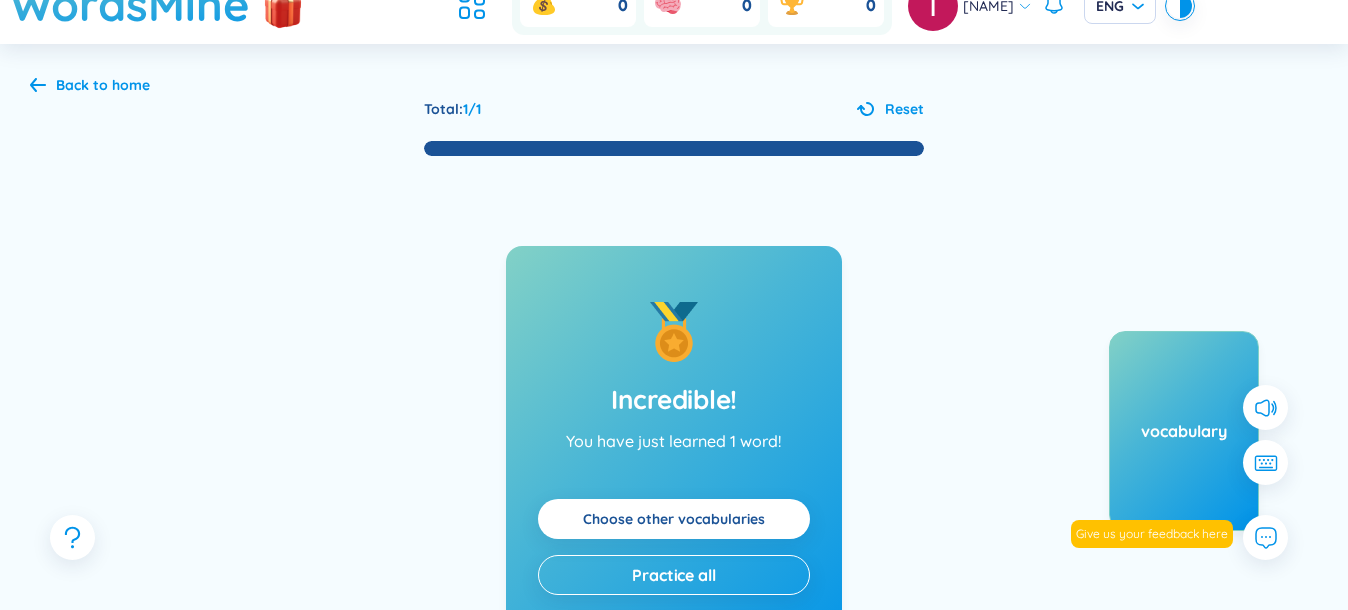 scroll, scrollTop: 0, scrollLeft: 0, axis: both 